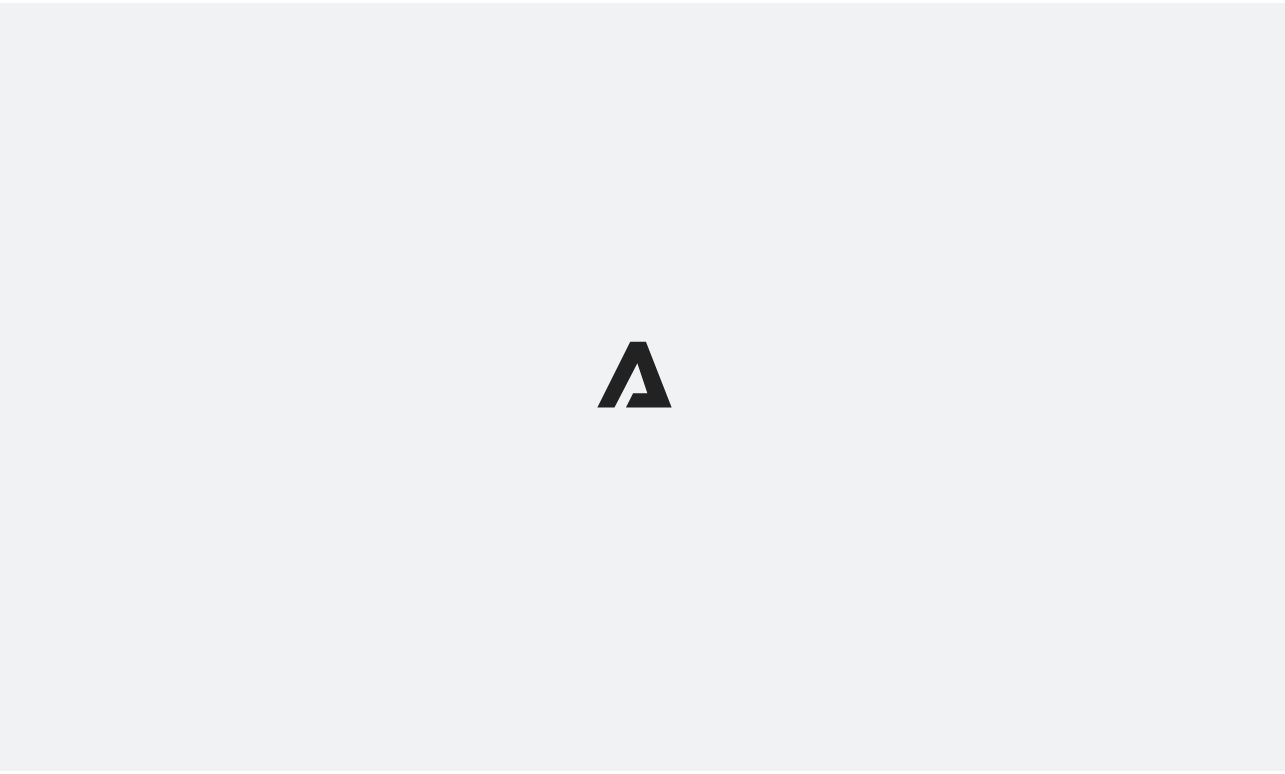 scroll, scrollTop: 0, scrollLeft: 0, axis: both 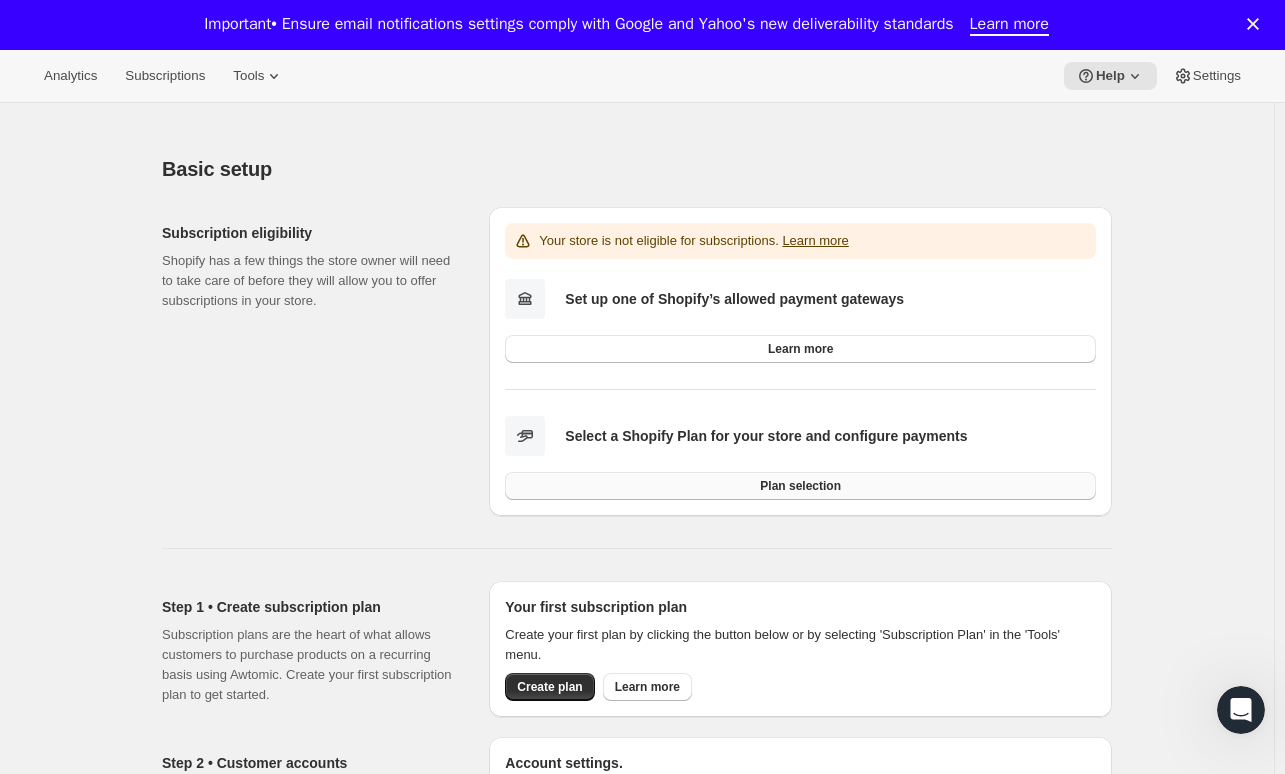 click on "Plan selection" at bounding box center [800, 486] 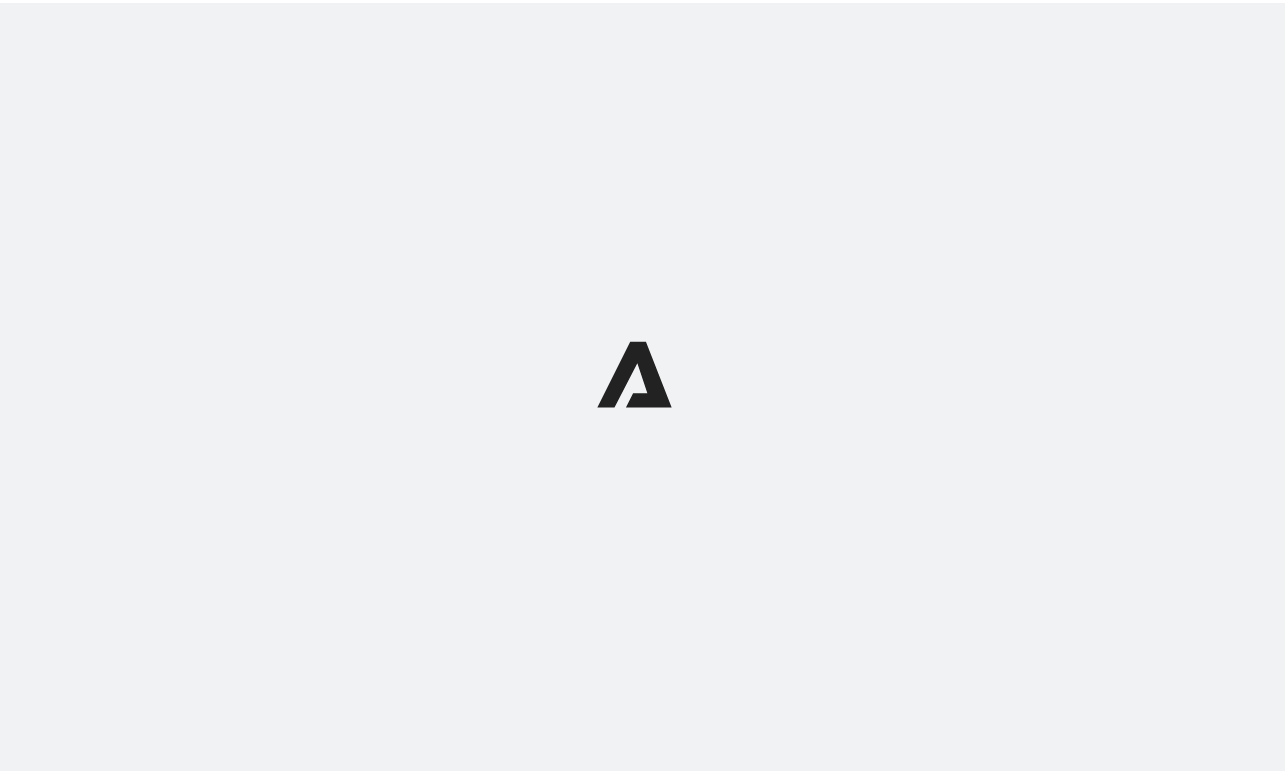 scroll, scrollTop: 0, scrollLeft: 0, axis: both 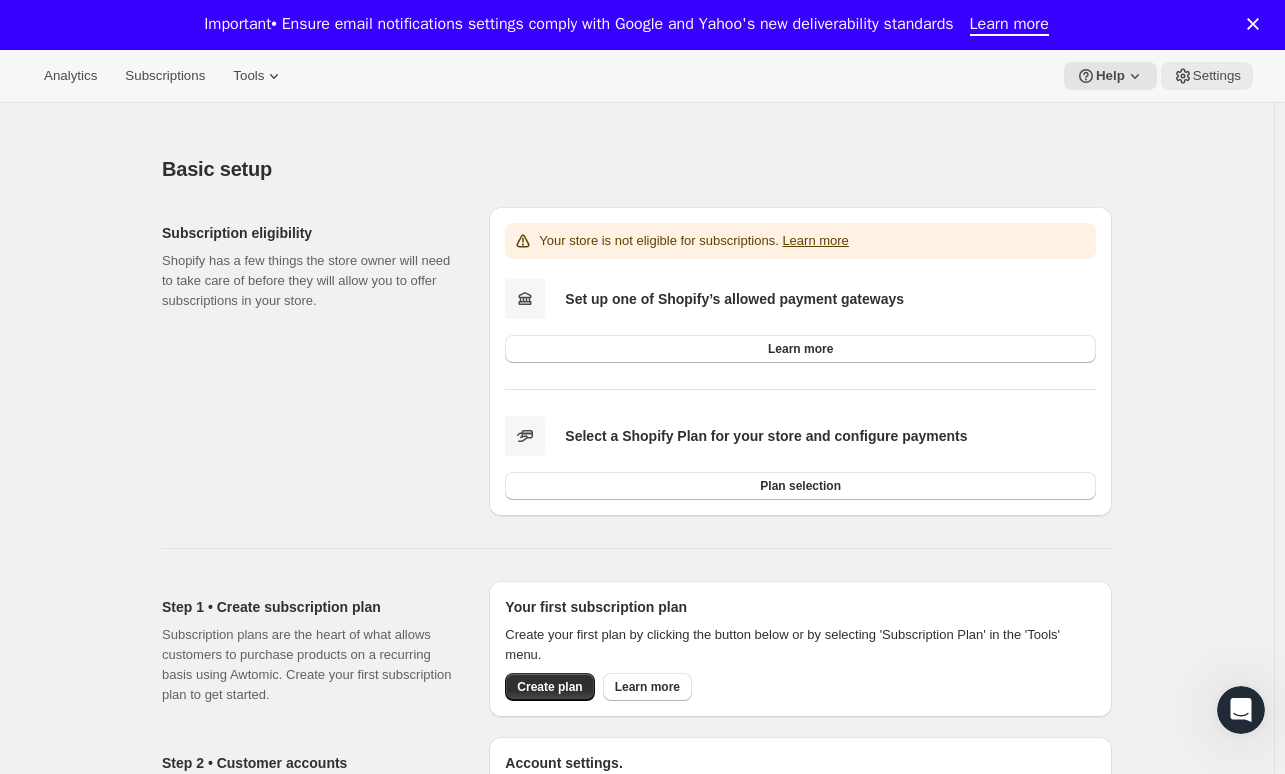 click on "Settings" at bounding box center [1207, 76] 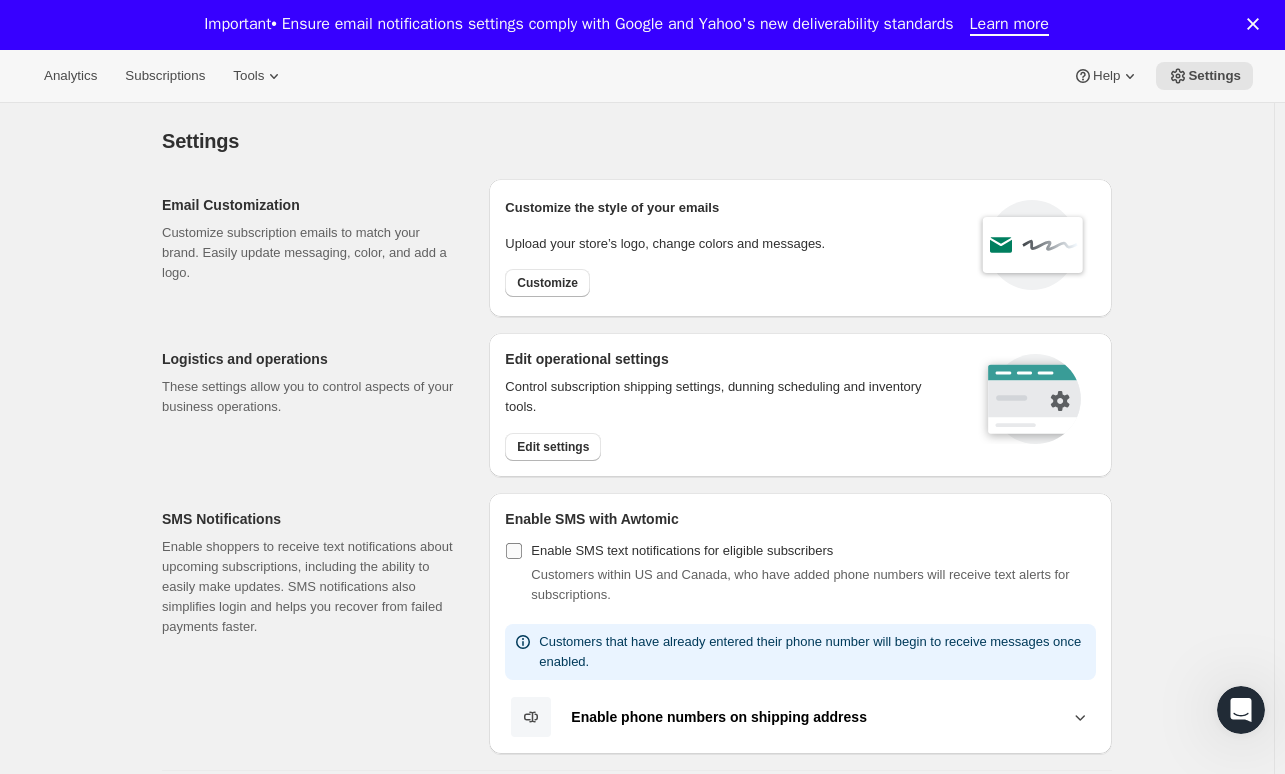 click on "Enable SMS text notifications for eligible subscribers" at bounding box center [669, 551] 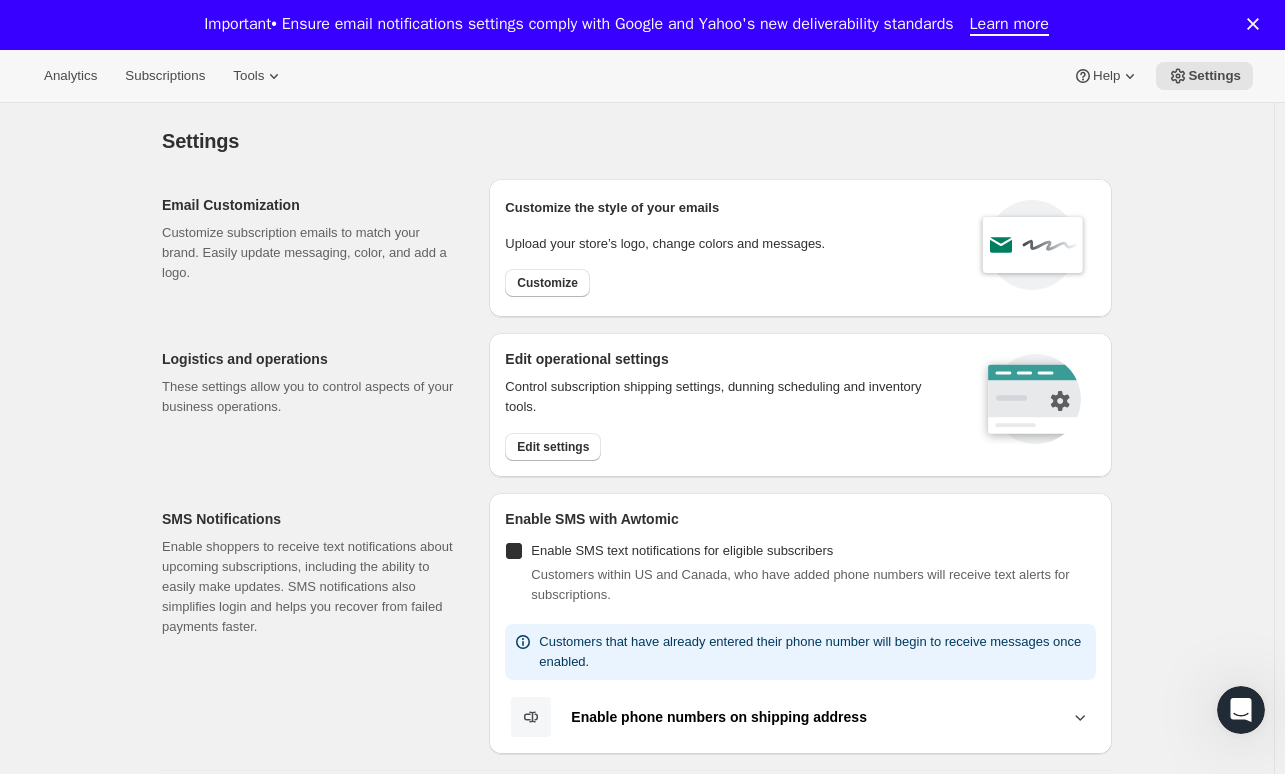 checkbox on "true" 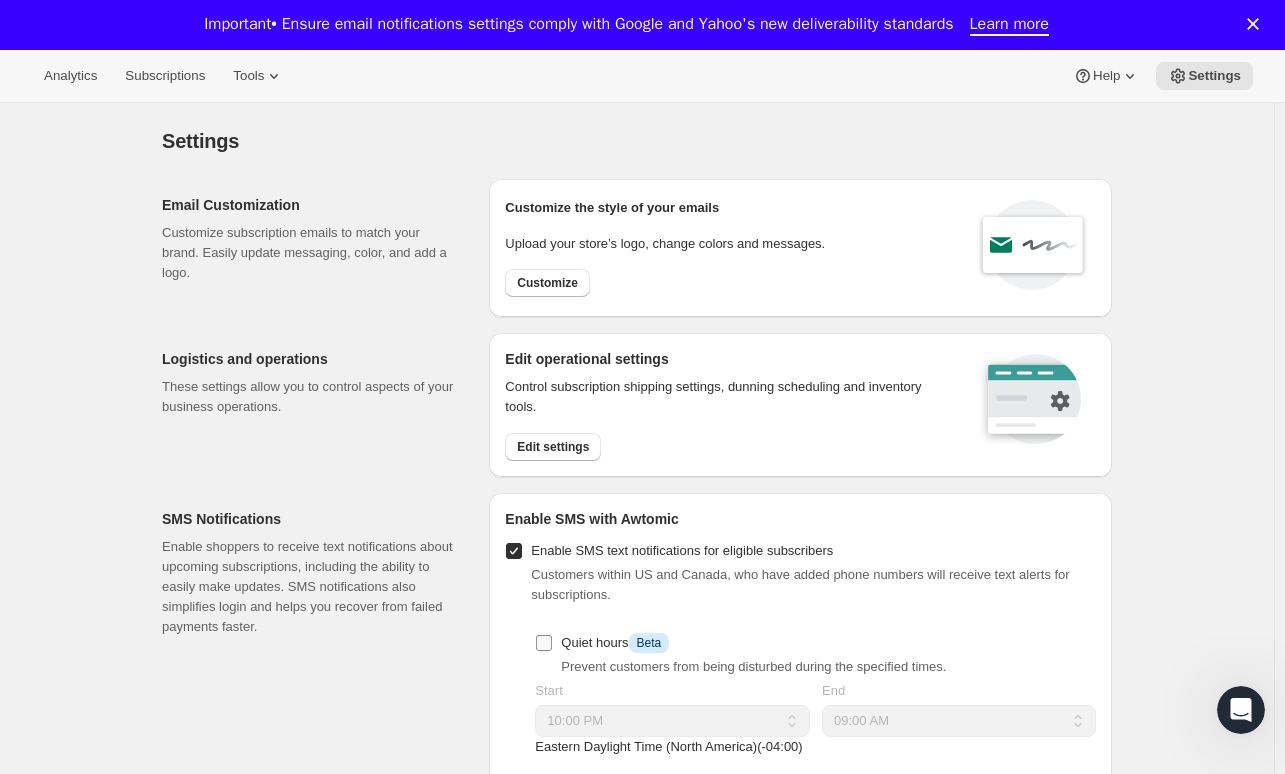 click on "Quiet hours  Info Beta" at bounding box center [602, 643] 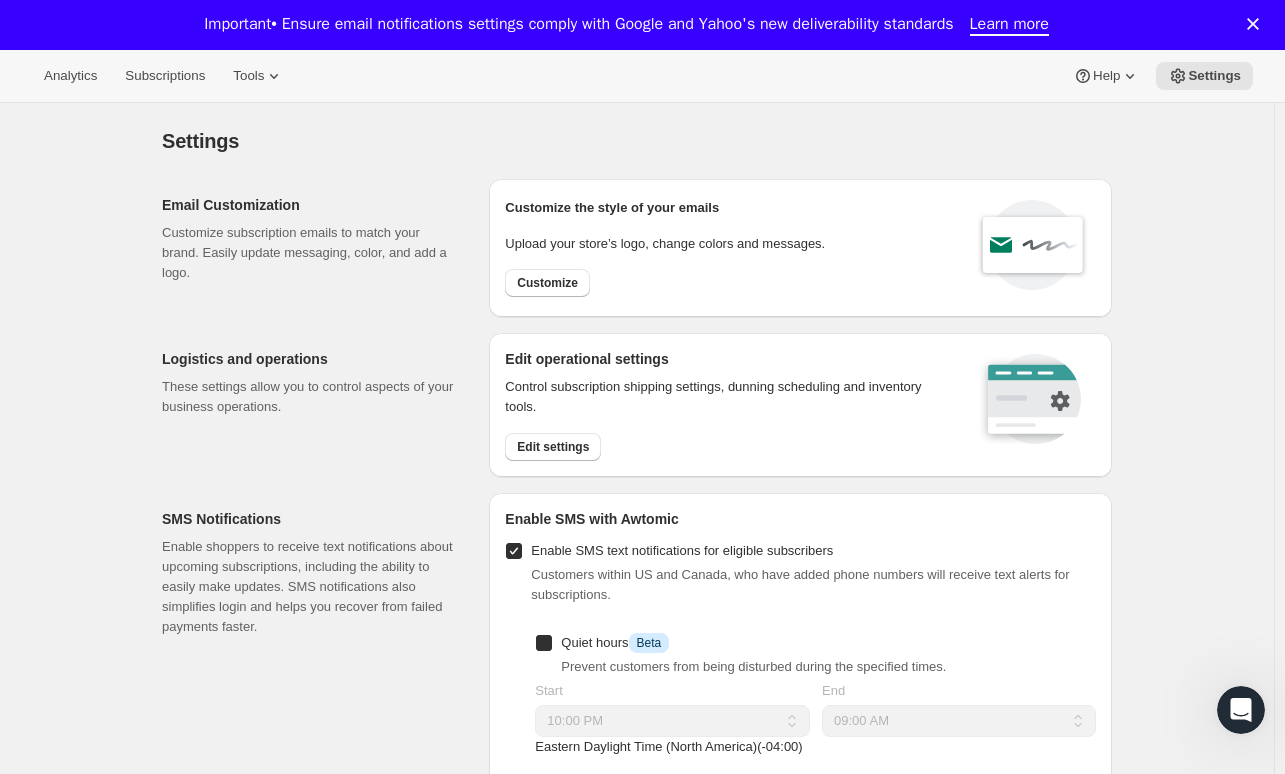 checkbox on "true" 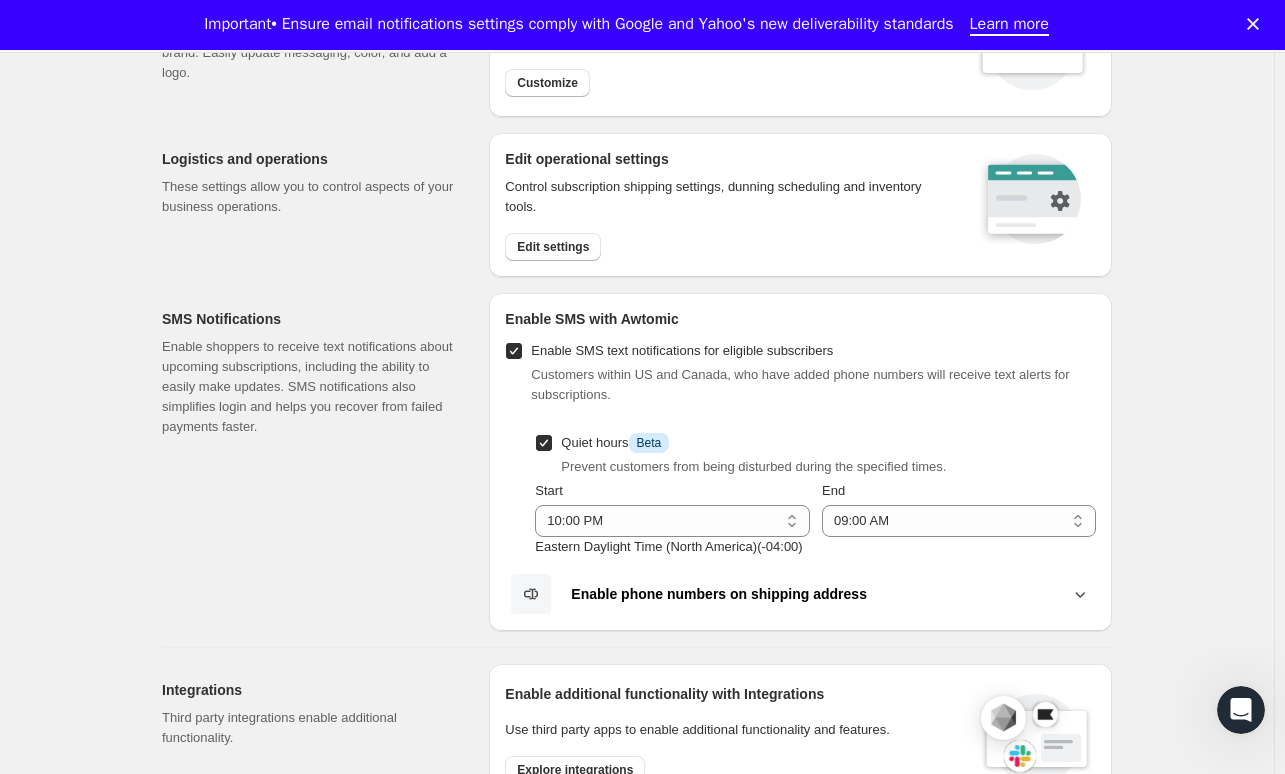 scroll, scrollTop: 300, scrollLeft: 0, axis: vertical 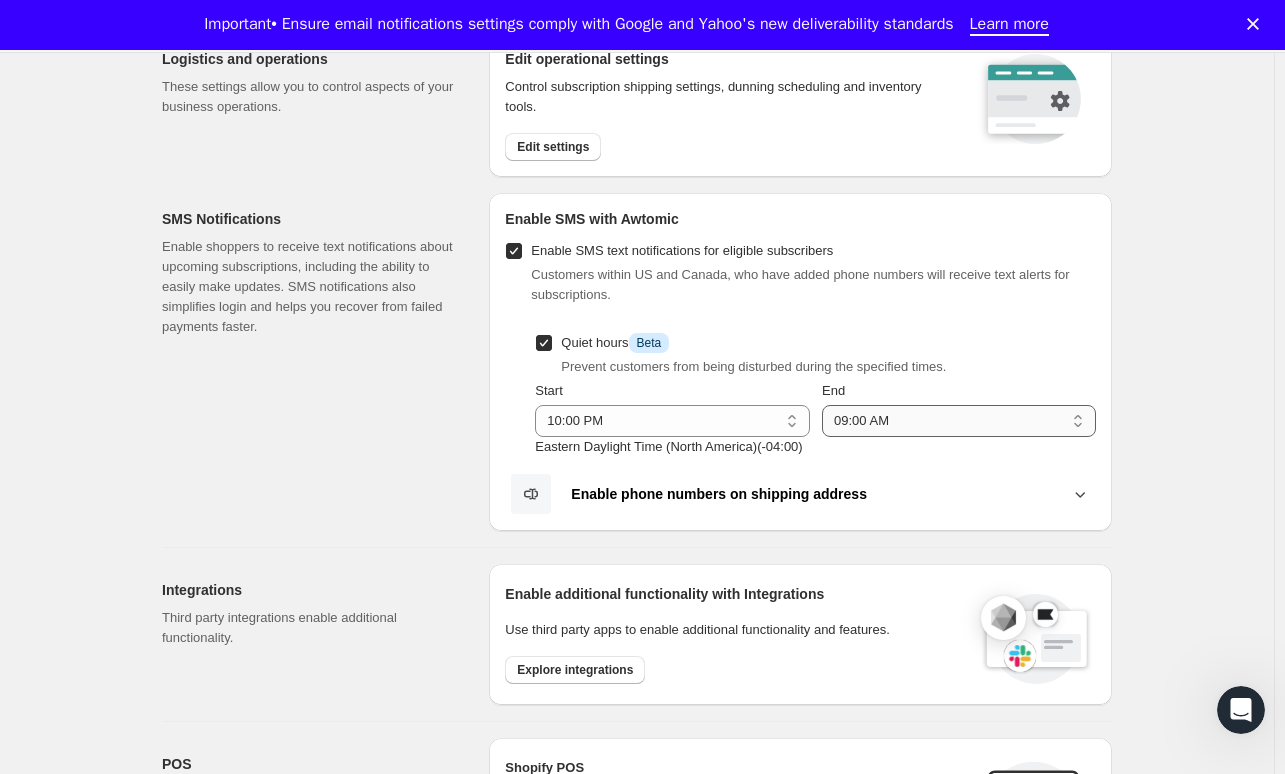 click on "12:00 AM 01:00 AM 02:00 AM 03:00 AM 04:00 AM 05:00 AM 06:00 AM 07:00 AM 08:00 AM 09:00 AM 10:00 AM 11:00 AM 12:00 PM 01:00 PM 02:00 PM 03:00 PM 04:00 PM 05:00 PM 06:00 PM 07:00 PM 08:00 PM 09:00 PM 10:00 PM 11:00 PM" at bounding box center (959, 421) 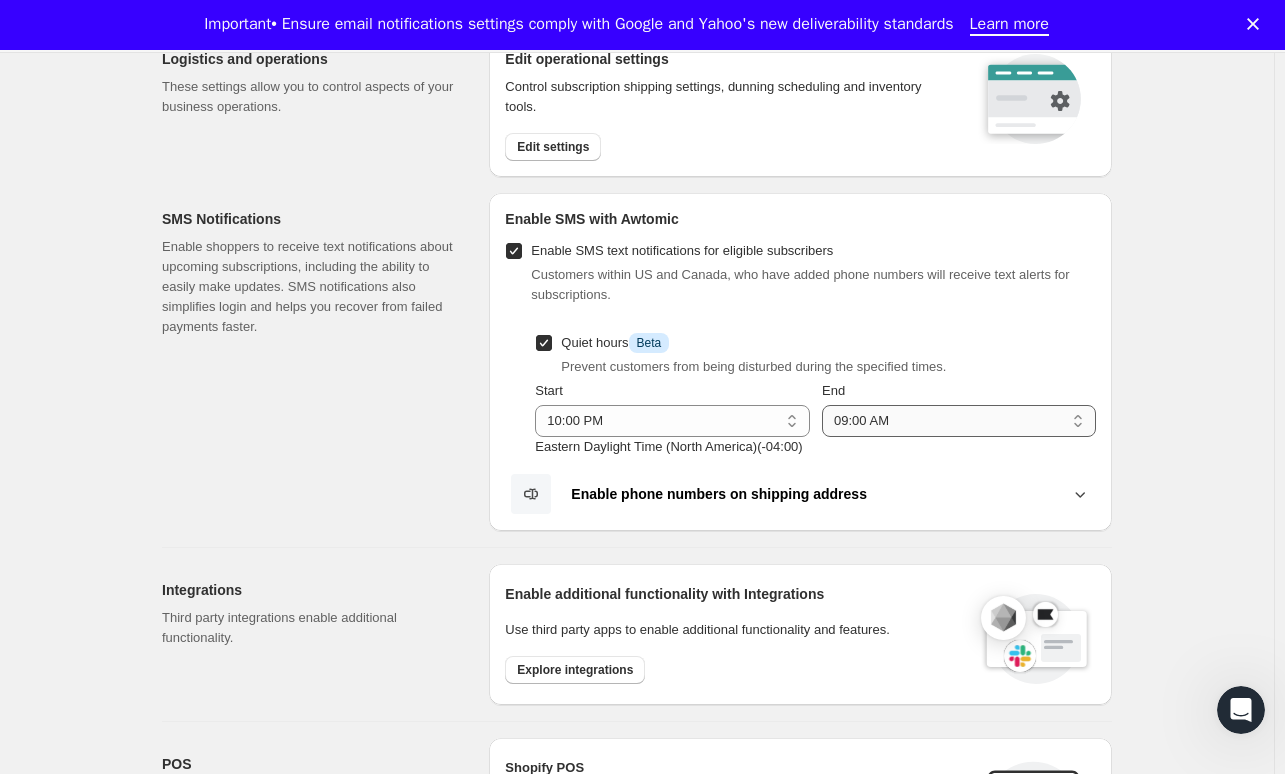 select on "06:00" 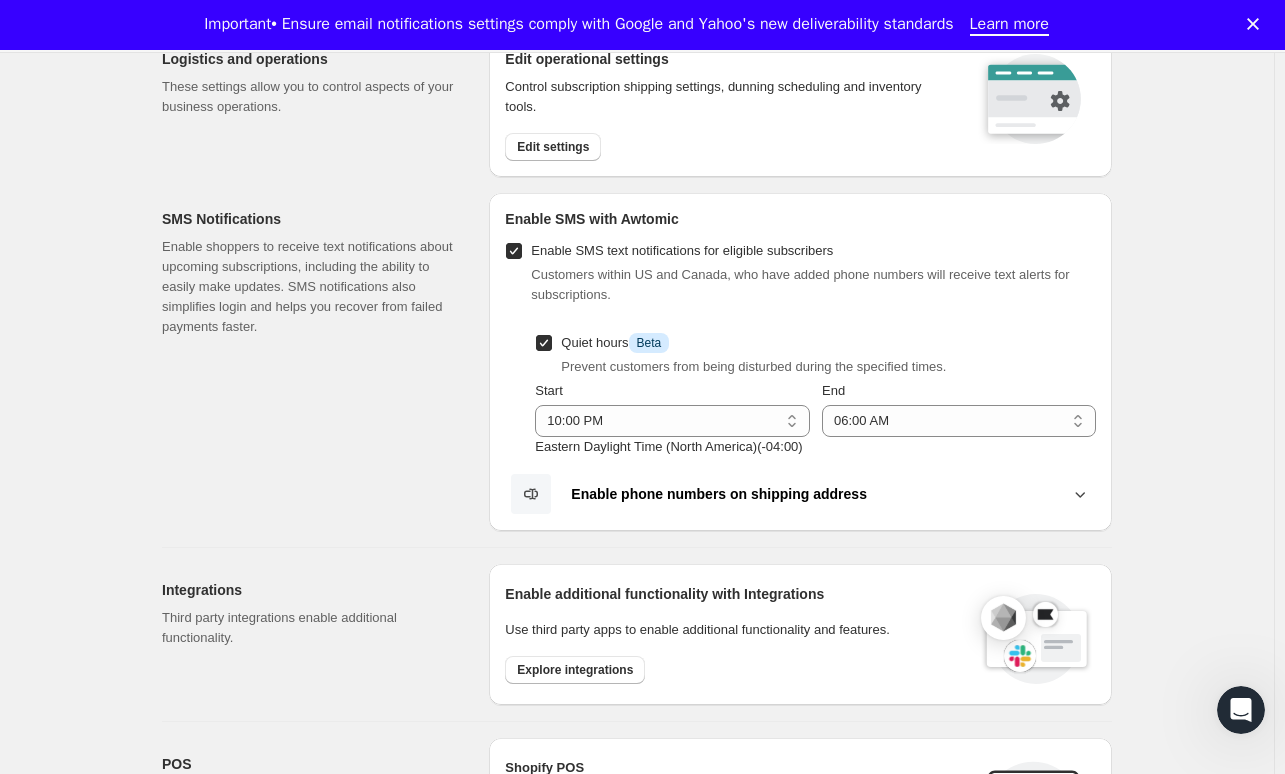 click on "Enable SMS with Awtomic Enable SMS text notifications for eligible subscribers Customers within US and Canada, who have added phone numbers will receive text alerts for subscriptions. Quiet hours  Info Beta Prevent customers from being disturbed during the specified times. Start [TIME] [TIME] [TIME] [TIME] [TIME] [TIME] [TIME] [TIME] [TIME] [TIME] [TIME] [TIME] [TIME] [TIME] [TIME] [TIME] [TIME] [TIME] [TIME] [TIME] [TIME] [TIME] [TIME] [TIME] [TIME] [TIME] Eastern Daylight Time (North America)  ( -04 : 00 ) Enable phone numbers on shipping address Go to  Settings > Checkout . In 'Customer information', scroll down to 'Shipping address phone number' and select either  Optional  or  Required  (recommended)." at bounding box center [800, 362] 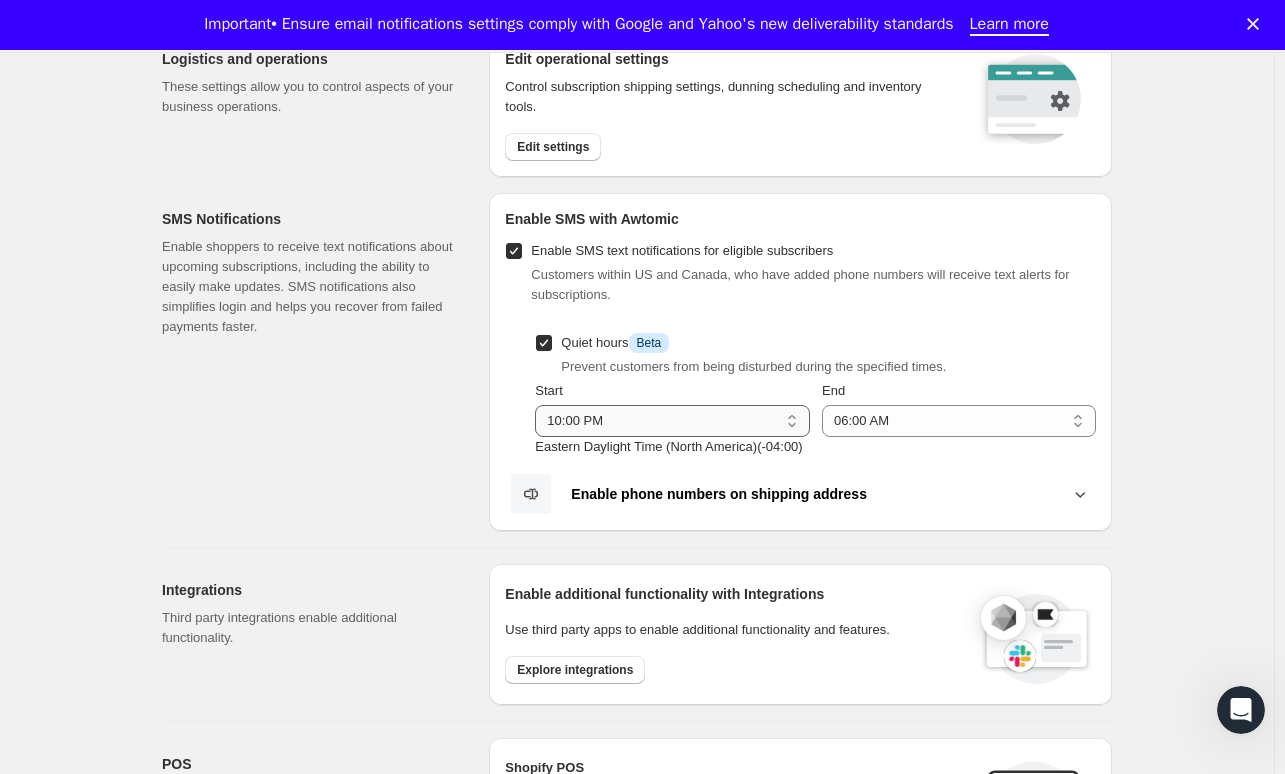 click on "12:00 AM 01:00 AM 02:00 AM 03:00 AM 04:00 AM 05:00 AM 06:00 AM 07:00 AM 08:00 AM 09:00 AM 10:00 AM 11:00 AM 12:00 PM 01:00 PM 02:00 PM 03:00 PM 04:00 PM 05:00 PM 06:00 PM 07:00 PM 08:00 PM 09:00 PM 10:00 PM 11:00 PM" at bounding box center (672, 421) 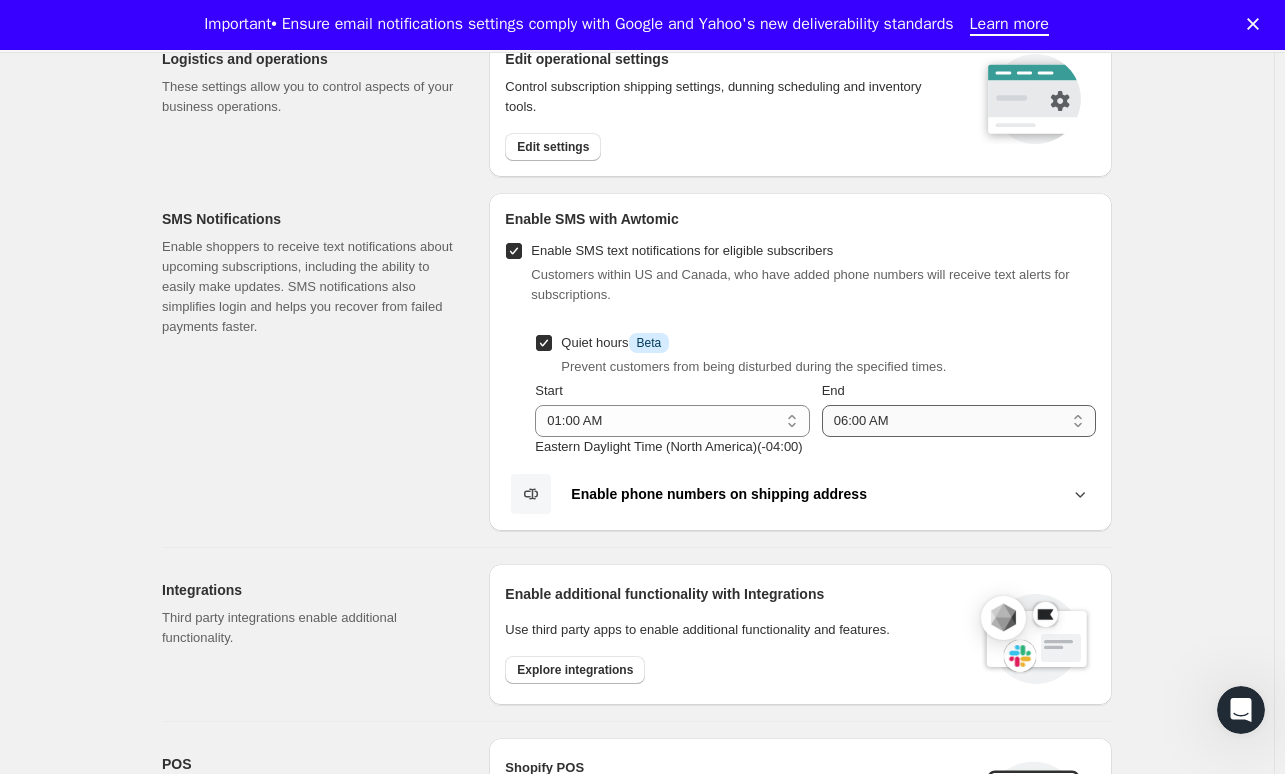 click on "12:00 AM 01:00 AM 02:00 AM 03:00 AM 04:00 AM 05:00 AM 06:00 AM 07:00 AM 08:00 AM 09:00 AM 10:00 AM 11:00 AM 12:00 PM 01:00 PM 02:00 PM 03:00 PM 04:00 PM 05:00 PM 06:00 PM 07:00 PM 08:00 PM 09:00 PM 10:00 PM 11:00 PM" at bounding box center [959, 421] 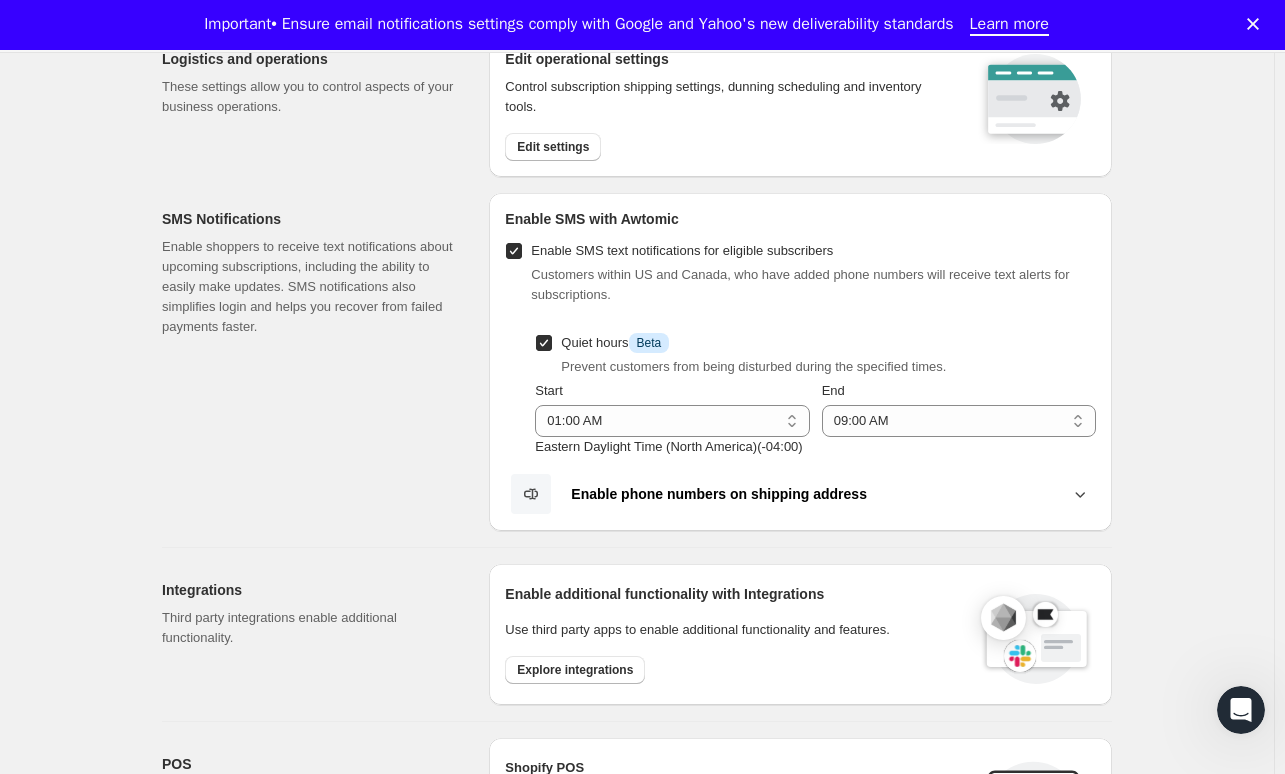 click on "Settings. This page is ready Settings Email Customization Customize subscription emails to match your brand. Easily update messaging, color, and add a logo. Customize the style of your emails Upload your store’s logo, change colors and messages. Customize Logistics and operations These settings allow you to control aspects of your business operations. Edit operational settings Control subscription shipping settings, dunning scheduling and inventory tools. Edit settings SMS Notifications Enable shoppers to receive text notifications about upcoming subscriptions, including the ability to easily make updates. SMS notifications also simplifies login and helps you recover from failed payments faster. Enable SMS with Awtomic Enable SMS text notifications for eligible subscribers Customers within US and Canada, who have added phone numbers will receive text alerts for subscriptions. Quiet hours  Info Beta Prevent customers from being disturbed during the specified times. Start [TIME] [TIME] [TIME] [TIME] [TIME] [TIME] [TIME] [TIME] [TIME] [TIME] [TIME] [TIME] [TIME] [TIME] [TIME] [TIME] [TIME] [TIME] [TIME] [TIME] [TIME] [TIME] [TIME] [TIME] [TIME] [TIME] Eastern Daylight Time (North America)  ( -04 : 00 ) Enable phone numbers on shipping address Go to  Settings > Checkout . In 'Customer information', scroll down to 'Shipping address phone number' and select either  Optional  or  Required  (recommended)." at bounding box center [637, 636] 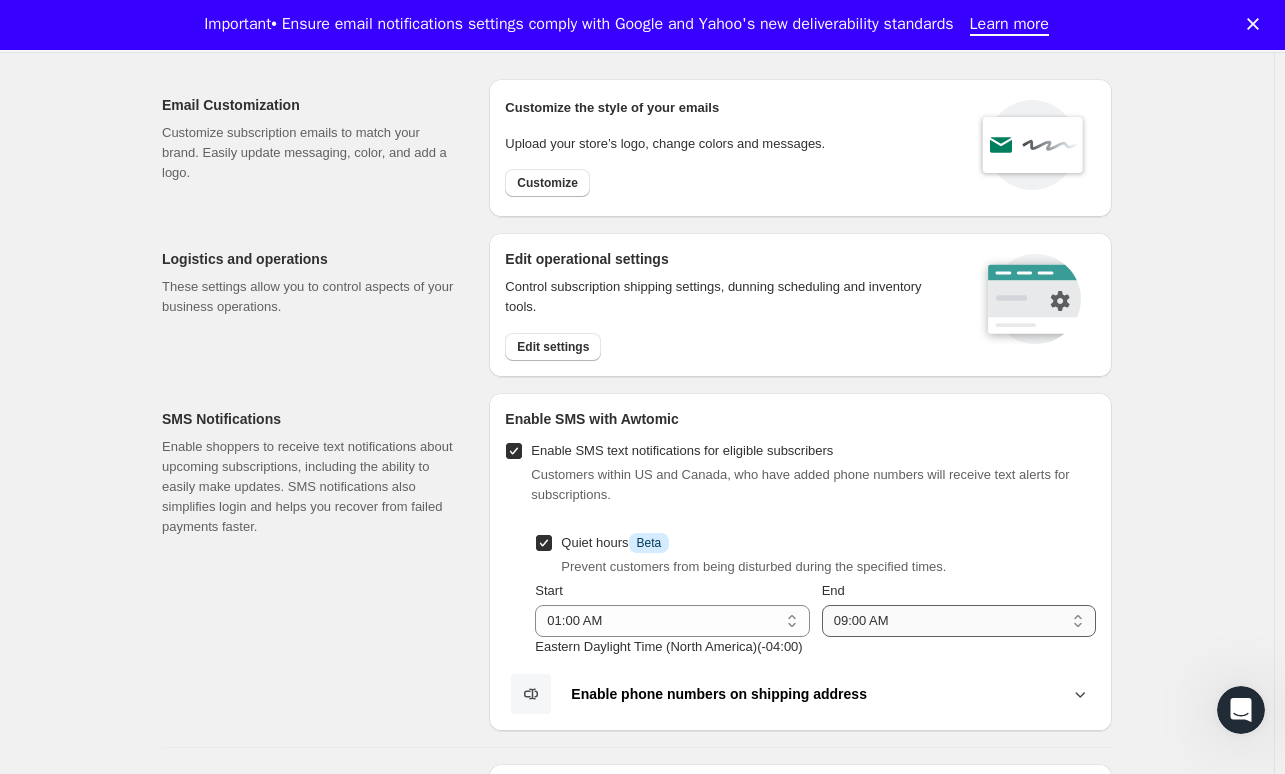 click on "12:00 AM 01:00 AM 02:00 AM 03:00 AM 04:00 AM 05:00 AM 06:00 AM 07:00 AM 08:00 AM 09:00 AM 10:00 AM 11:00 AM 12:00 PM 01:00 PM 02:00 PM 03:00 PM 04:00 PM 05:00 PM 06:00 PM 07:00 PM 08:00 PM 09:00 PM 10:00 PM 11:00 PM" at bounding box center [959, 621] 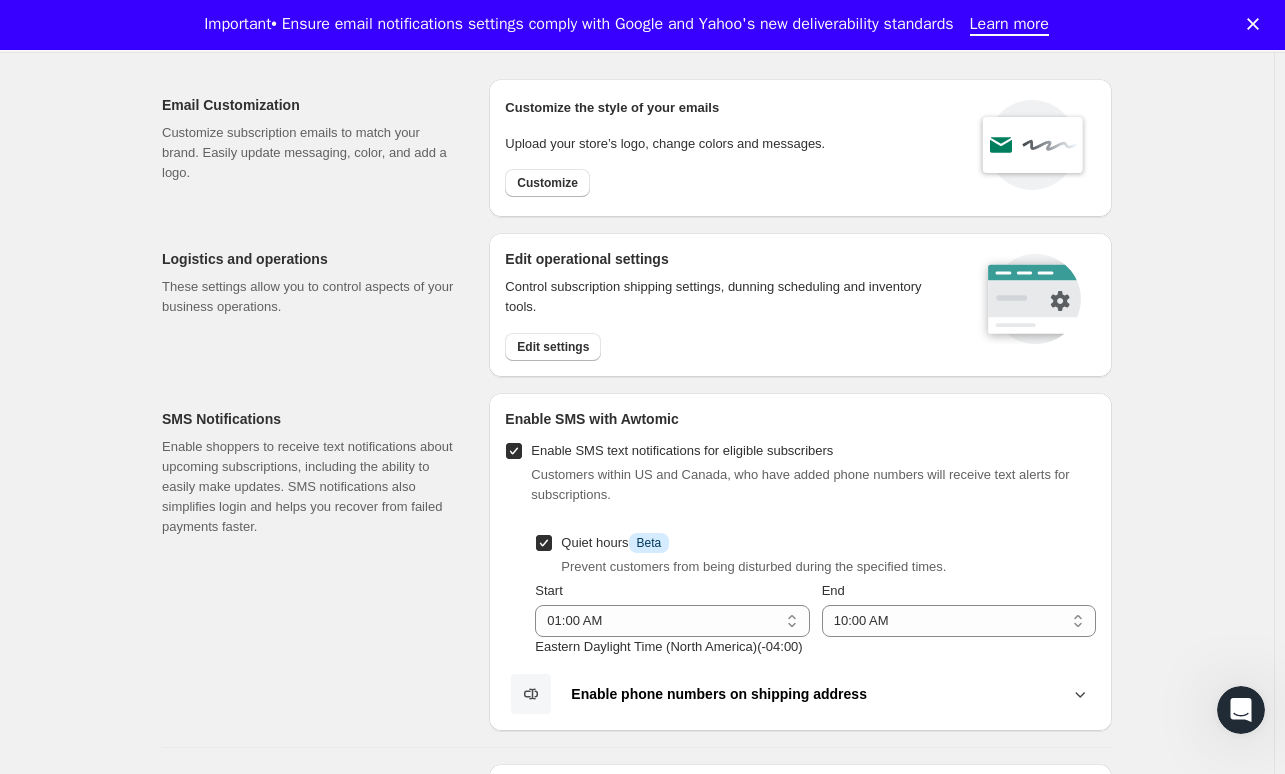 click on "Quiet hours  Info Beta Prevent customers from being disturbed during the specified times." at bounding box center [815, 553] 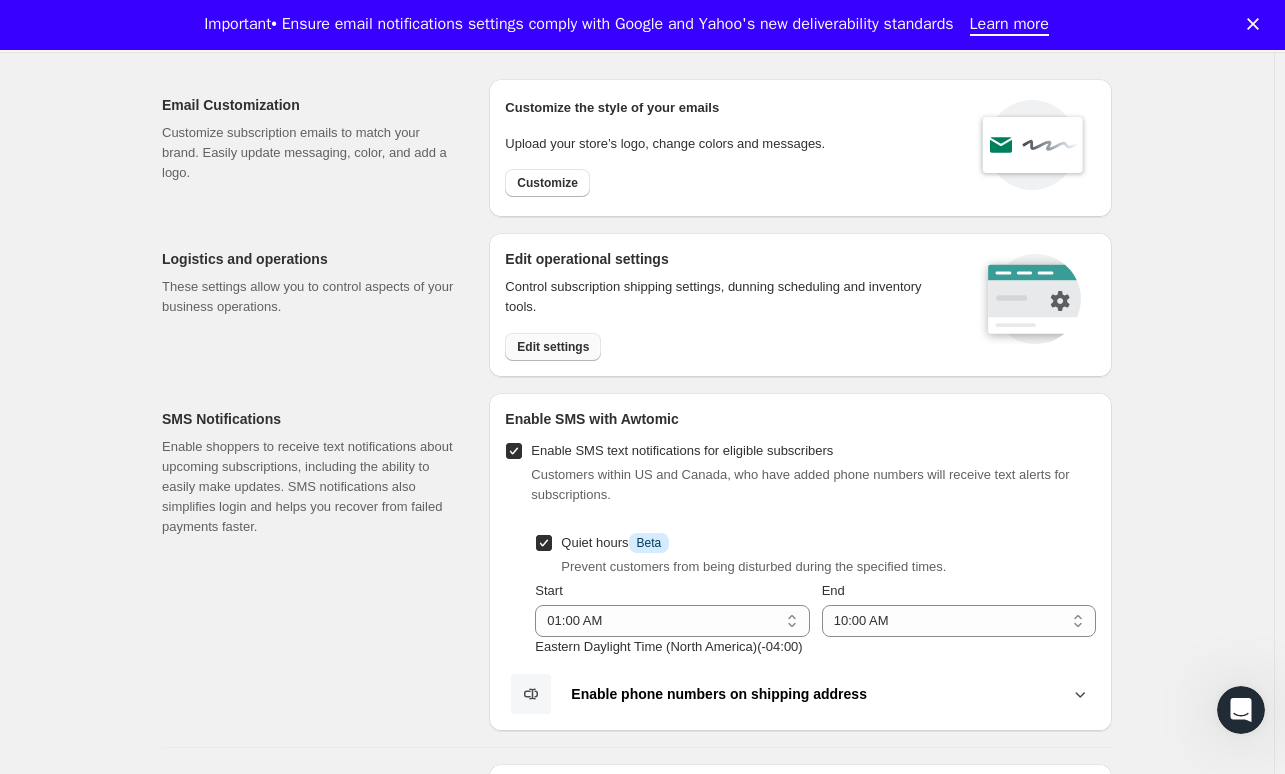 click on "Edit settings" at bounding box center [553, 347] 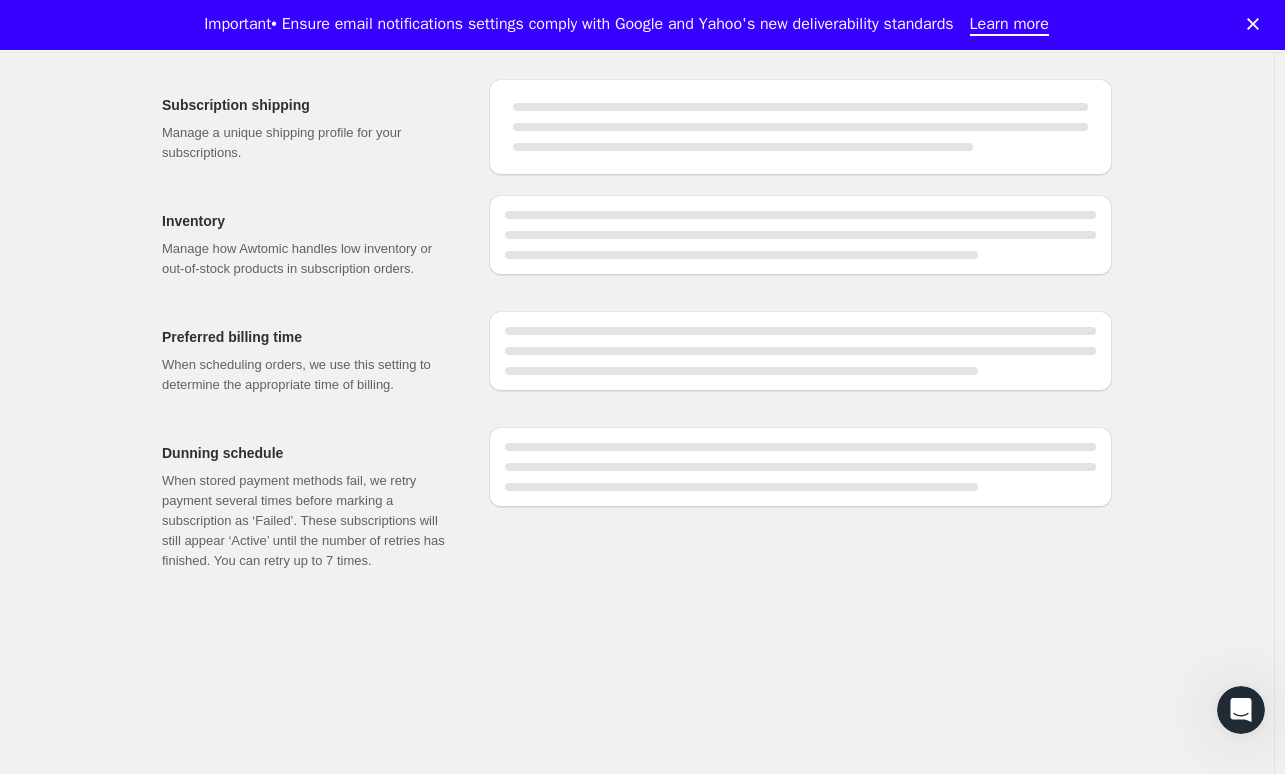 scroll, scrollTop: 0, scrollLeft: 0, axis: both 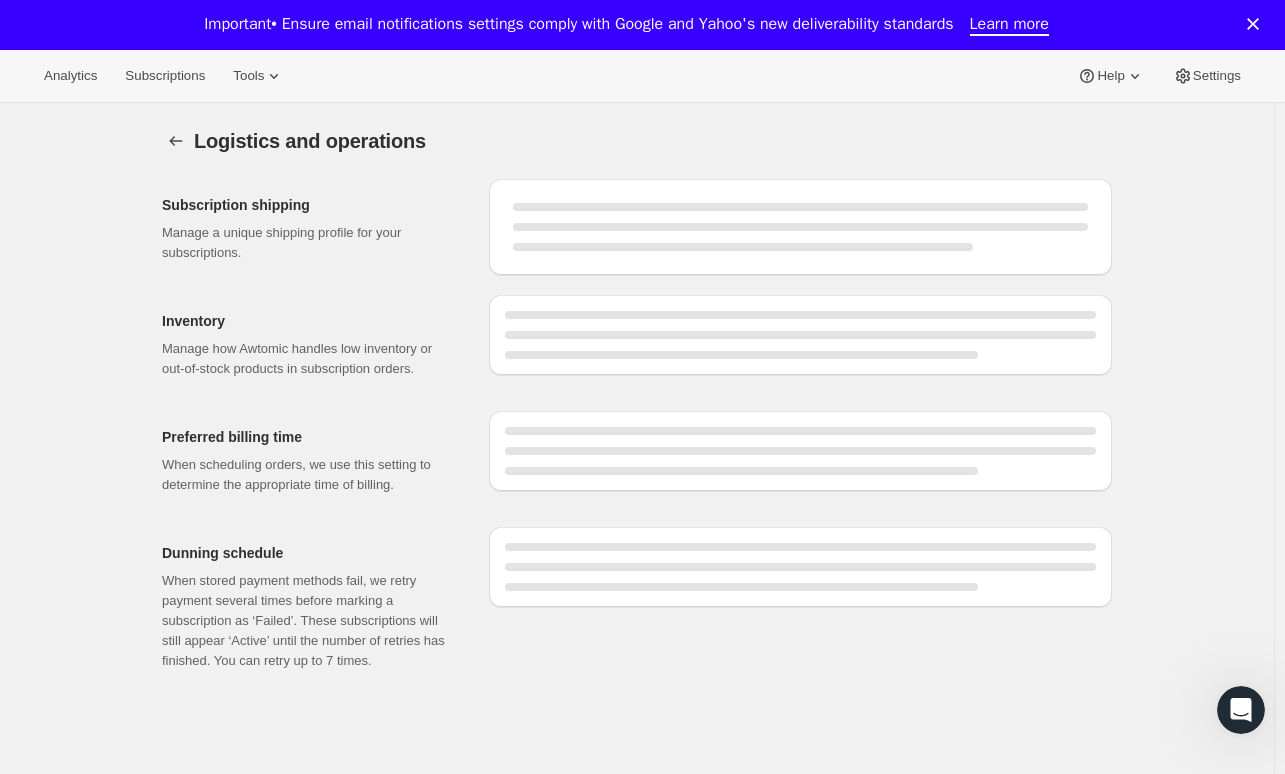 select on "DAY" 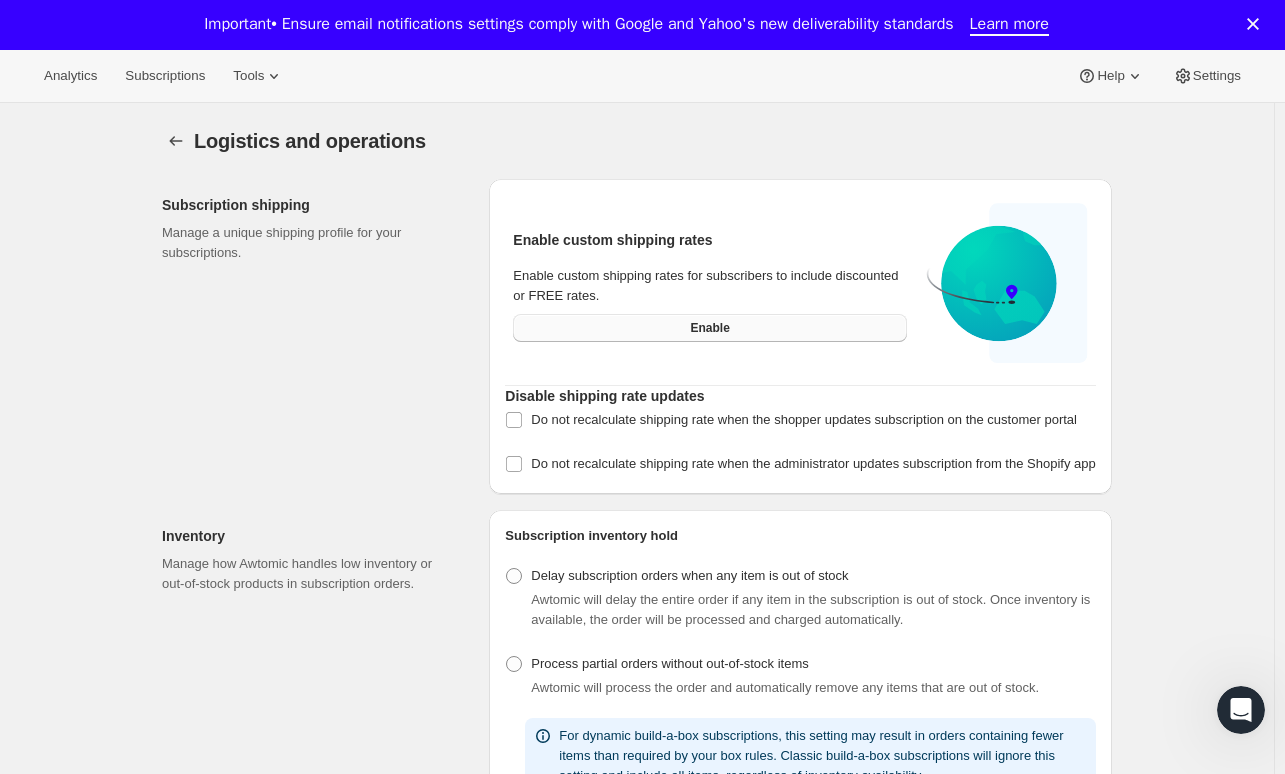 click on "Enable" at bounding box center [709, 328] 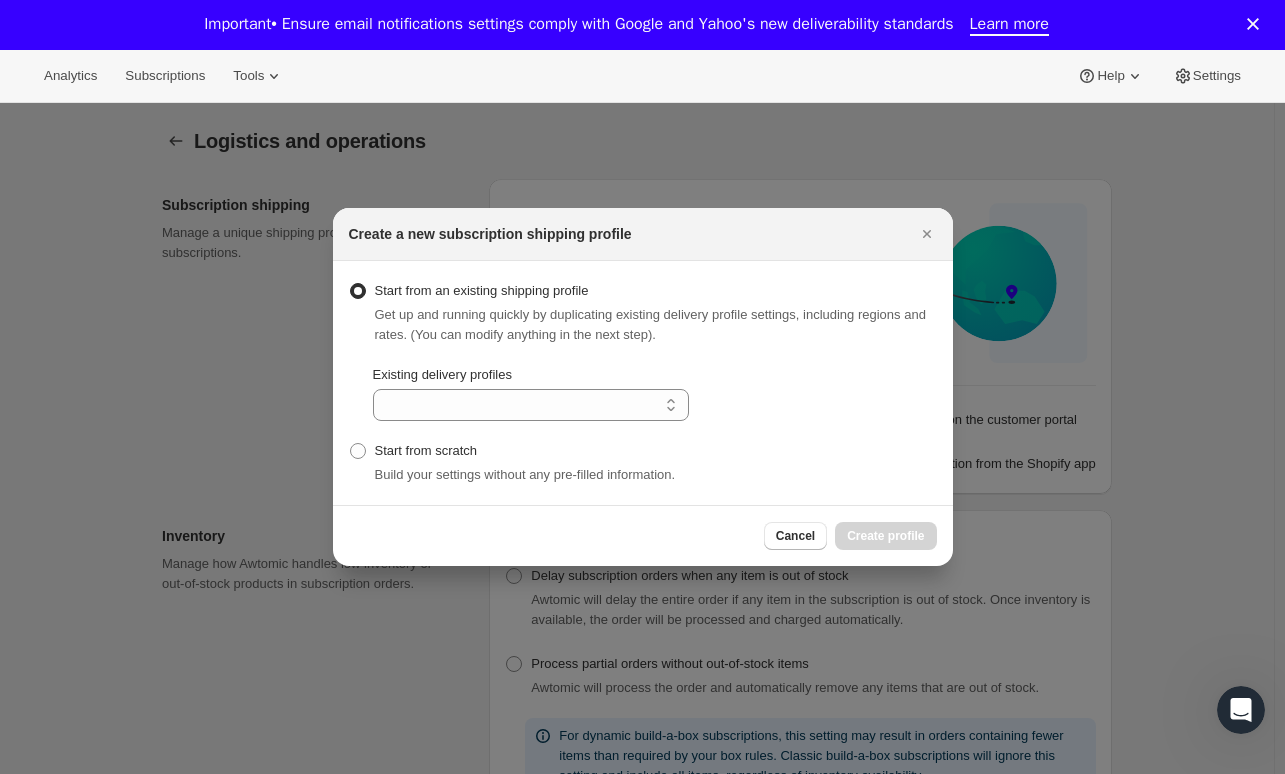 select on "gid://shopify/DeliveryProfile/104135295217" 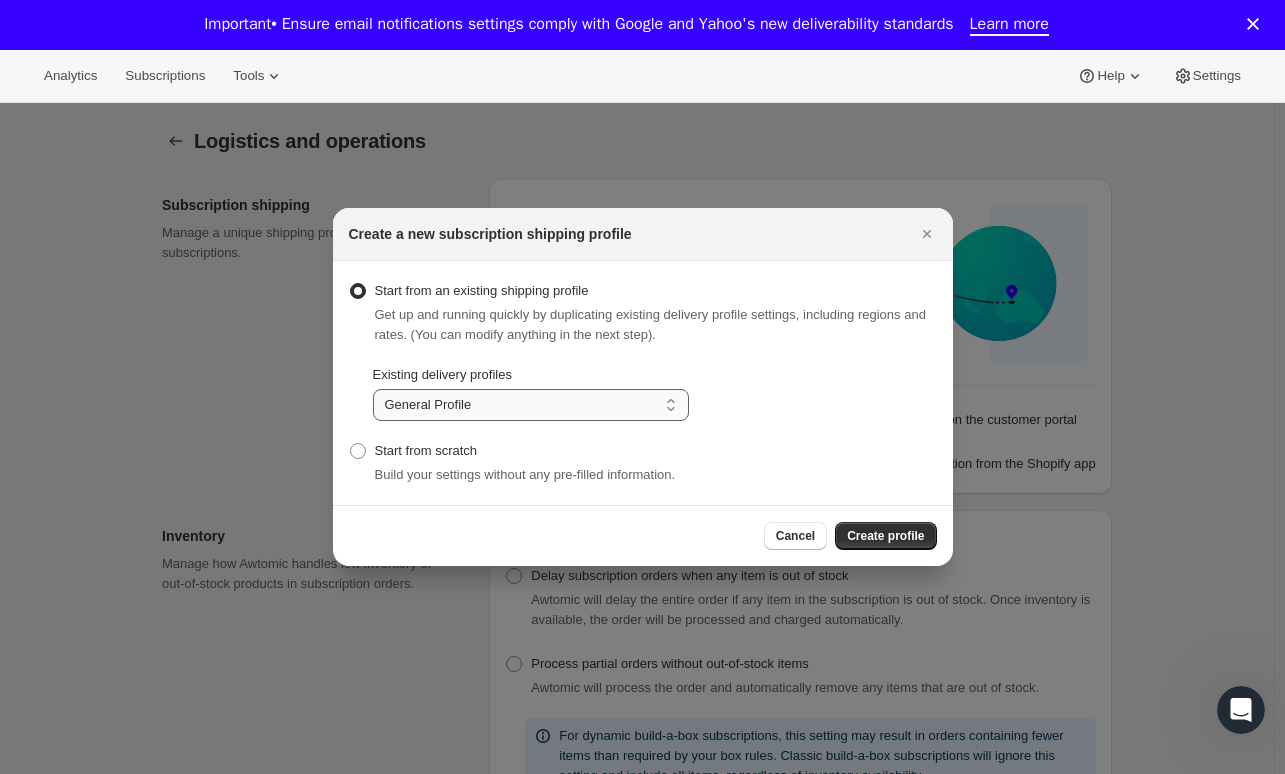 click on "General Profile" at bounding box center (531, 405) 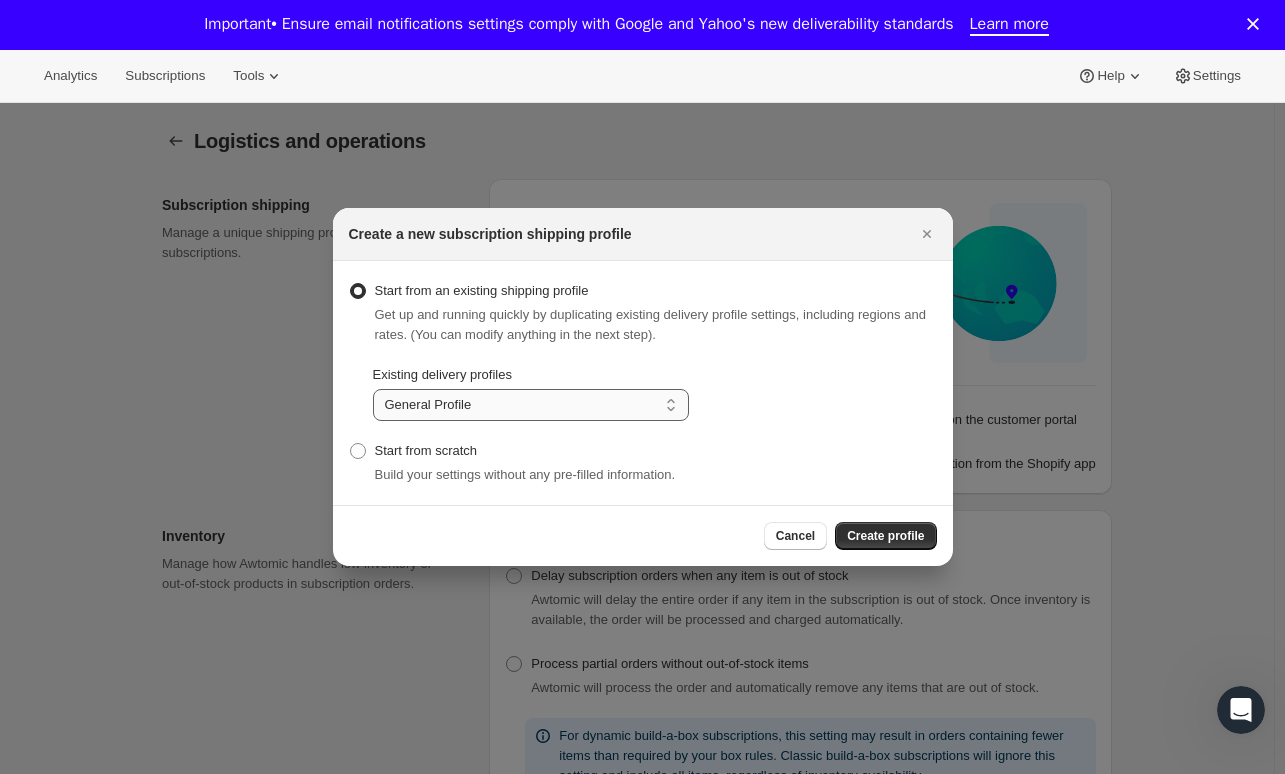 click on "General Profile" at bounding box center [531, 405] 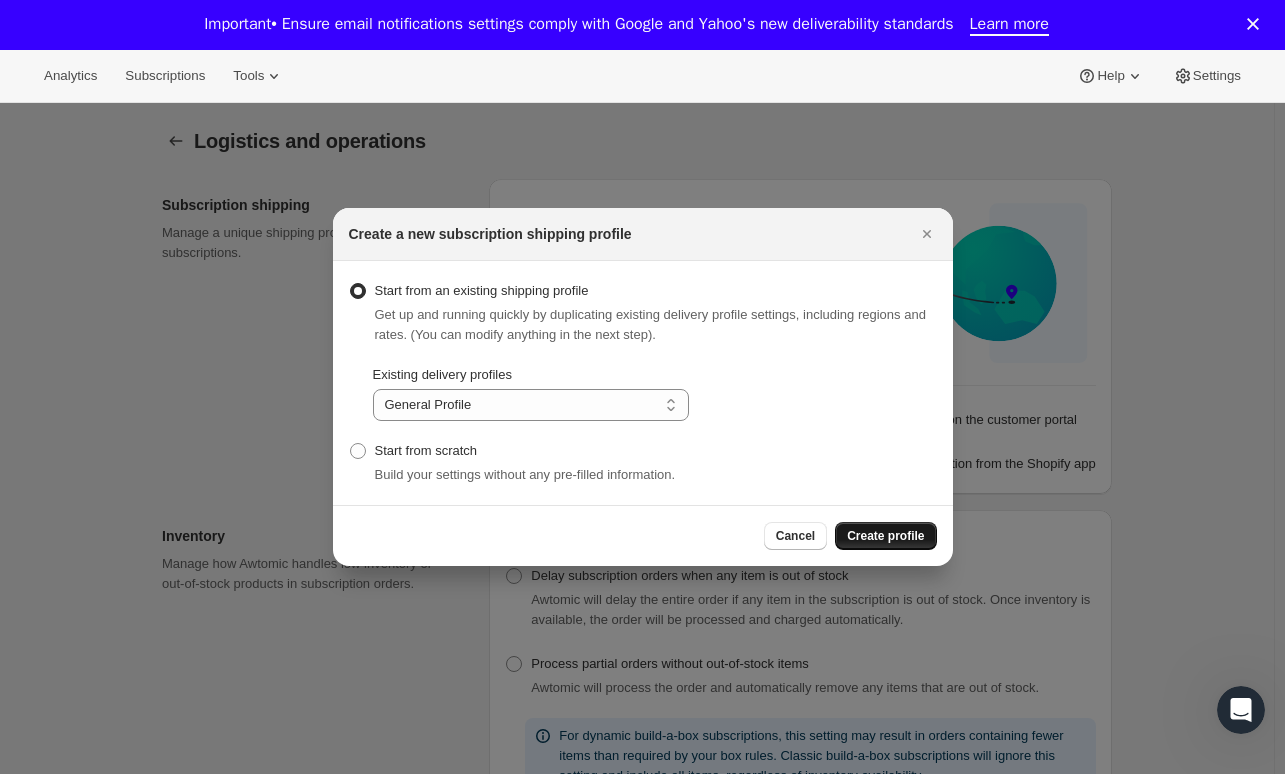 click on "Create profile" at bounding box center [885, 536] 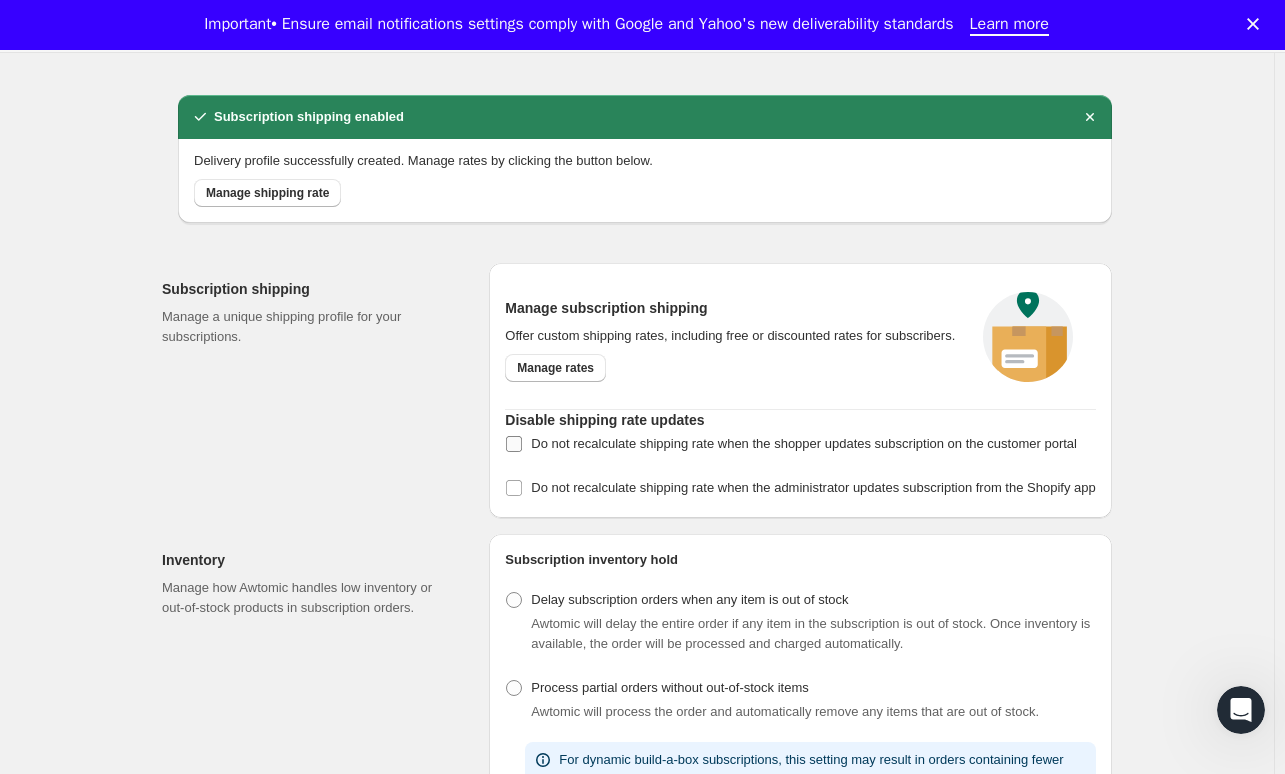 scroll, scrollTop: 200, scrollLeft: 0, axis: vertical 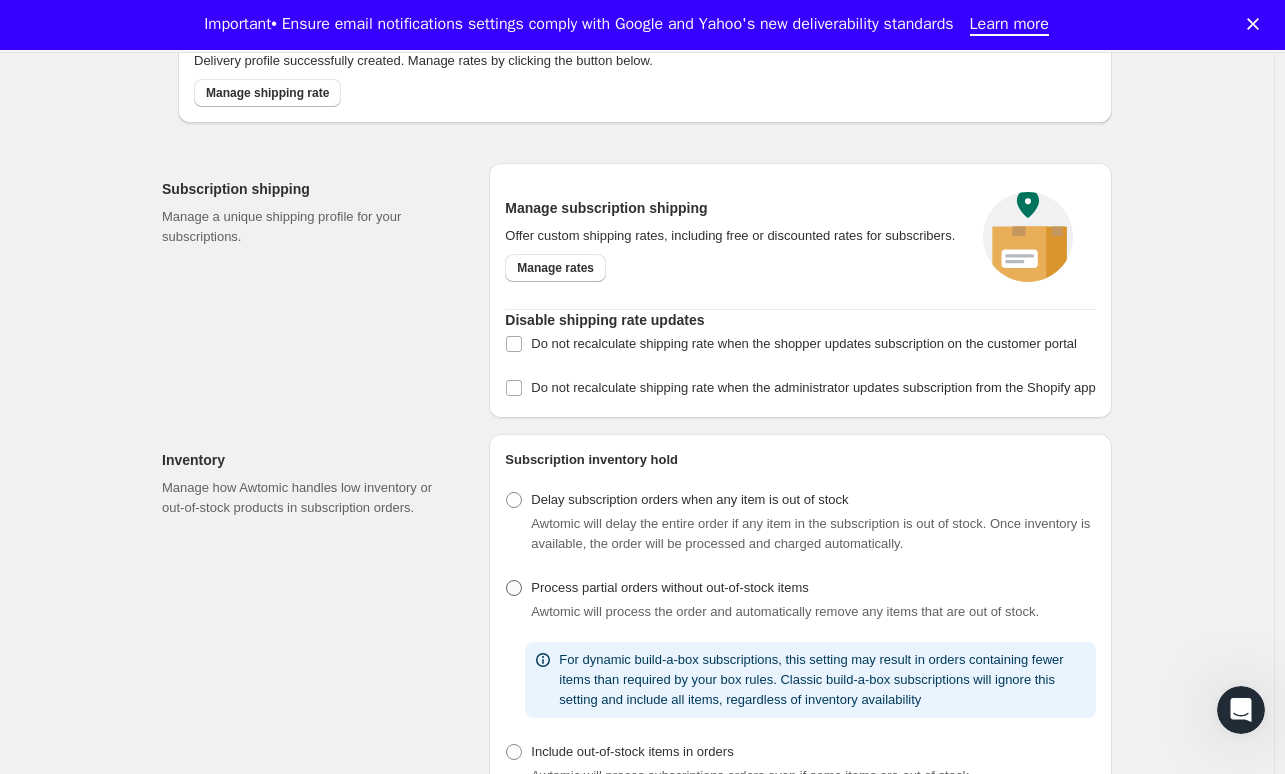 click on "Process partial orders without out-of-stock items" at bounding box center [669, 587] 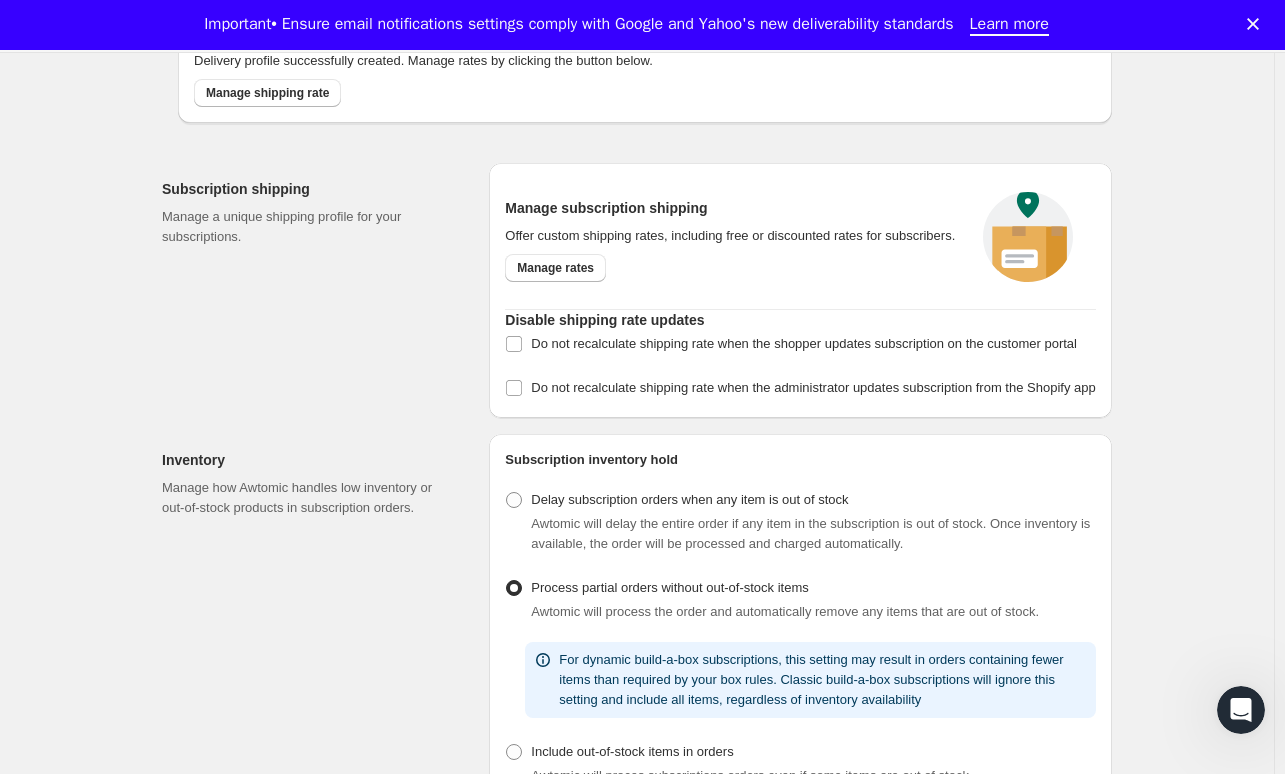 radio on "true" 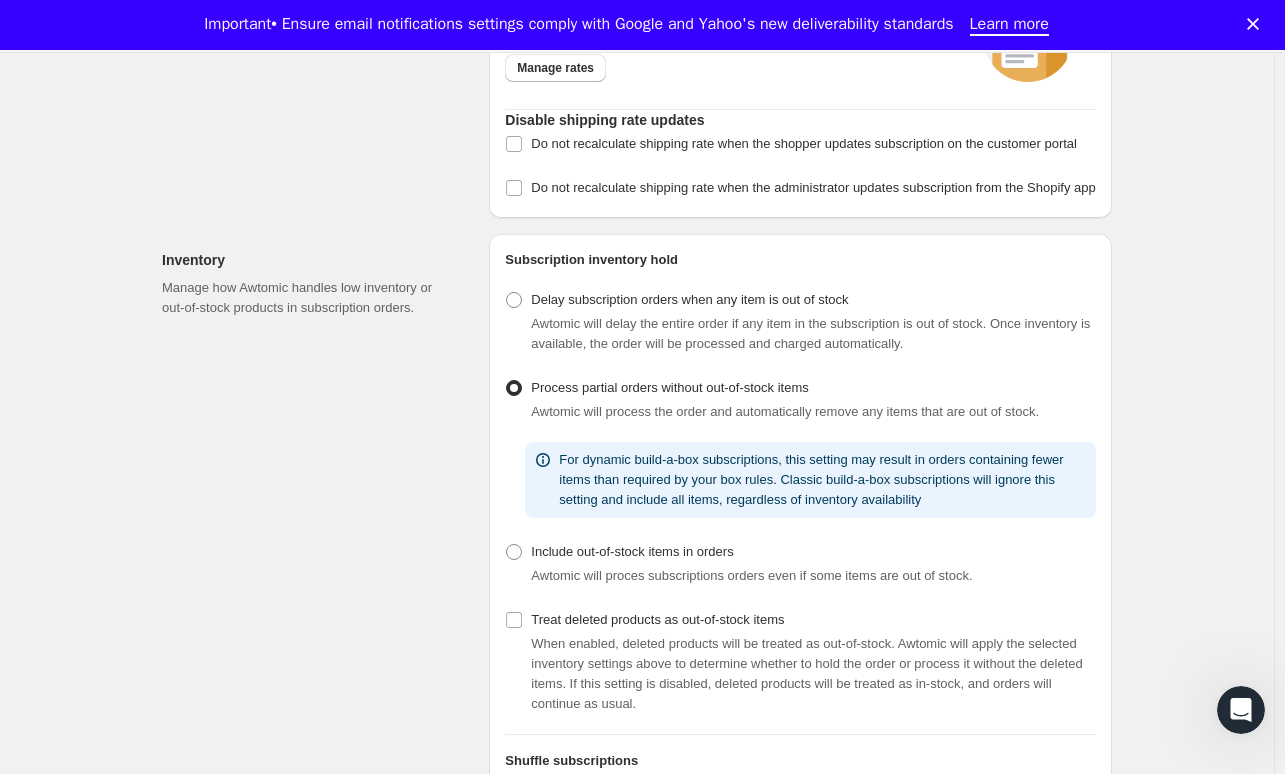 scroll, scrollTop: 500, scrollLeft: 0, axis: vertical 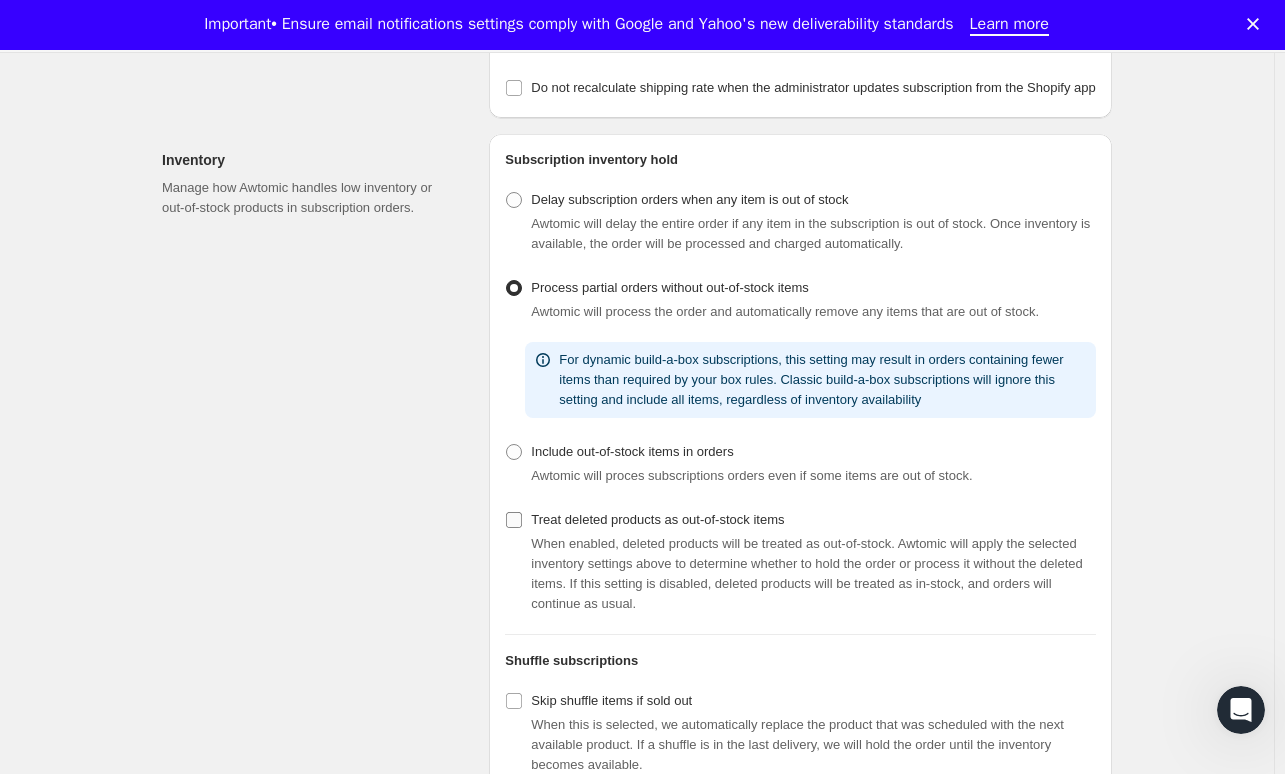 click on "Treat deleted products as out-of-stock items" at bounding box center [657, 519] 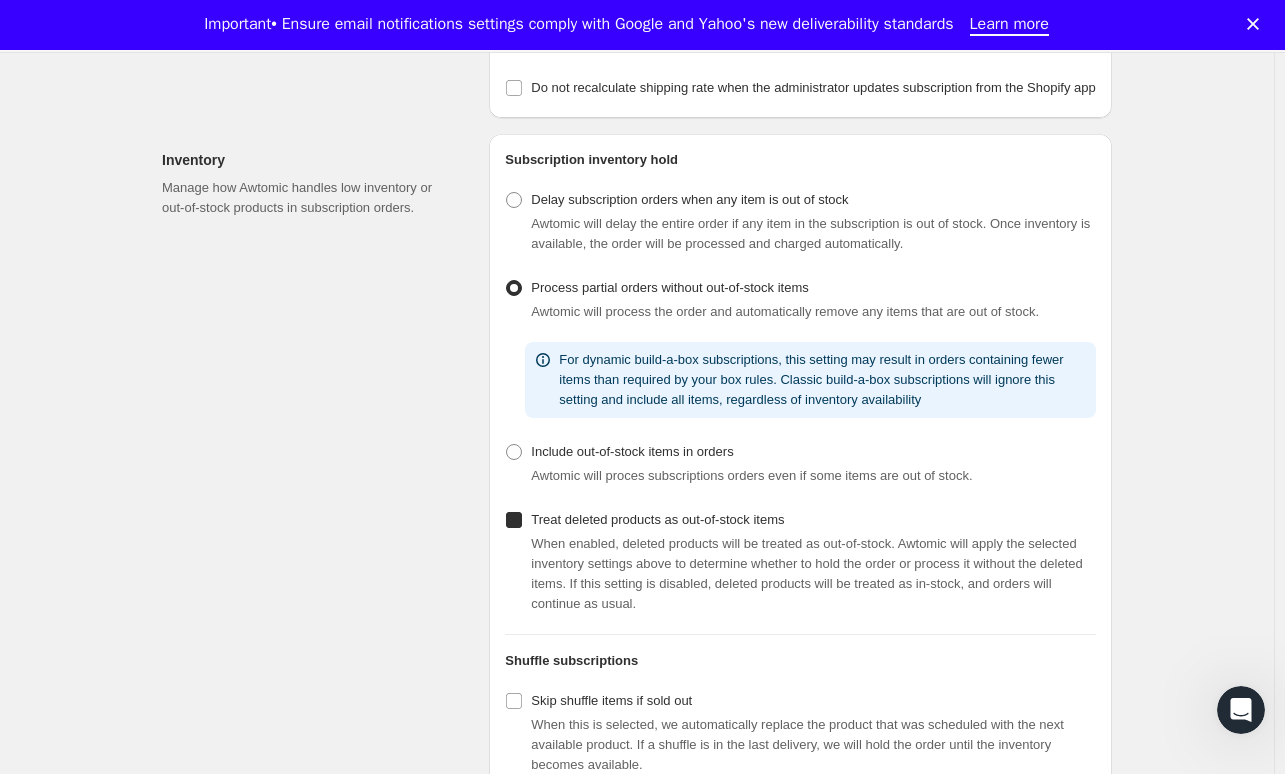 checkbox on "true" 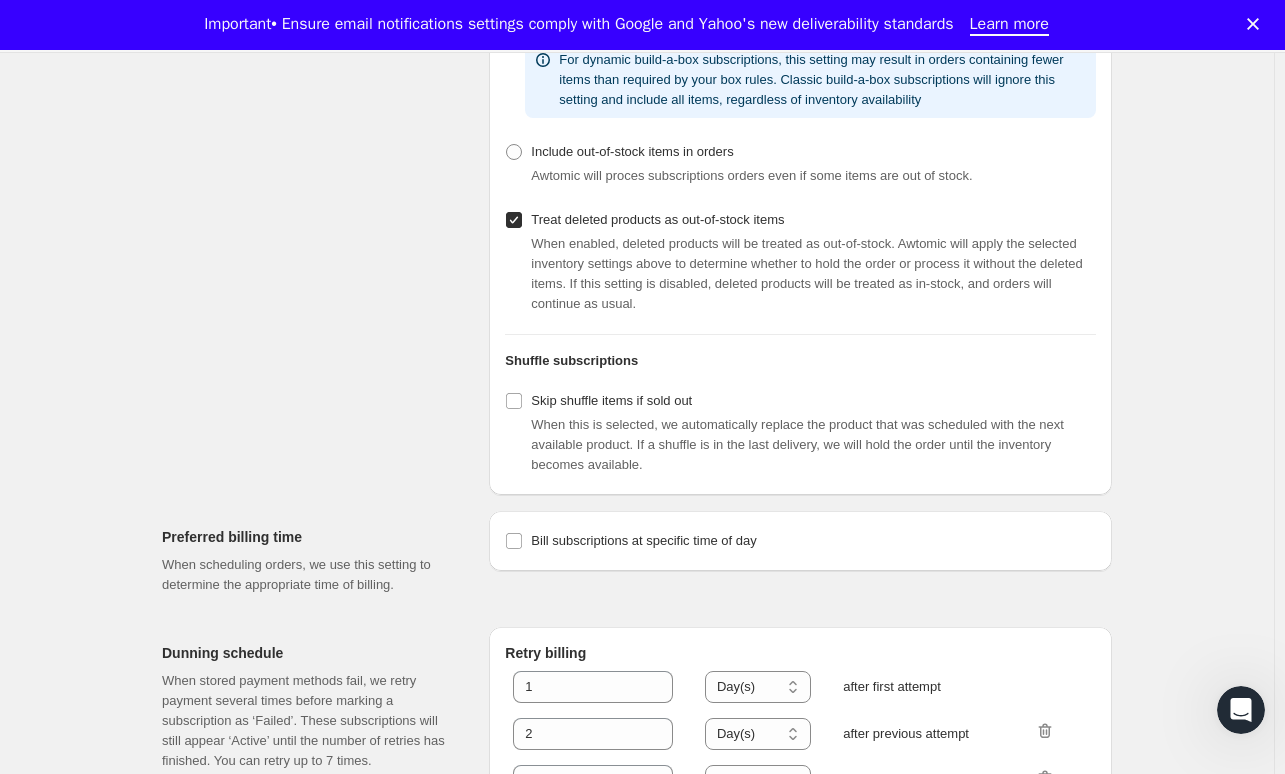 scroll, scrollTop: 1000, scrollLeft: 0, axis: vertical 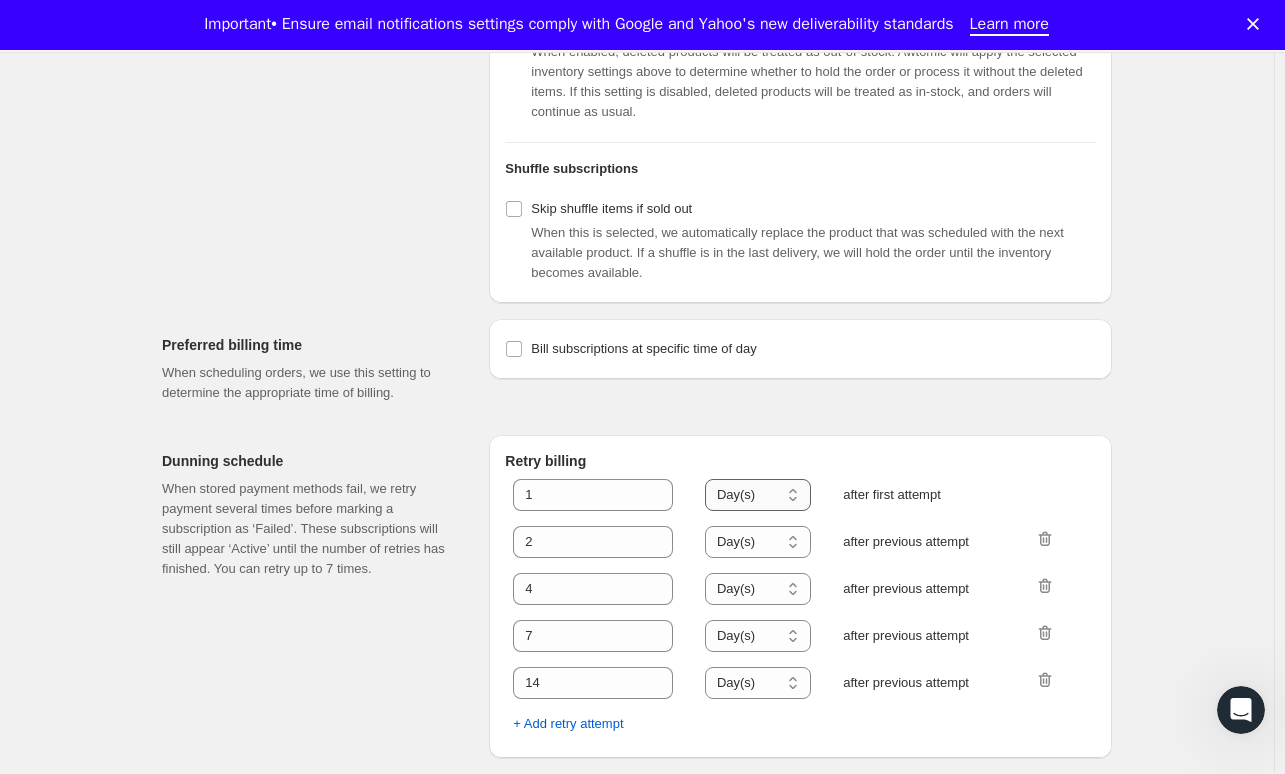 click on "Hour(s) Day(s)" at bounding box center [758, 495] 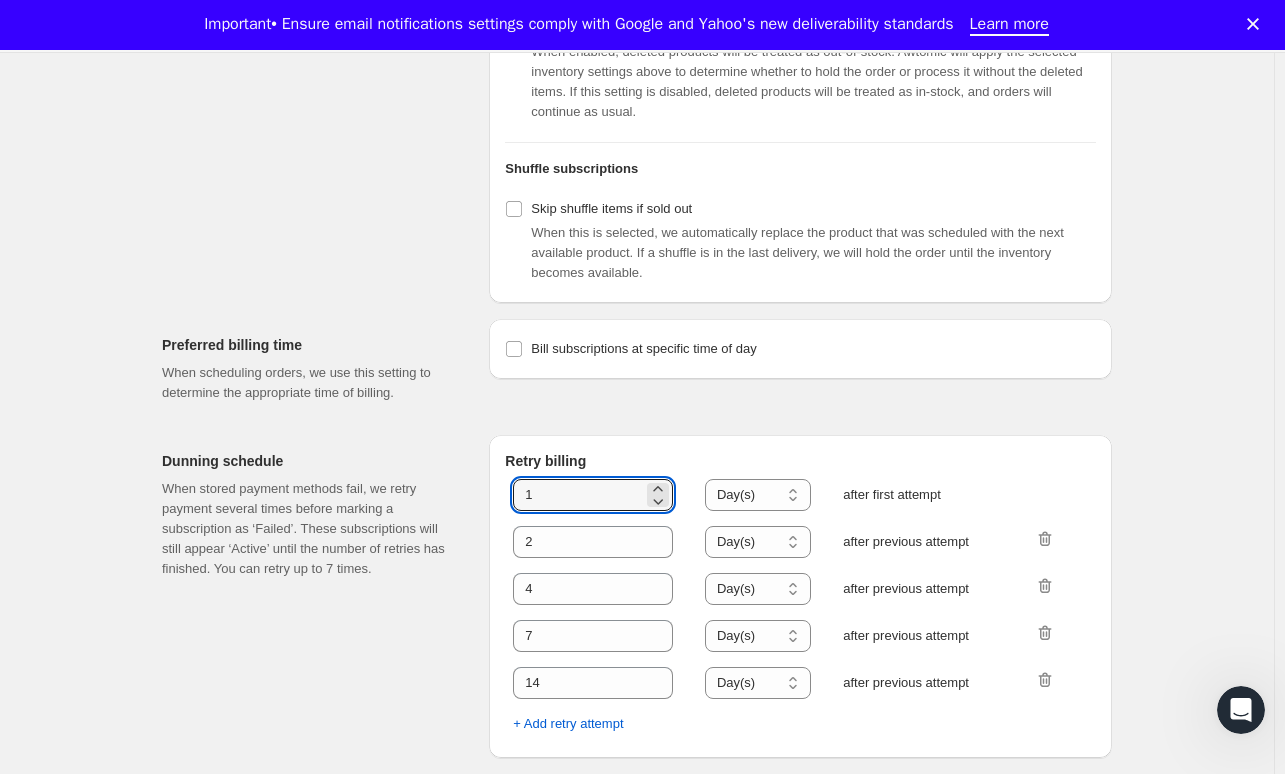 drag, startPoint x: 594, startPoint y: 514, endPoint x: 452, endPoint y: 510, distance: 142.05632 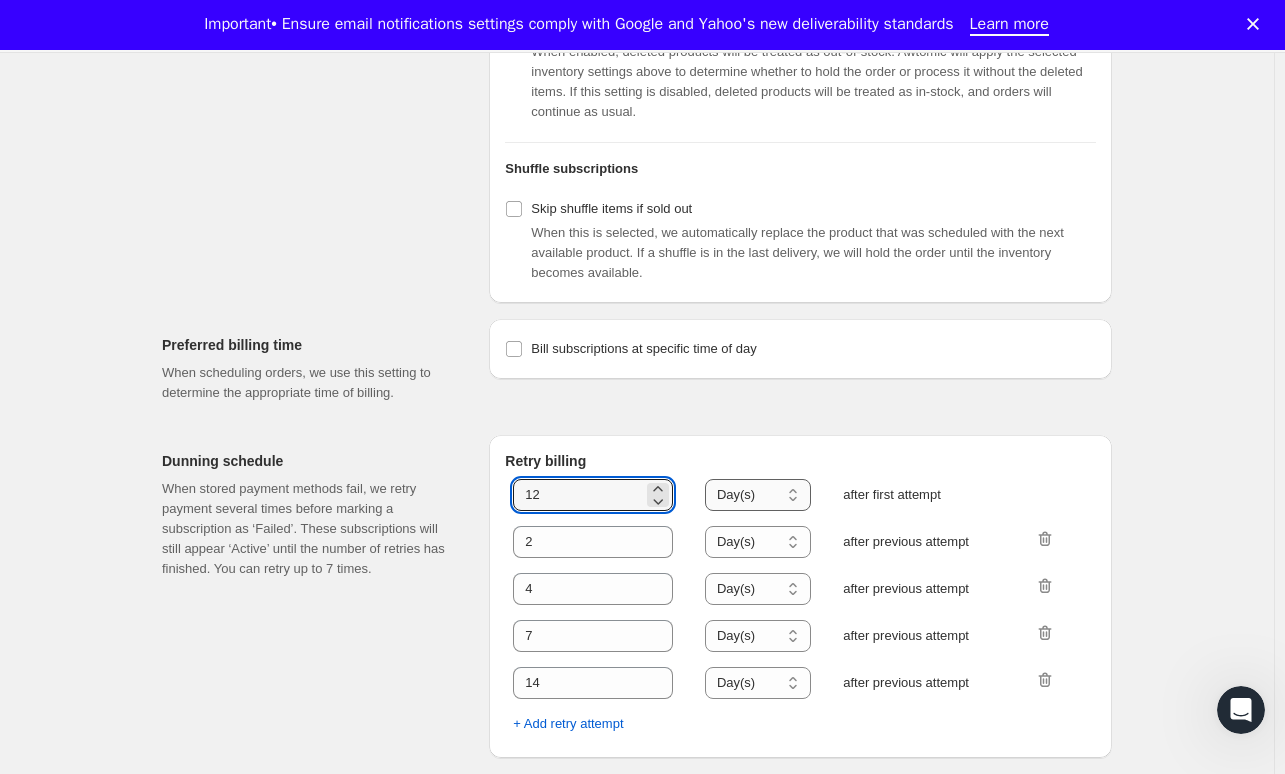 type on "12" 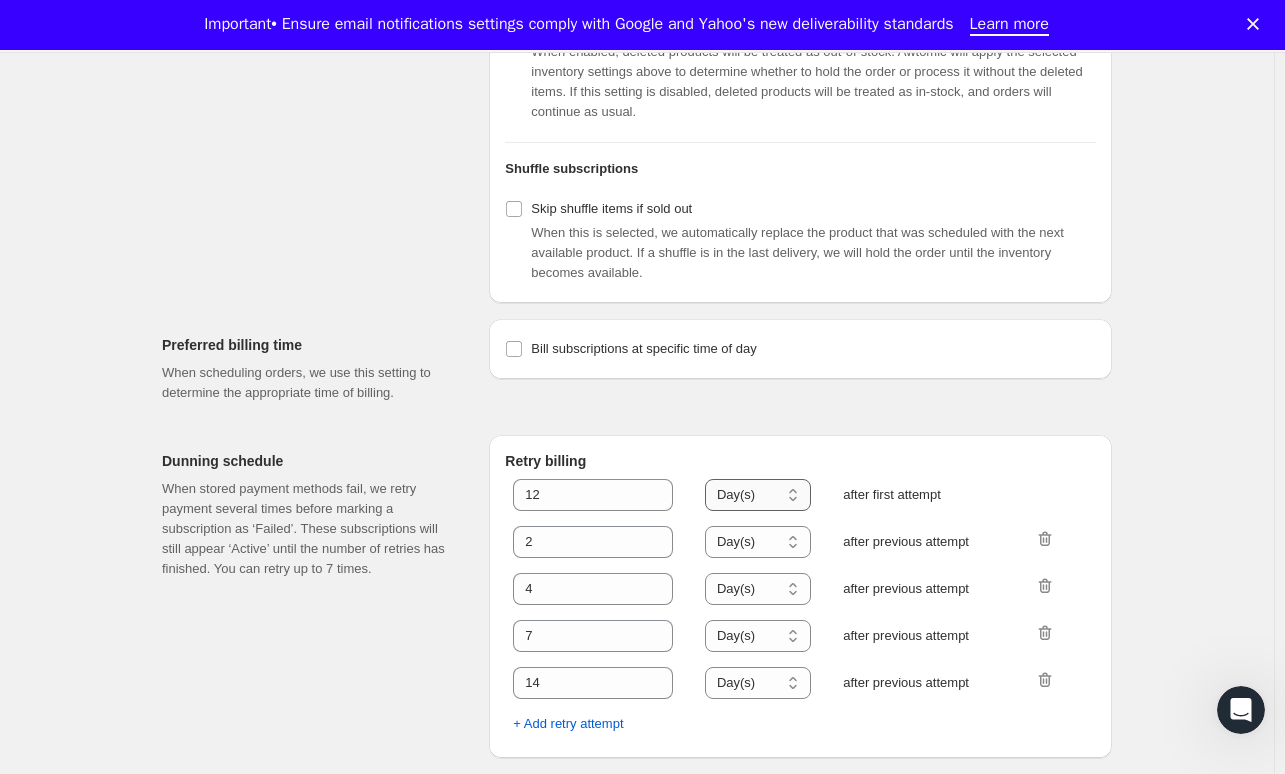 click on "Hour(s) Day(s)" at bounding box center [758, 495] 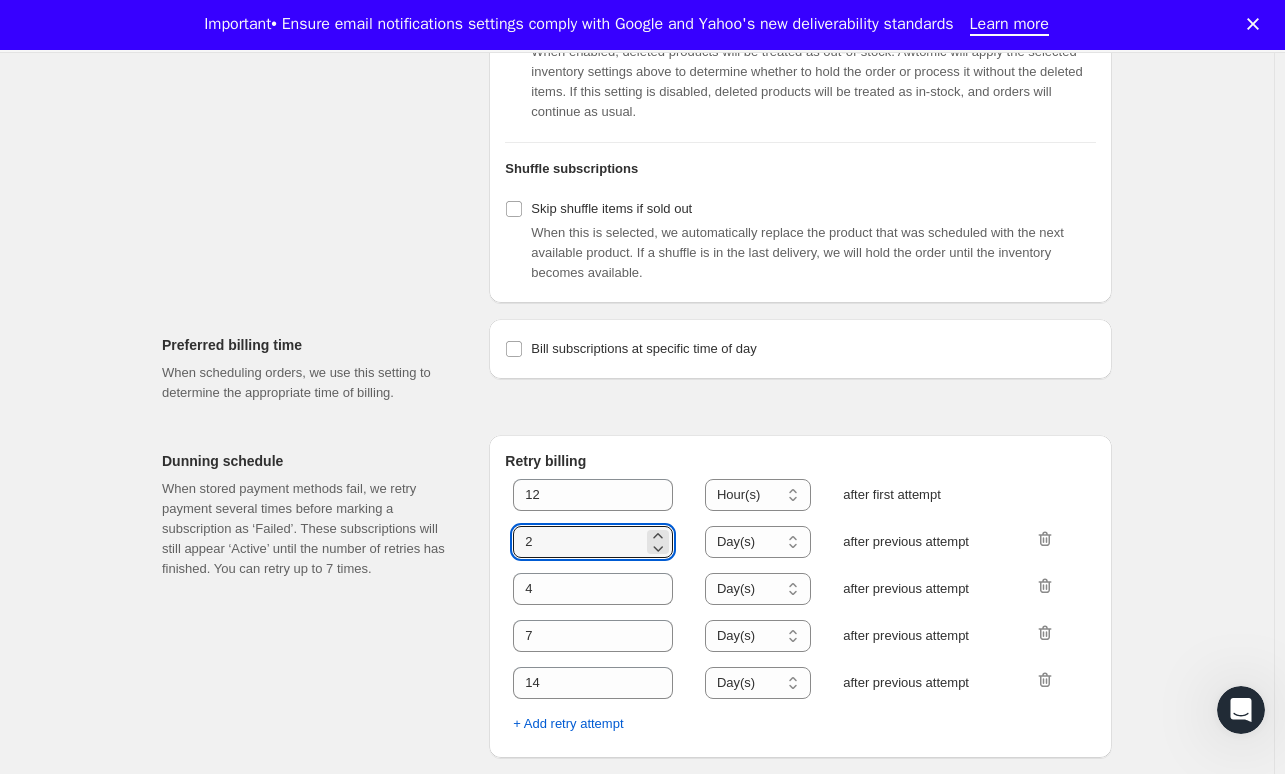 drag, startPoint x: 568, startPoint y: 552, endPoint x: 507, endPoint y: 553, distance: 61.008198 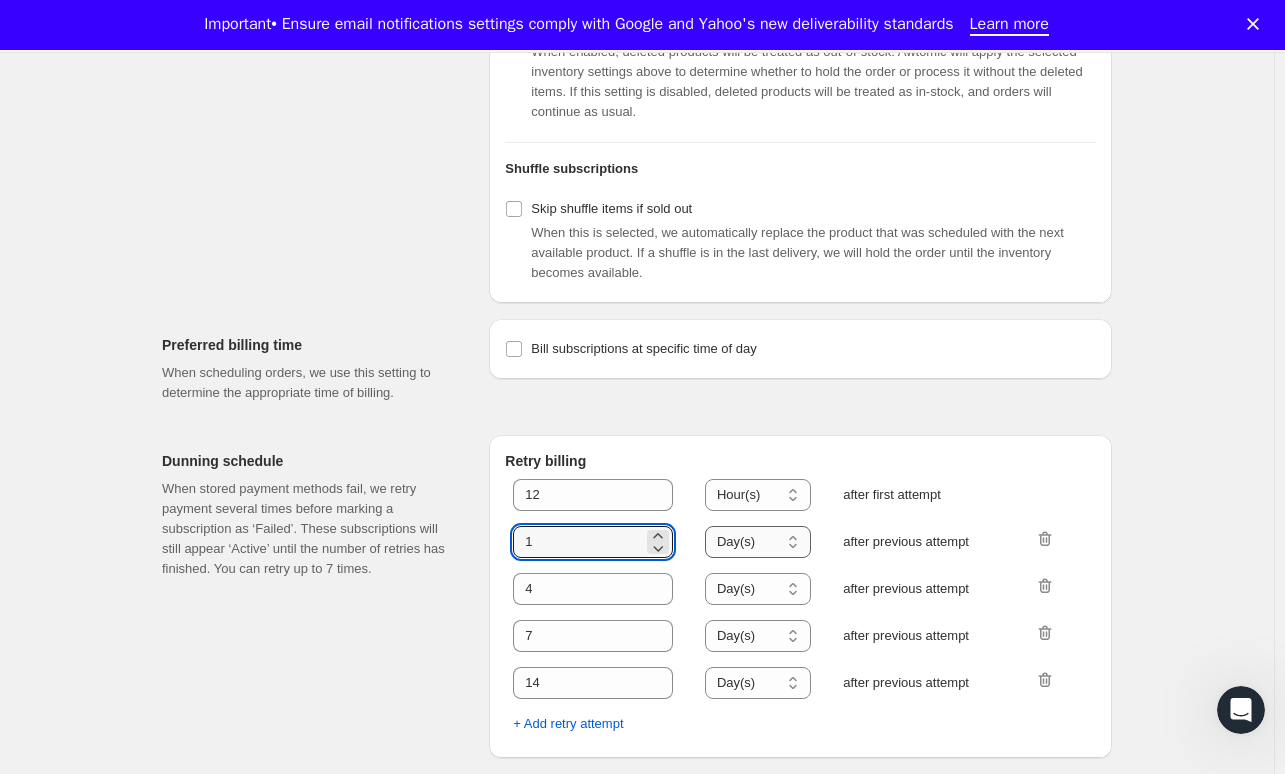 type on "1" 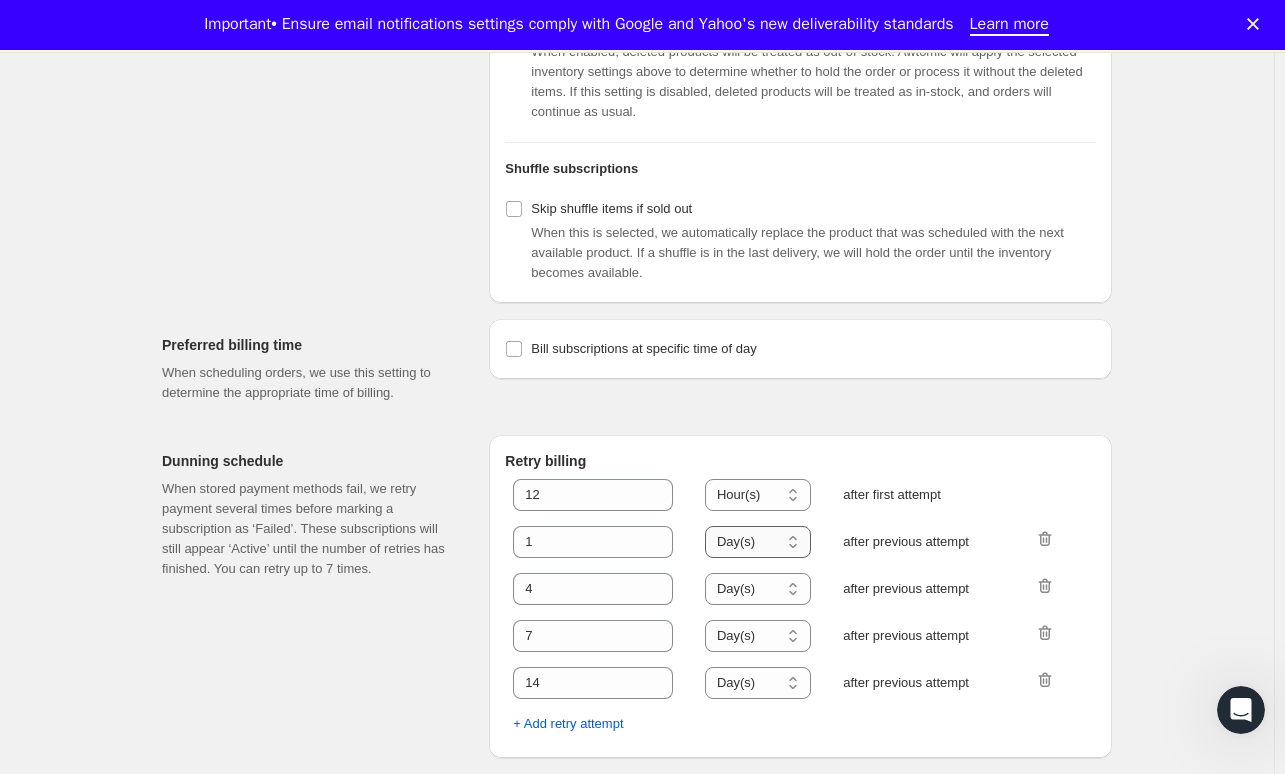click on "Hour(s) Day(s)" at bounding box center [758, 542] 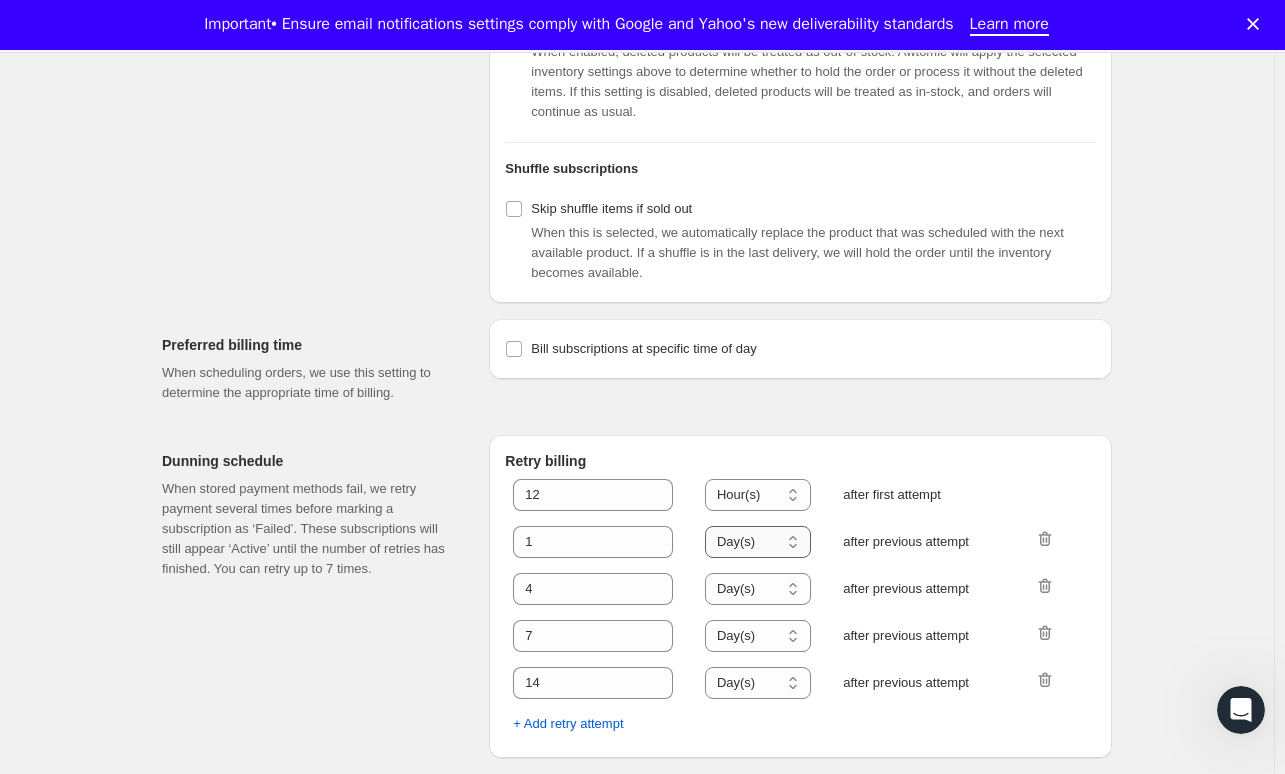 click on "Hour(s) Day(s)" at bounding box center (758, 542) 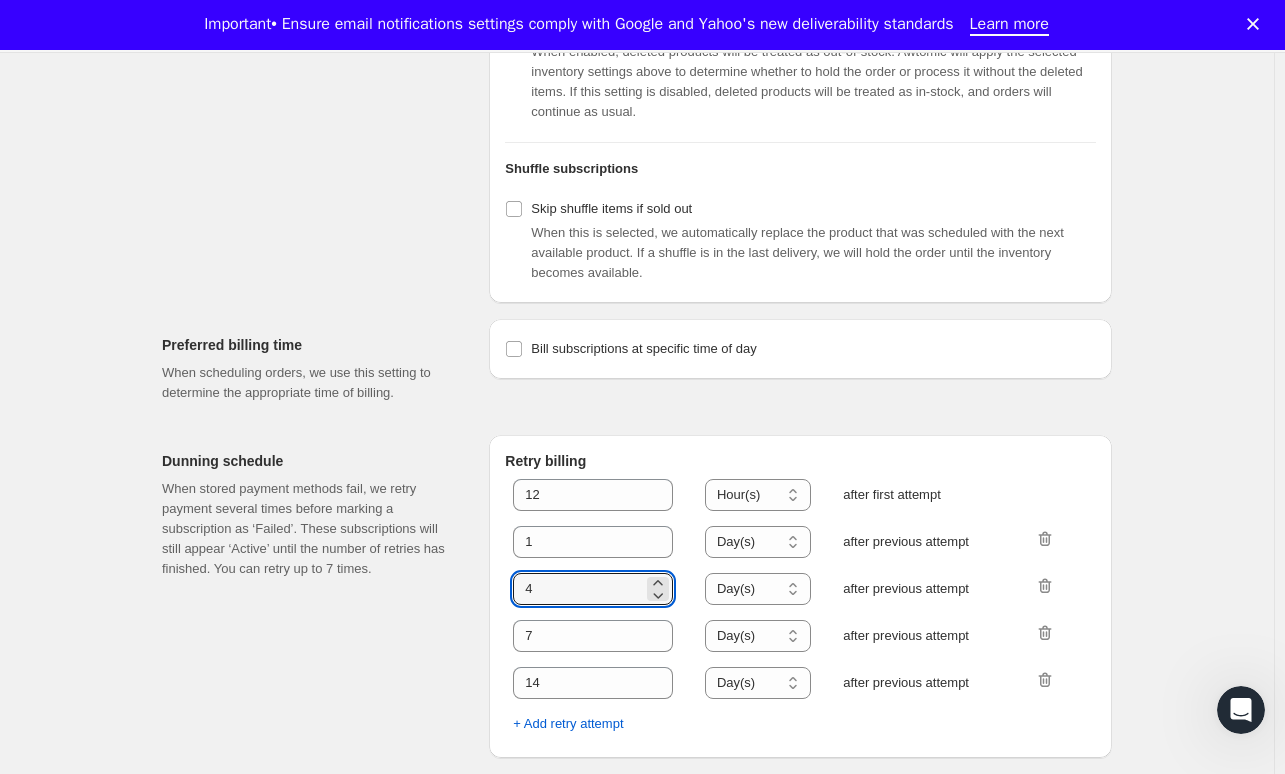 drag, startPoint x: 584, startPoint y: 596, endPoint x: 472, endPoint y: 620, distance: 114.54257 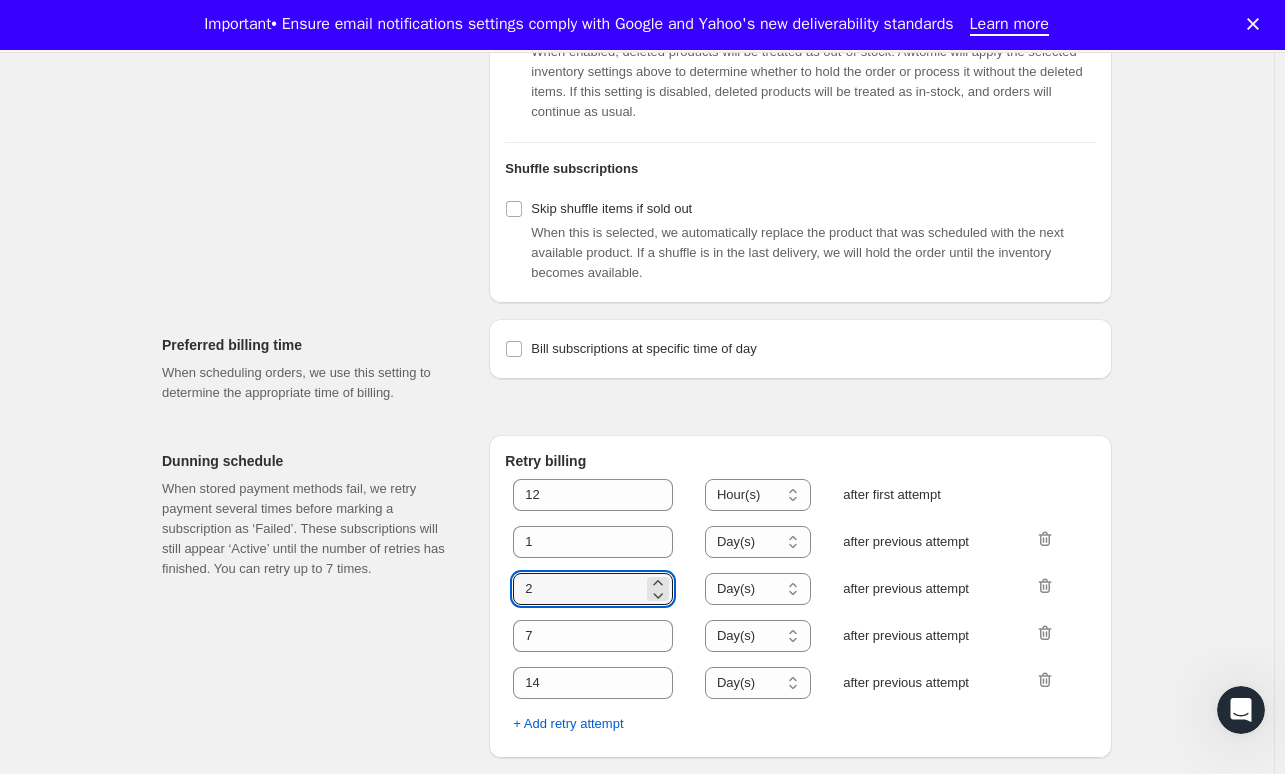 type on "2" 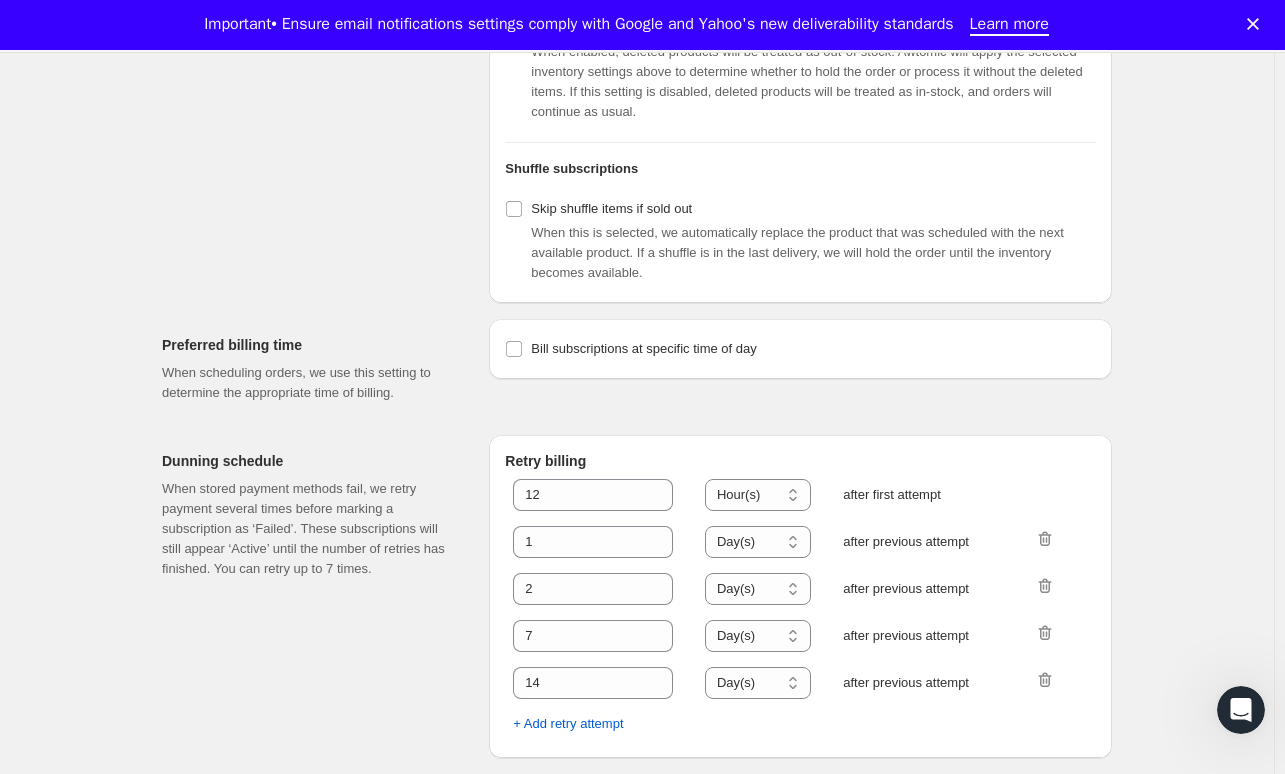 click on "Retry billing 12 Hour(s) Day(s) Hour(s) after first attempt 1 Hour(s) Day(s) Day(s) after previous attempt 2 Hour(s) Day(s) Day(s) after previous attempt 7 Hour(s) Day(s) Day(s) after previous attempt 14 Hour(s) Day(s) Day(s) after previous attempt + Add retry attempt" at bounding box center [800, 596] 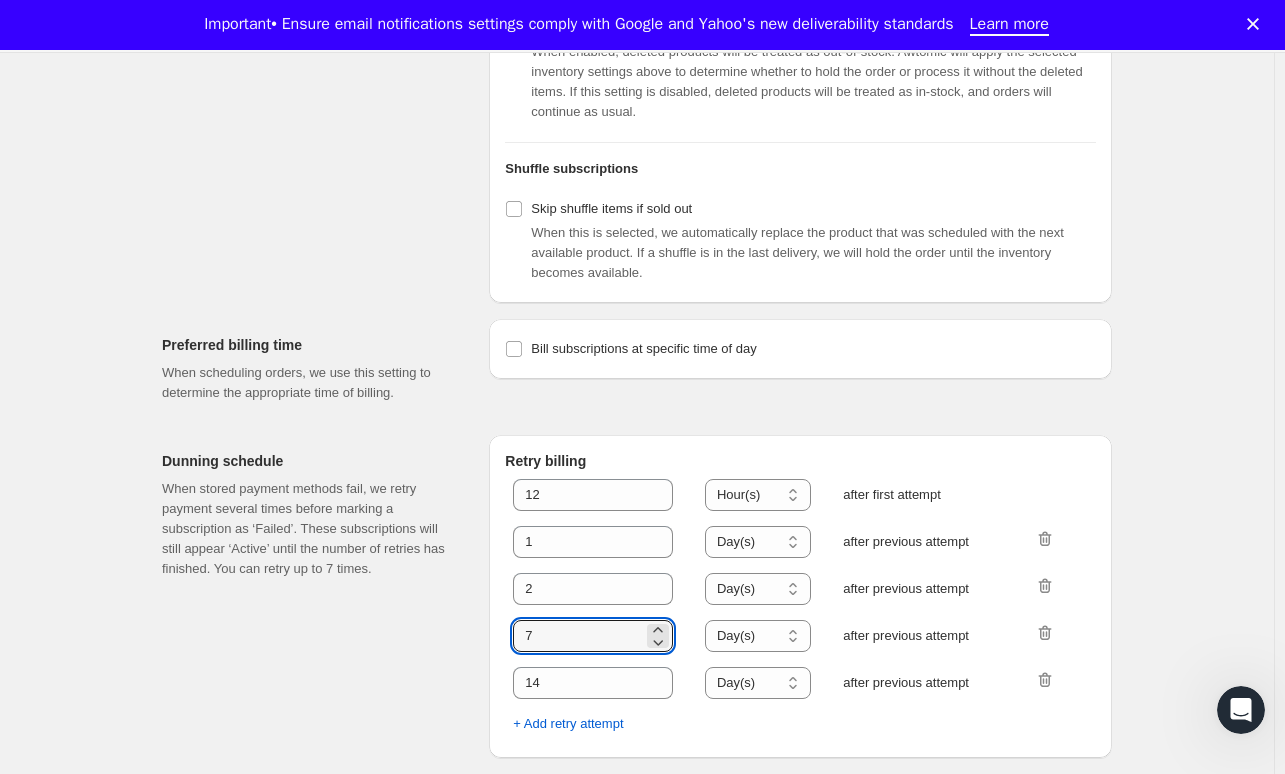 drag, startPoint x: 571, startPoint y: 655, endPoint x: 496, endPoint y: 651, distance: 75.10659 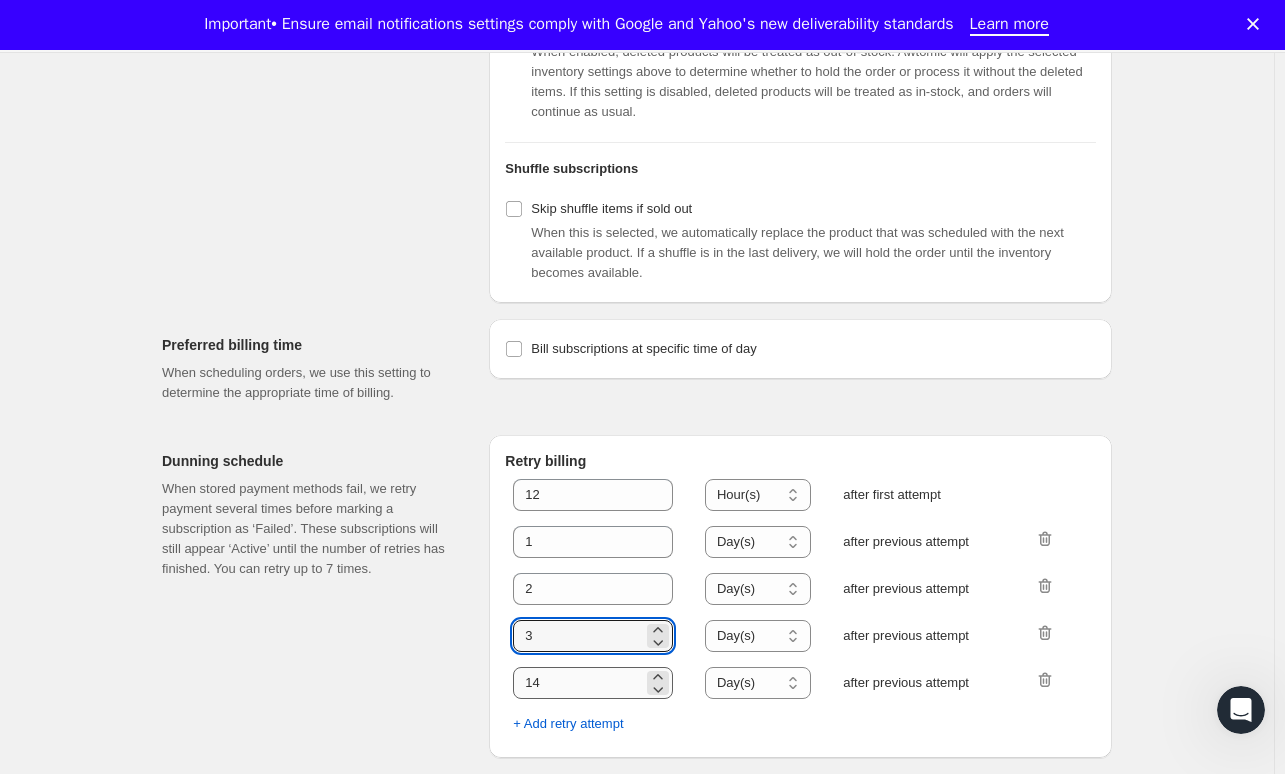 type on "3" 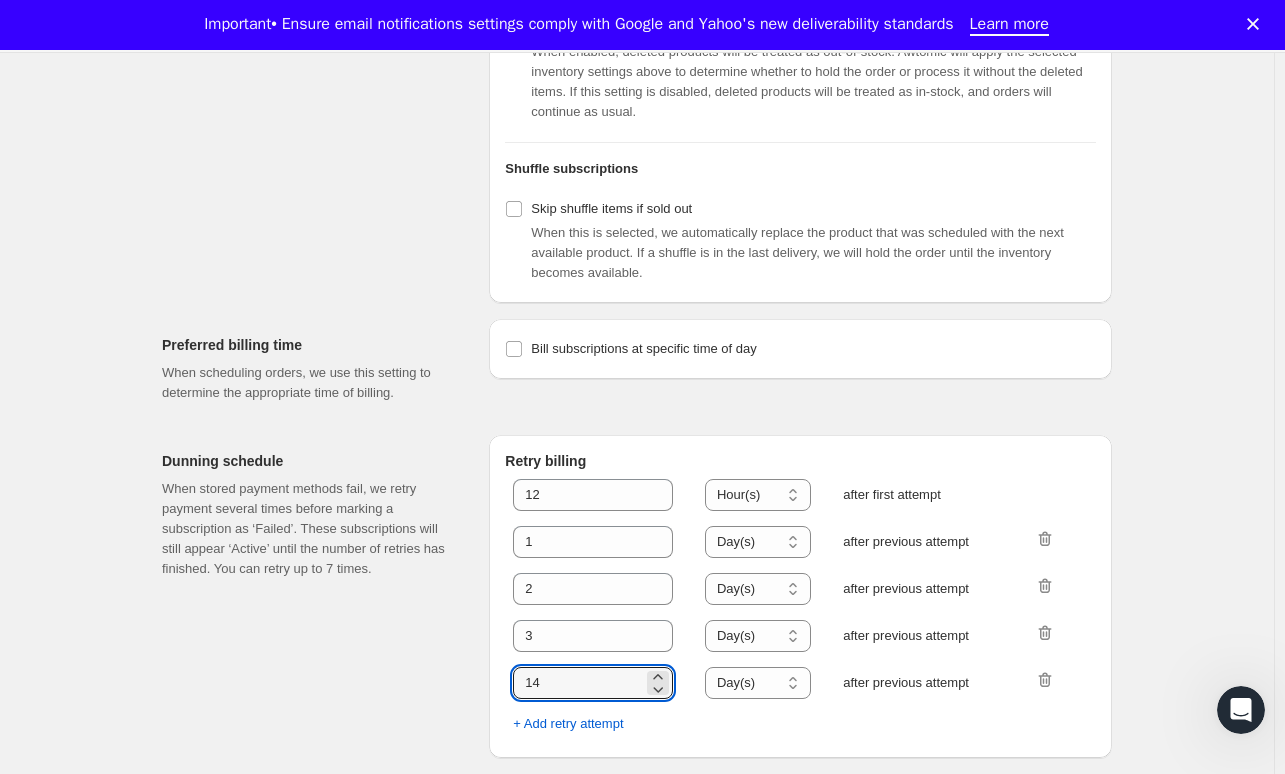 drag, startPoint x: 559, startPoint y: 691, endPoint x: 476, endPoint y: 682, distance: 83.48653 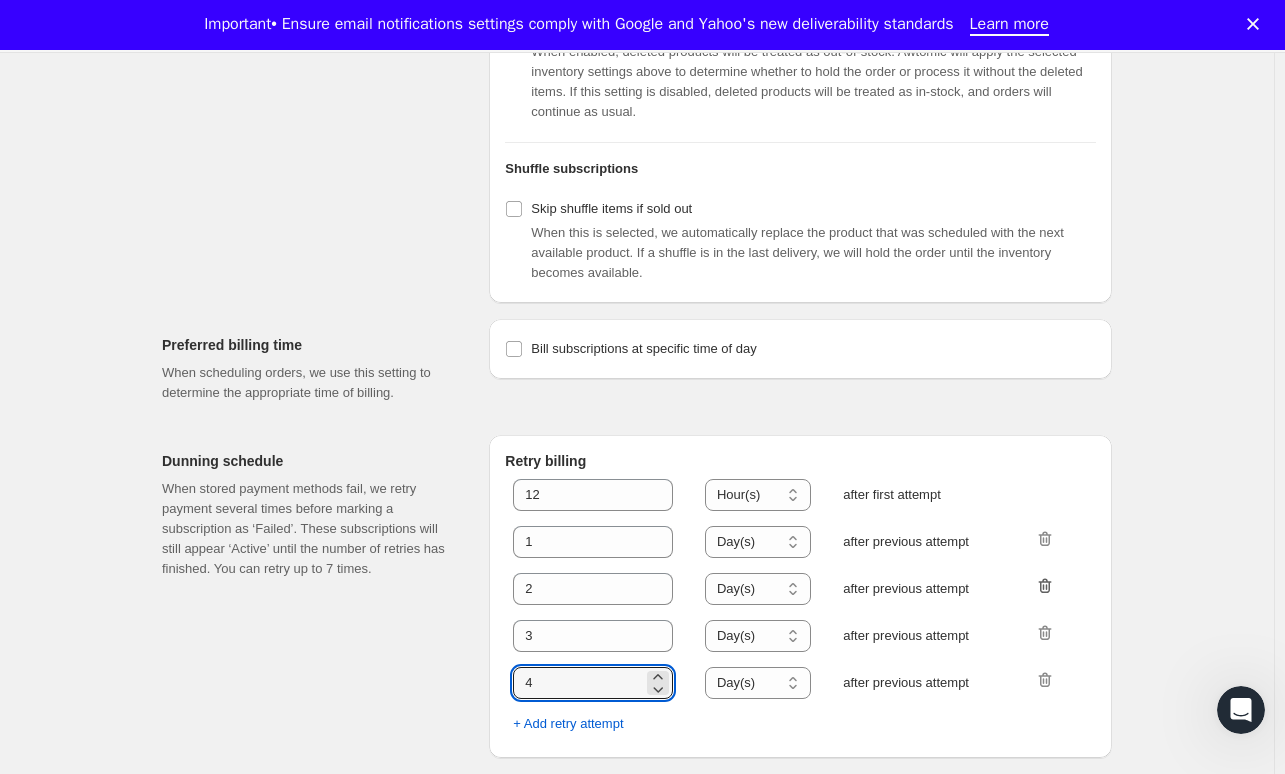 type on "4" 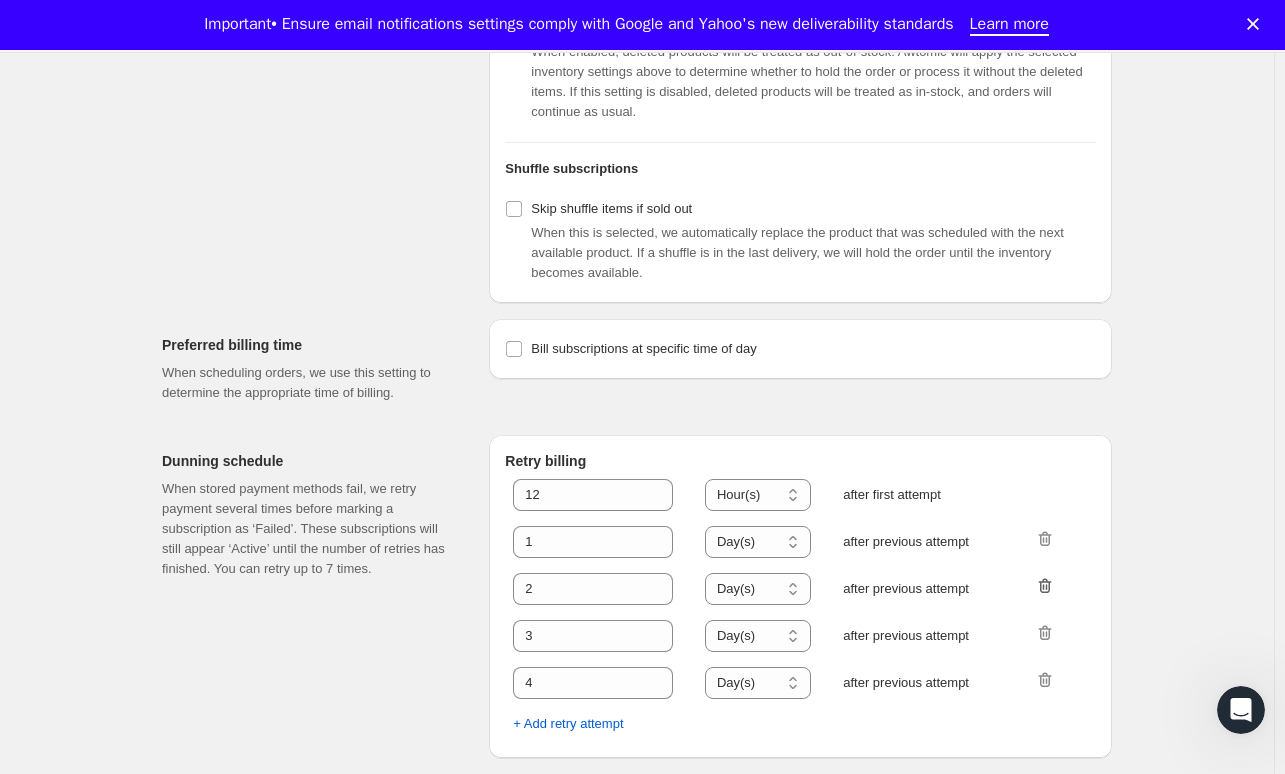 click 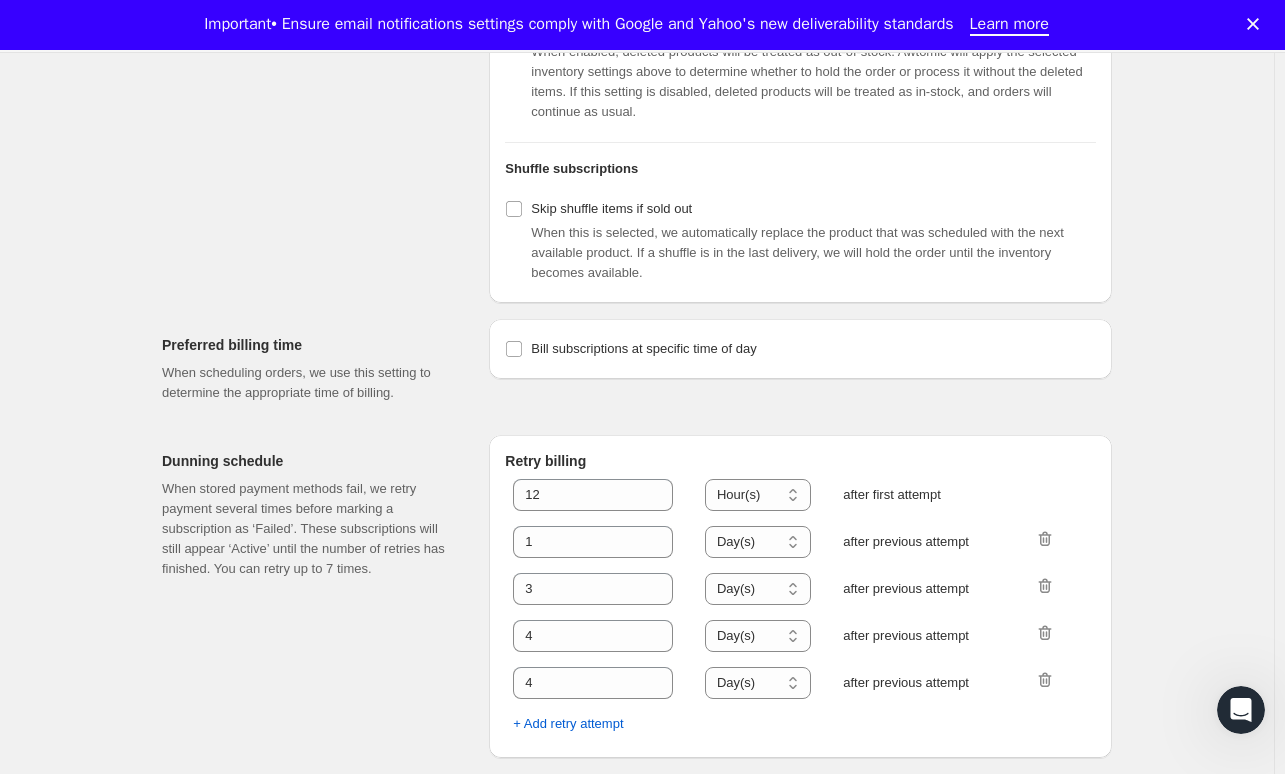 scroll, scrollTop: 962, scrollLeft: 0, axis: vertical 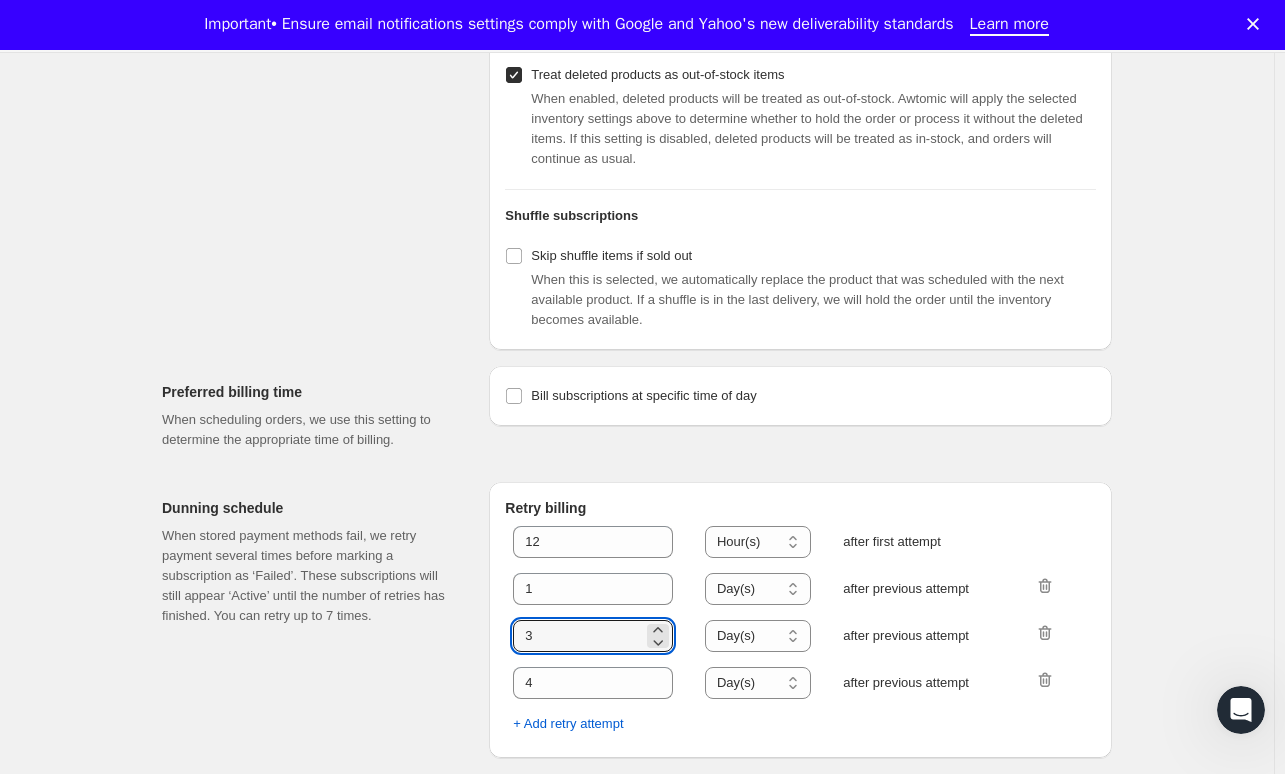 drag, startPoint x: 538, startPoint y: 635, endPoint x: 483, endPoint y: 634, distance: 55.00909 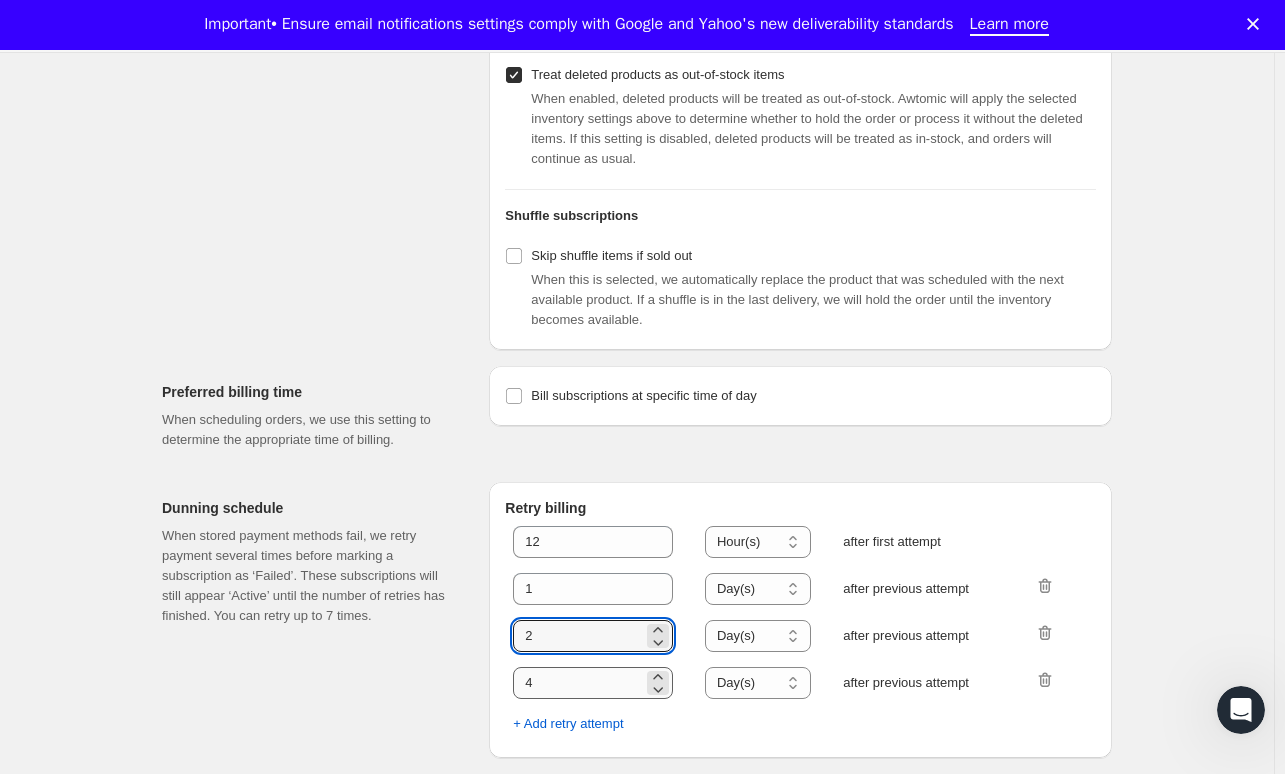 type on "2" 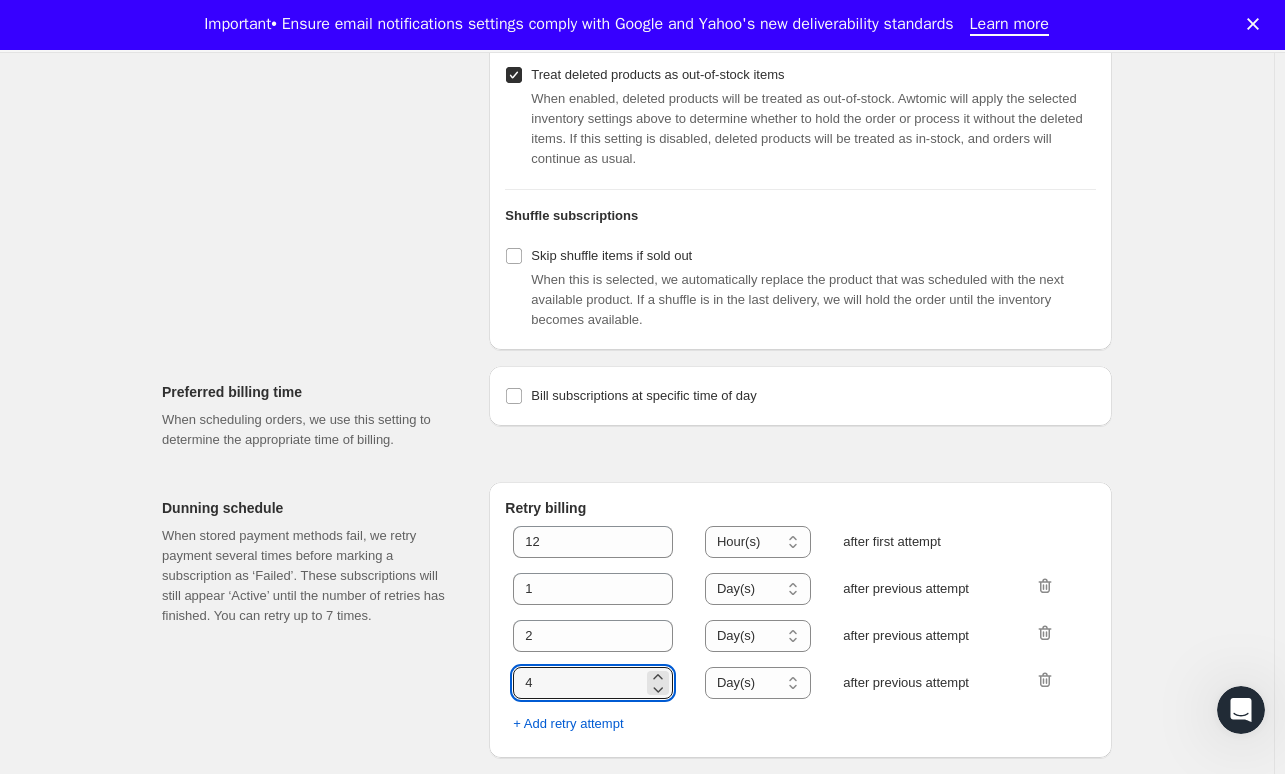 drag, startPoint x: 574, startPoint y: 690, endPoint x: 444, endPoint y: 671, distance: 131.38112 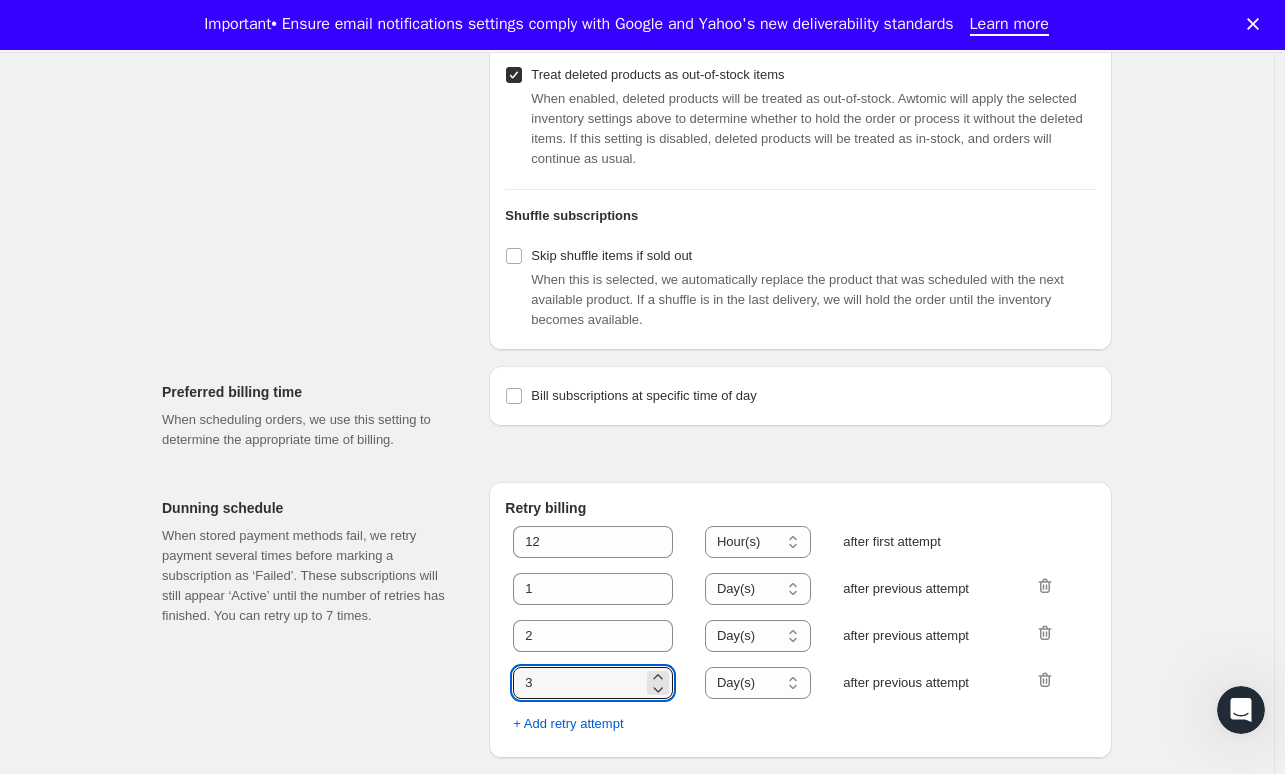 type on "3" 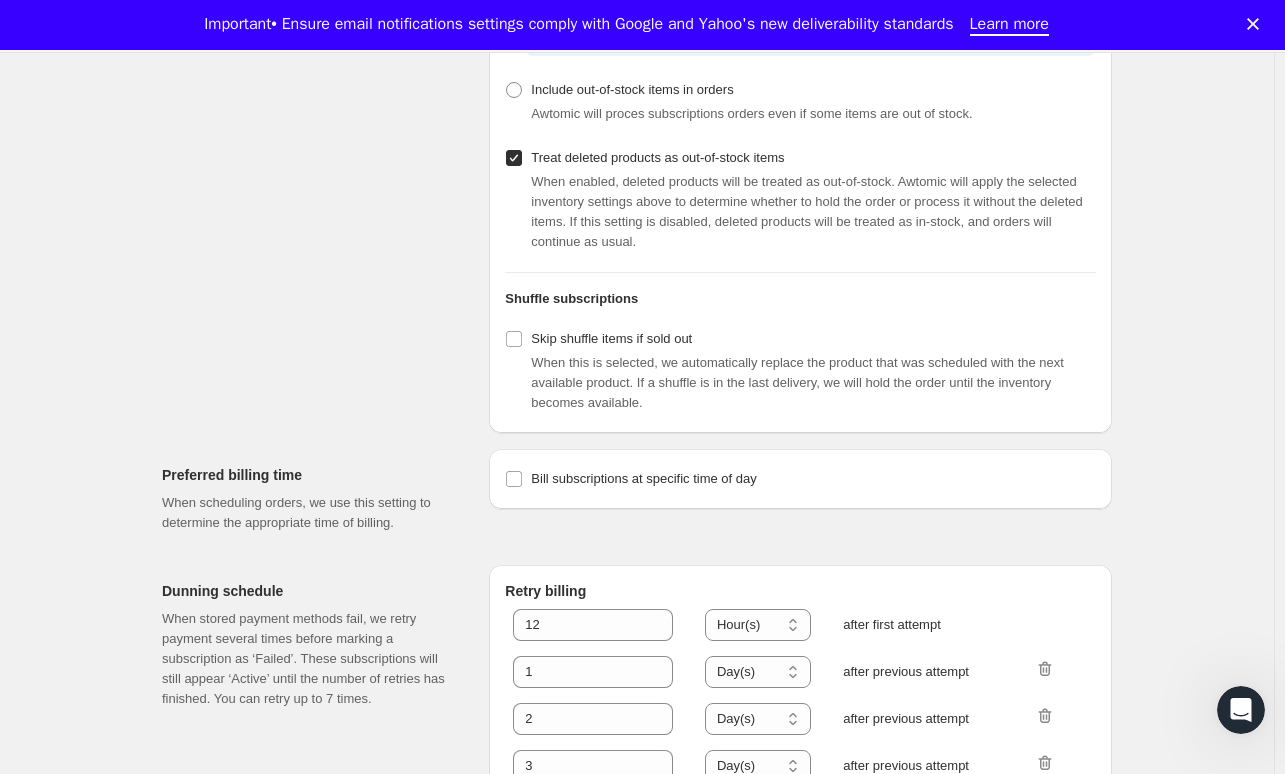 scroll, scrollTop: 962, scrollLeft: 0, axis: vertical 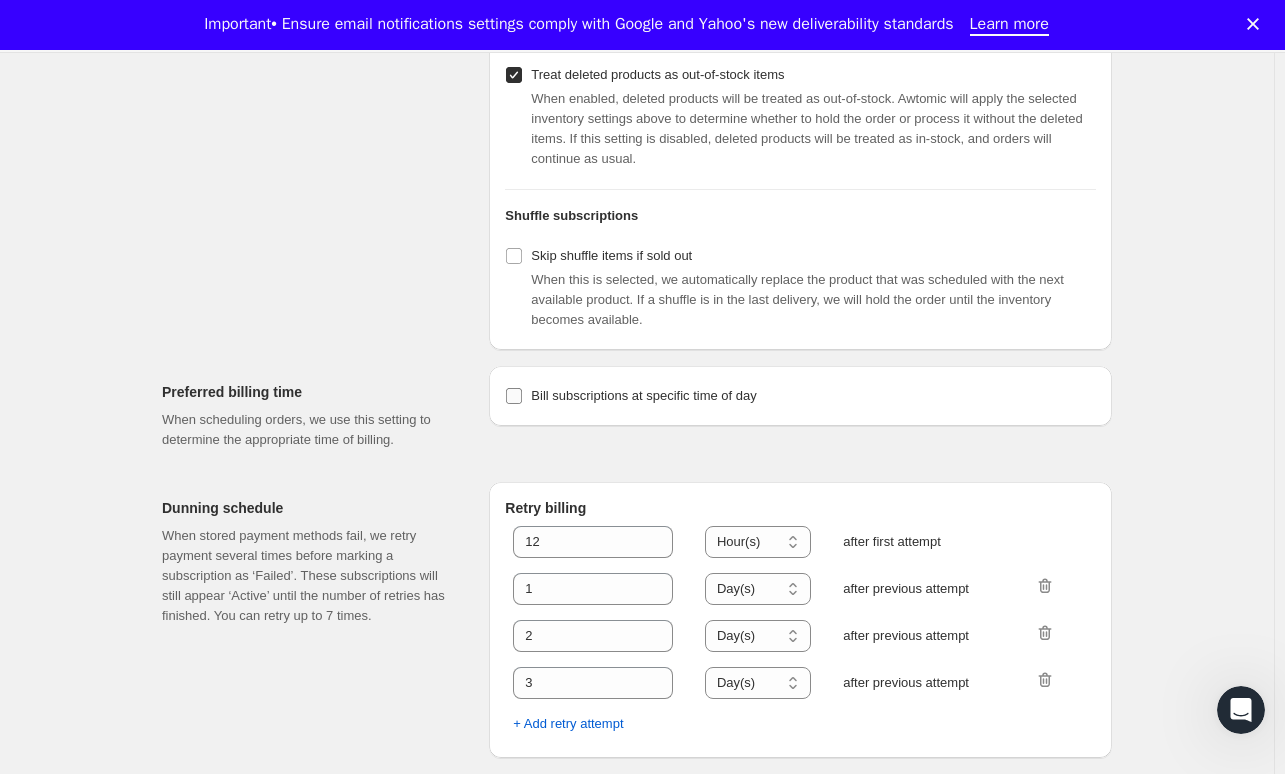 click on "Bill subscriptions at specific time of day" at bounding box center (643, 395) 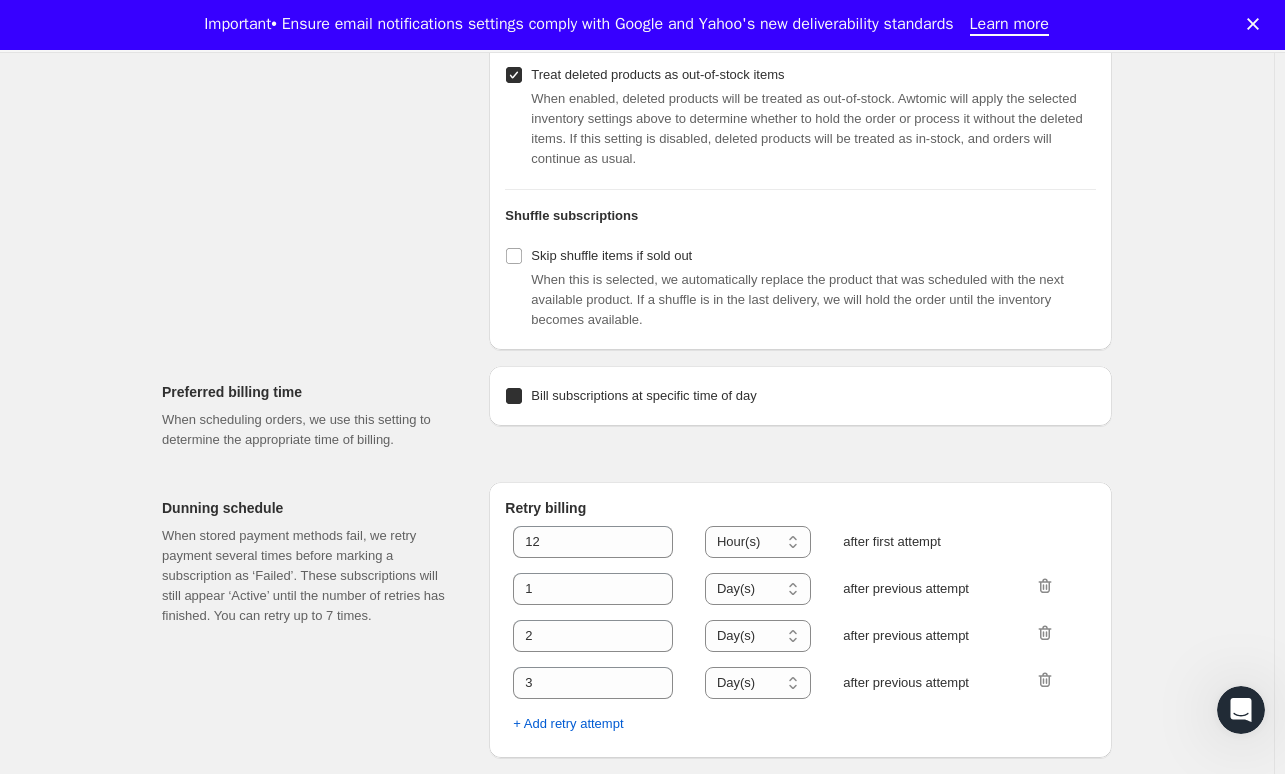 checkbox on "true" 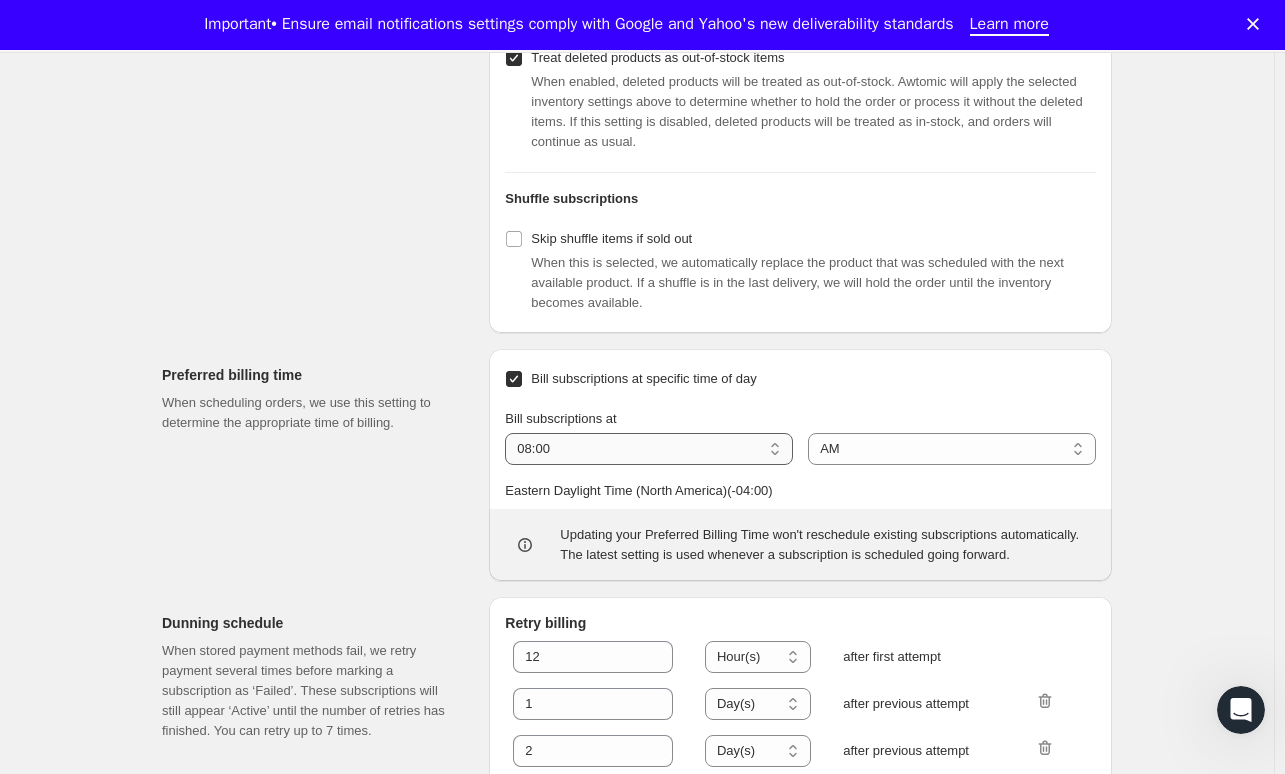 click on "01:00 02:00 03:00 04:00 05:00 06:00 07:00 08:00 09:00 10:00 11:00 12:00" at bounding box center [649, 449] 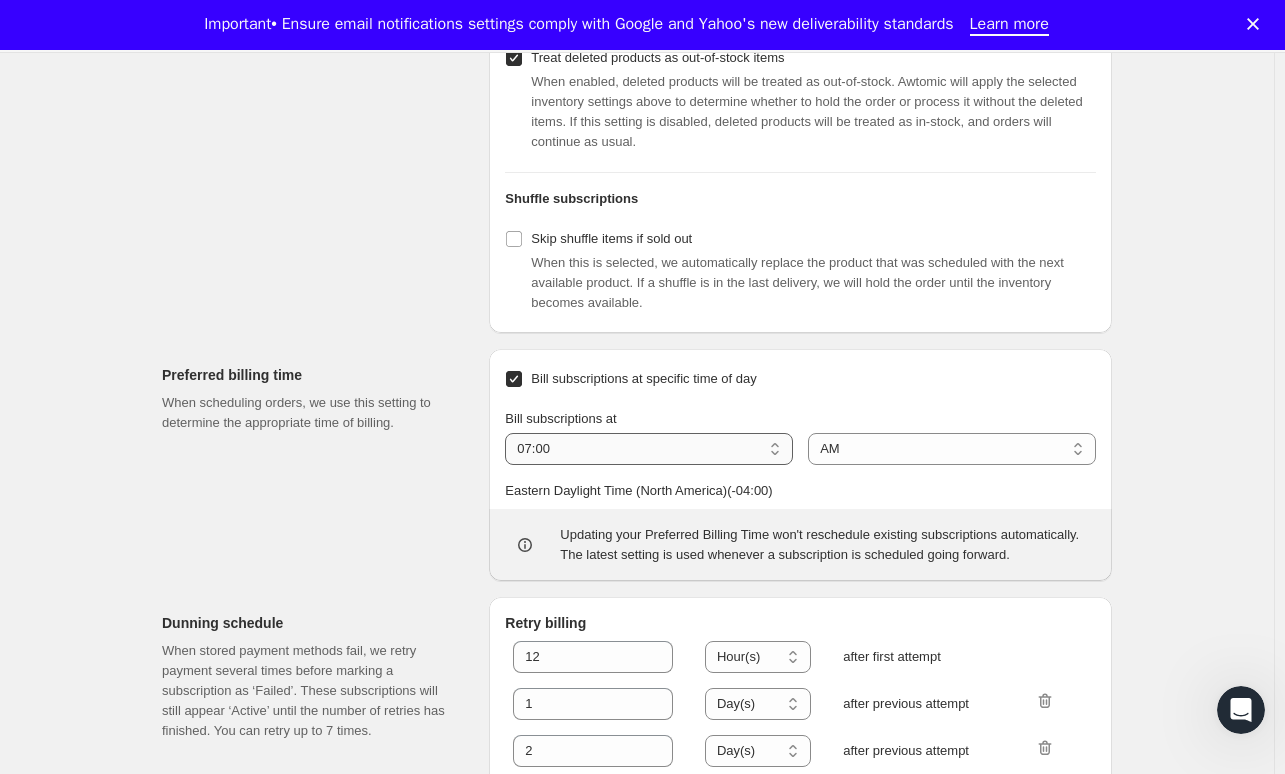 click on "01:00 02:00 03:00 04:00 05:00 06:00 07:00 08:00 09:00 10:00 11:00 12:00" at bounding box center (649, 449) 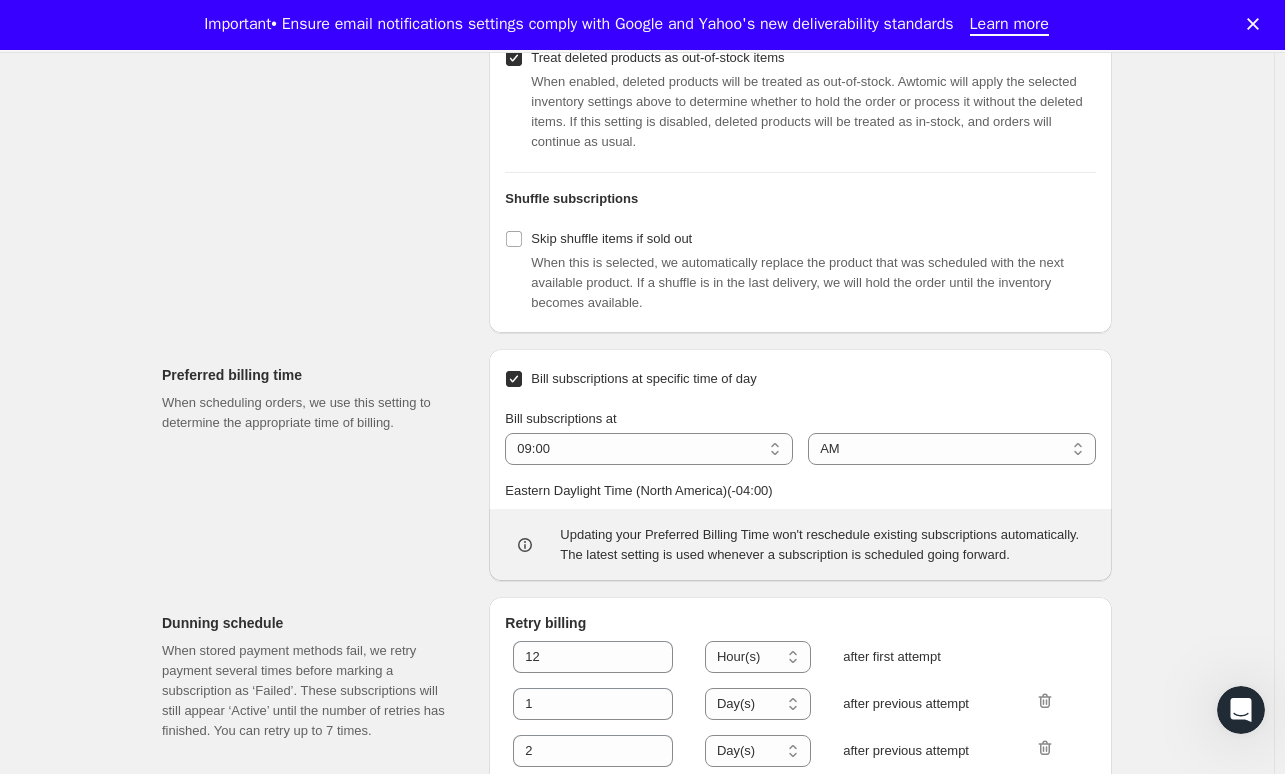 click on "Updating your Preferred Billing Time won't reschedule existing subscriptions automatically. The latest setting is used whenever a subscription is scheduled going forward." at bounding box center (828, 545) 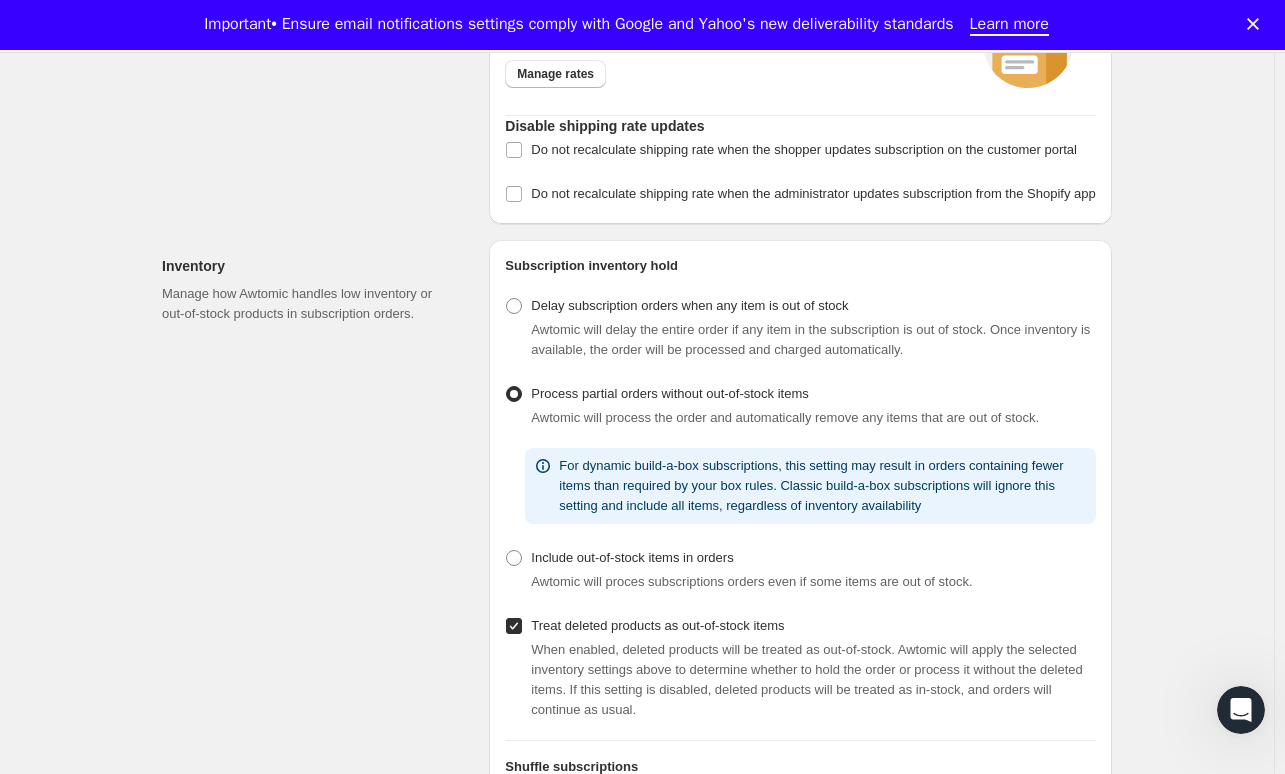 scroll, scrollTop: 94, scrollLeft: 0, axis: vertical 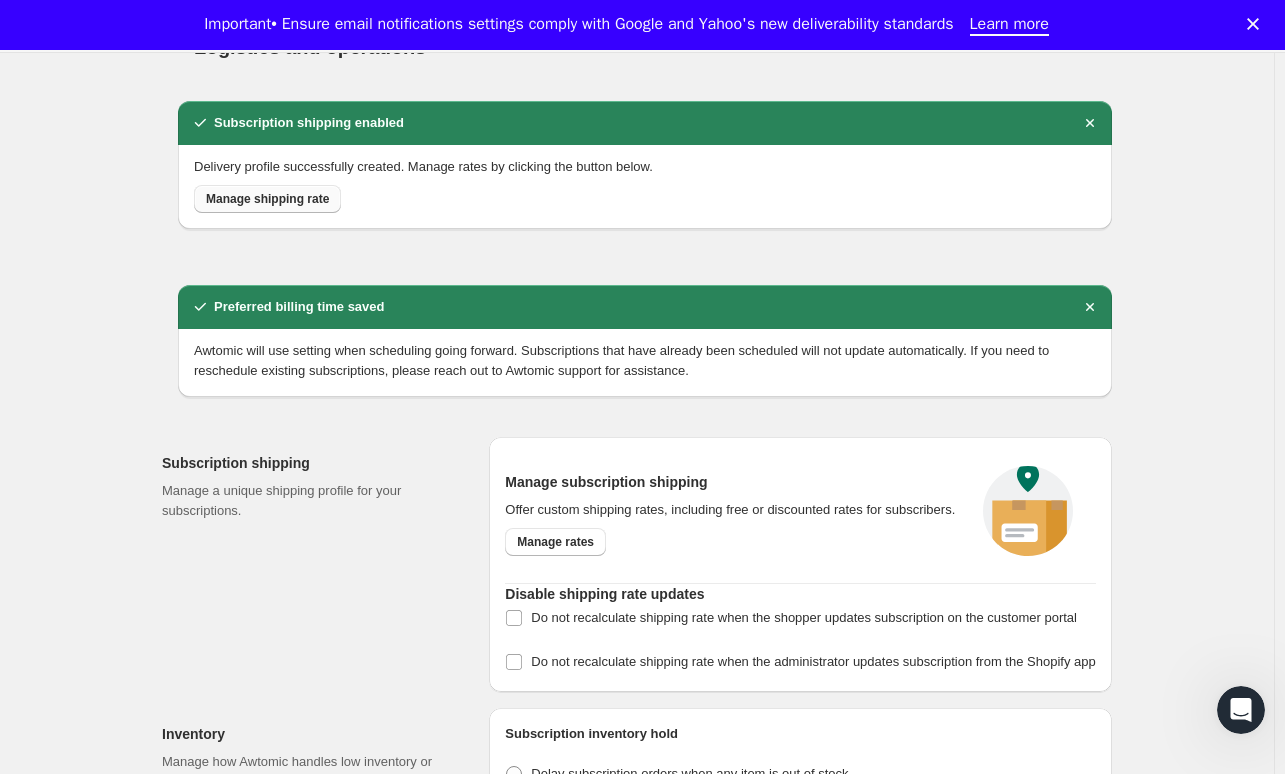 click on "Manage shipping rate" at bounding box center (267, 199) 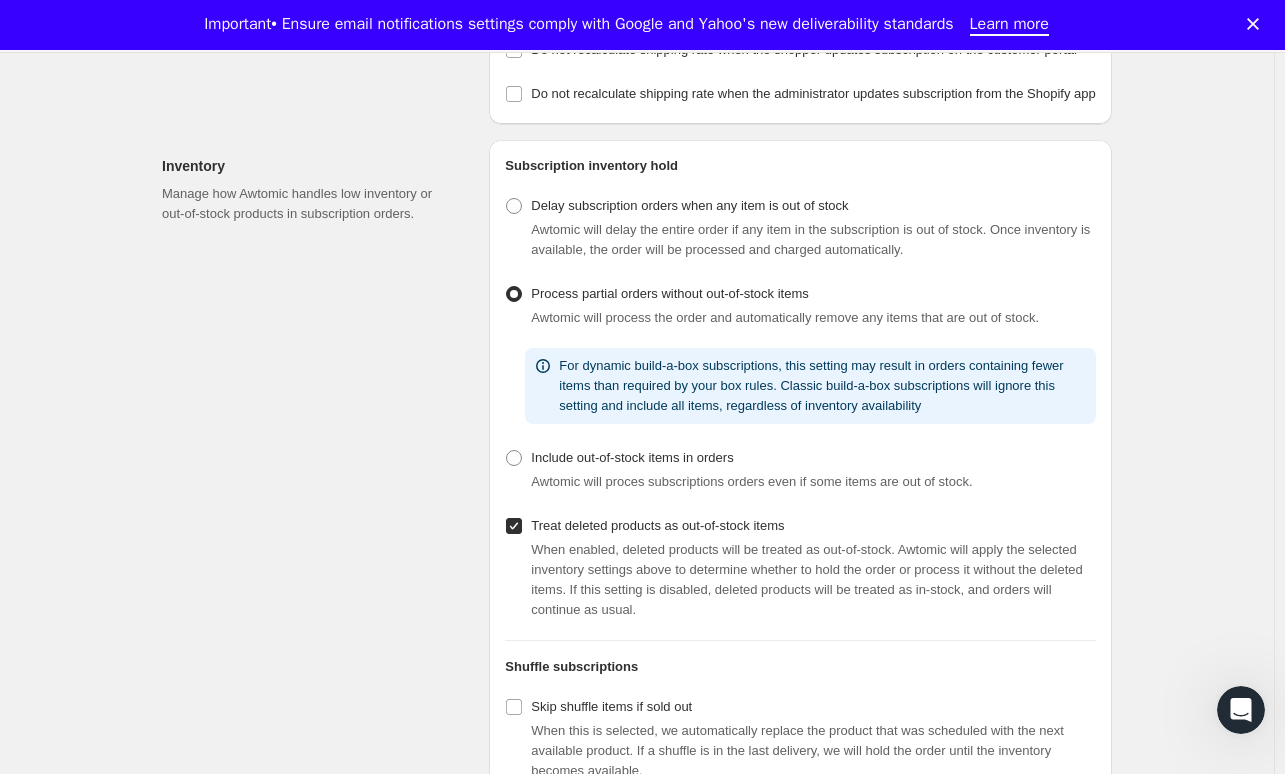 scroll, scrollTop: 0, scrollLeft: 0, axis: both 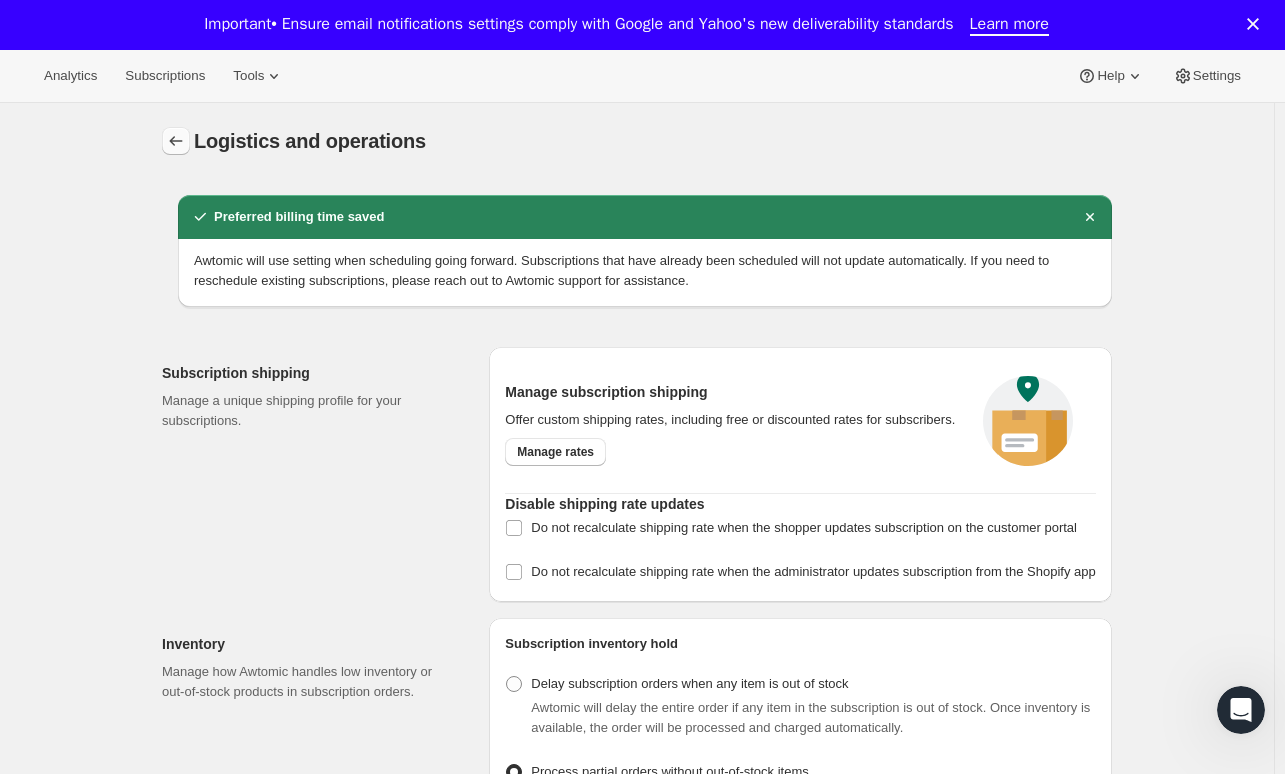 click 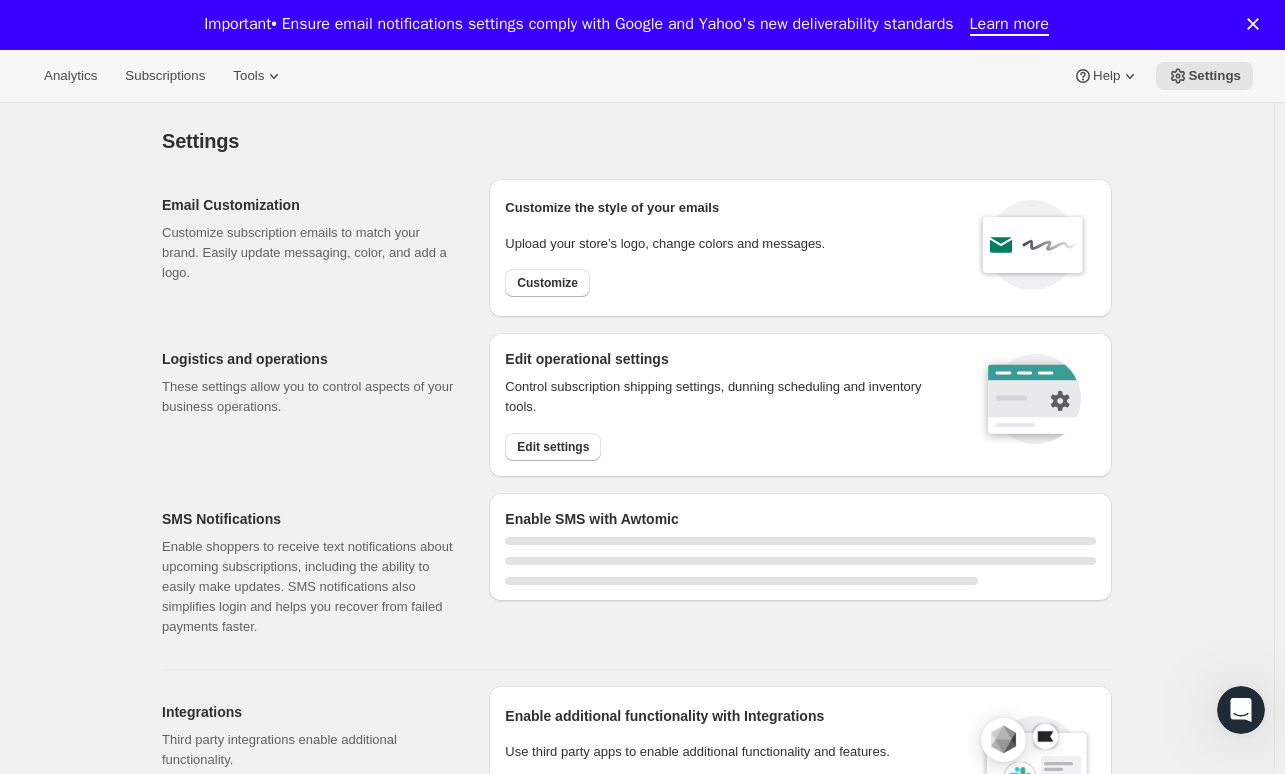 select on "01:00" 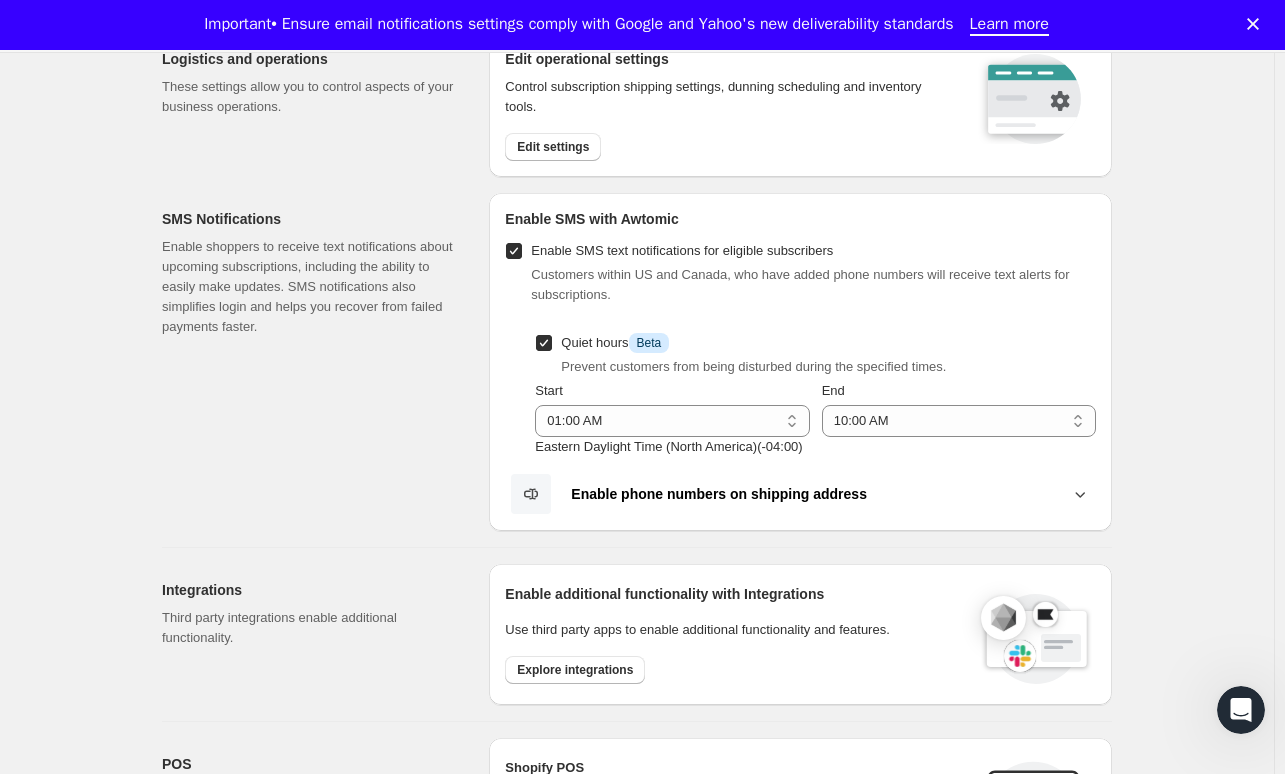 scroll, scrollTop: 400, scrollLeft: 0, axis: vertical 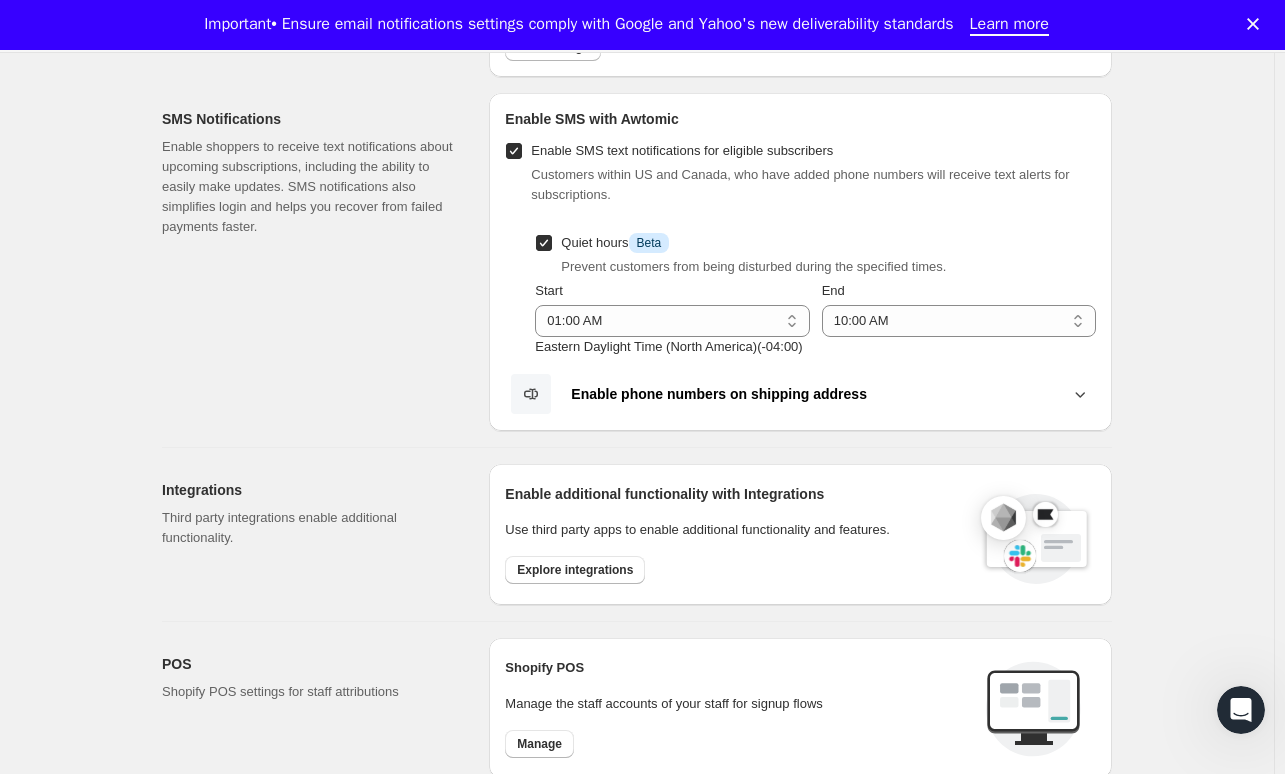 click on "Enable phone numbers on shipping address" at bounding box center (719, 394) 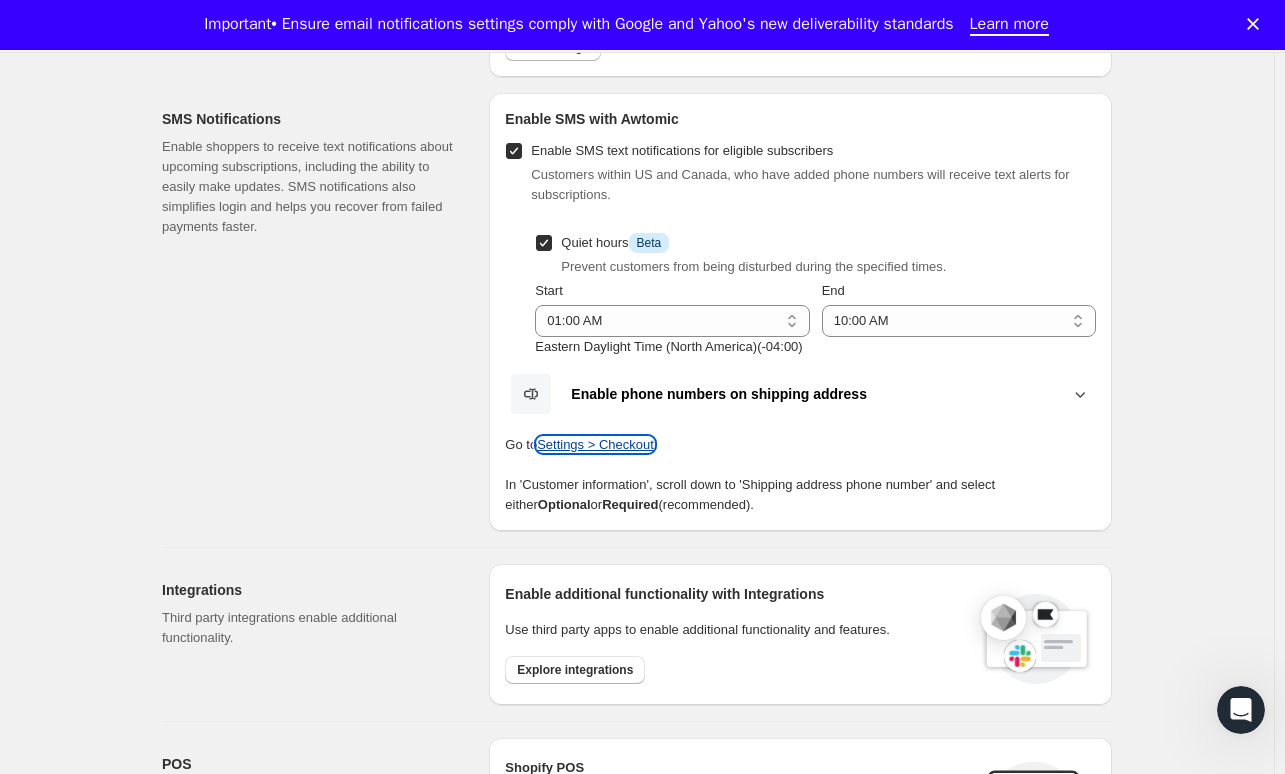 click on "Settings > Checkout" at bounding box center [595, 444] 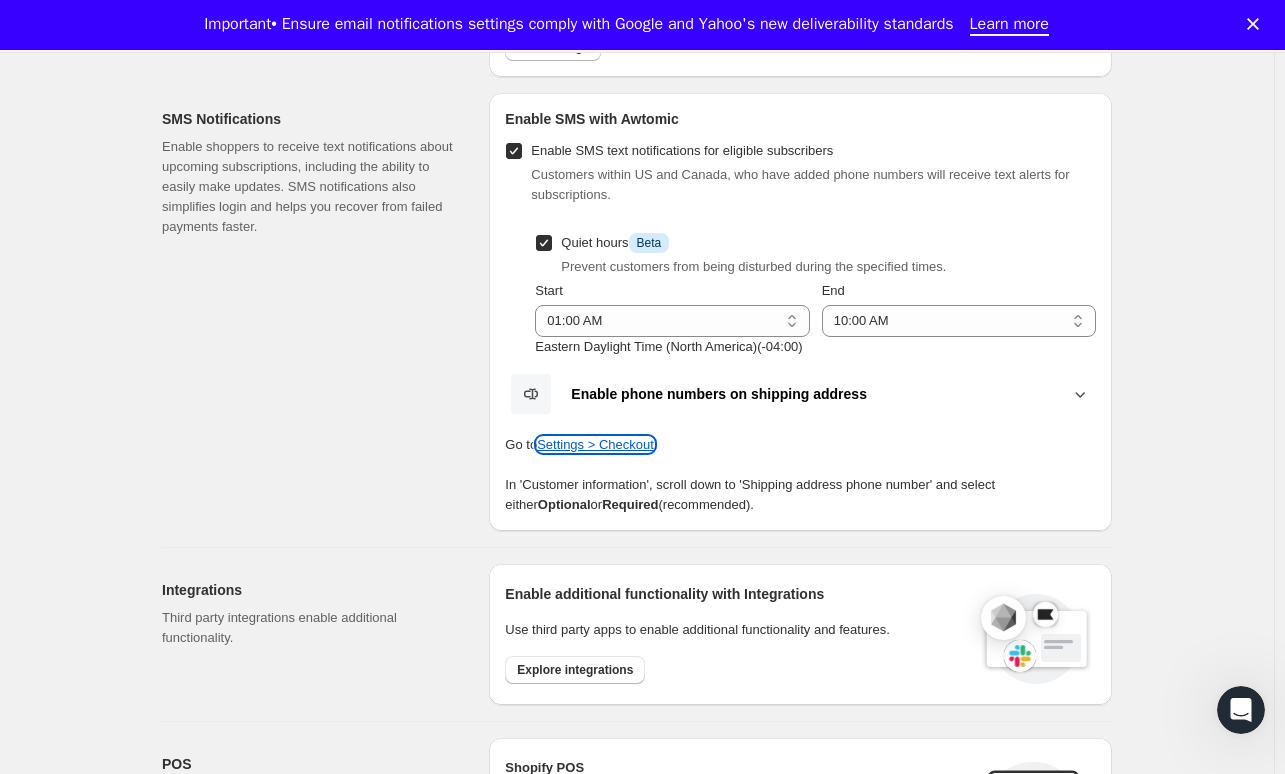 scroll, scrollTop: 700, scrollLeft: 0, axis: vertical 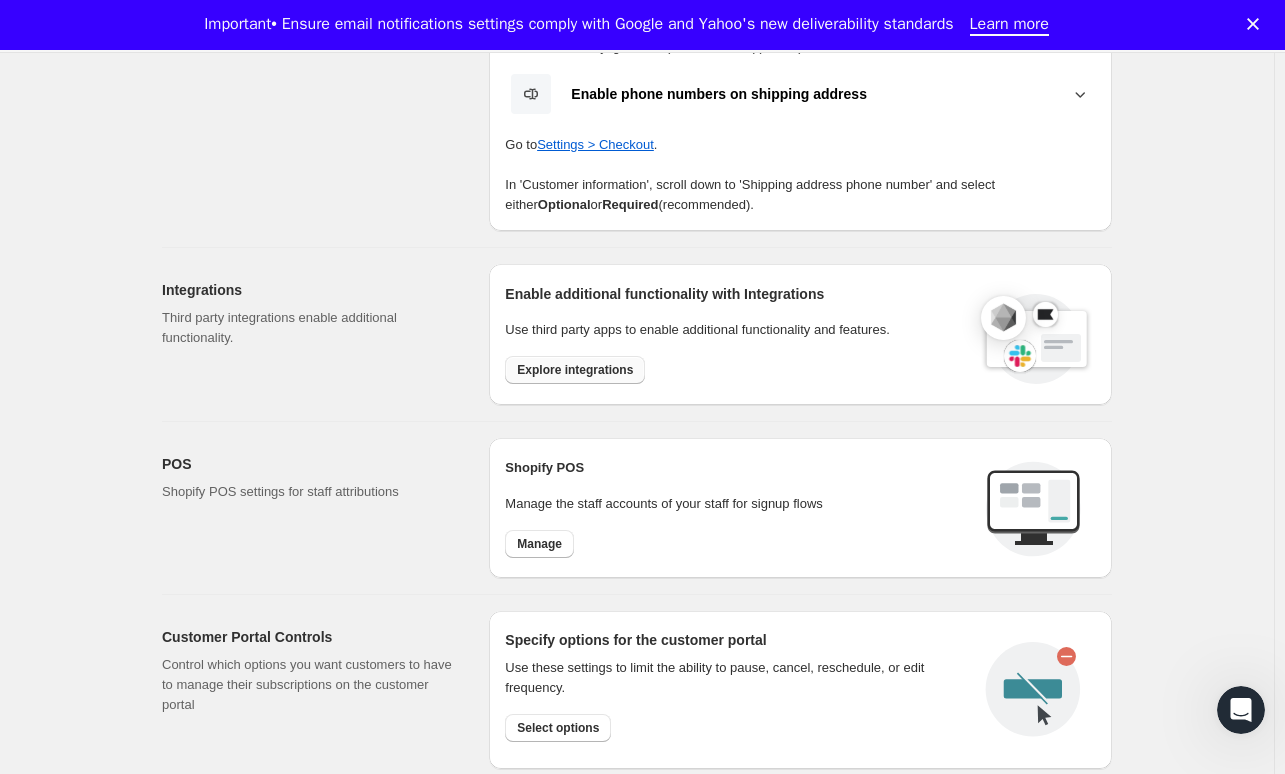 click on "Explore integrations" at bounding box center (575, 370) 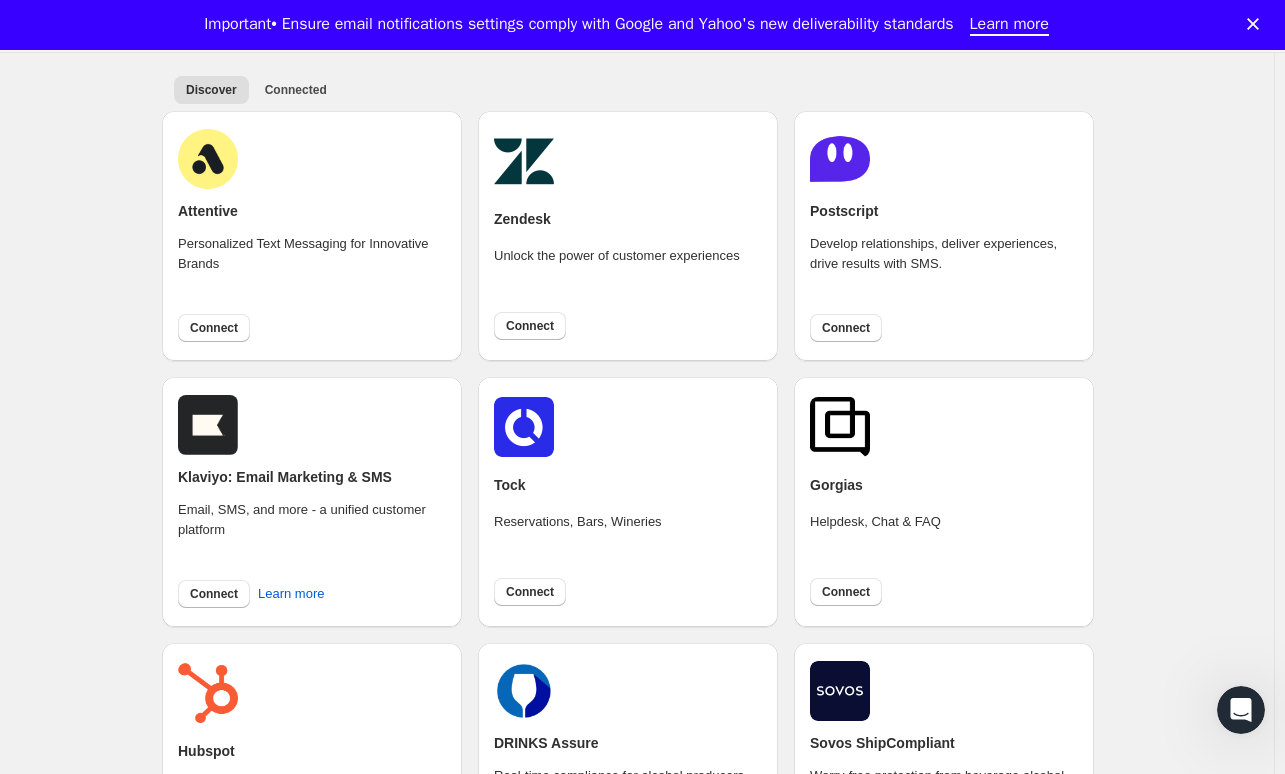 scroll, scrollTop: 12, scrollLeft: 0, axis: vertical 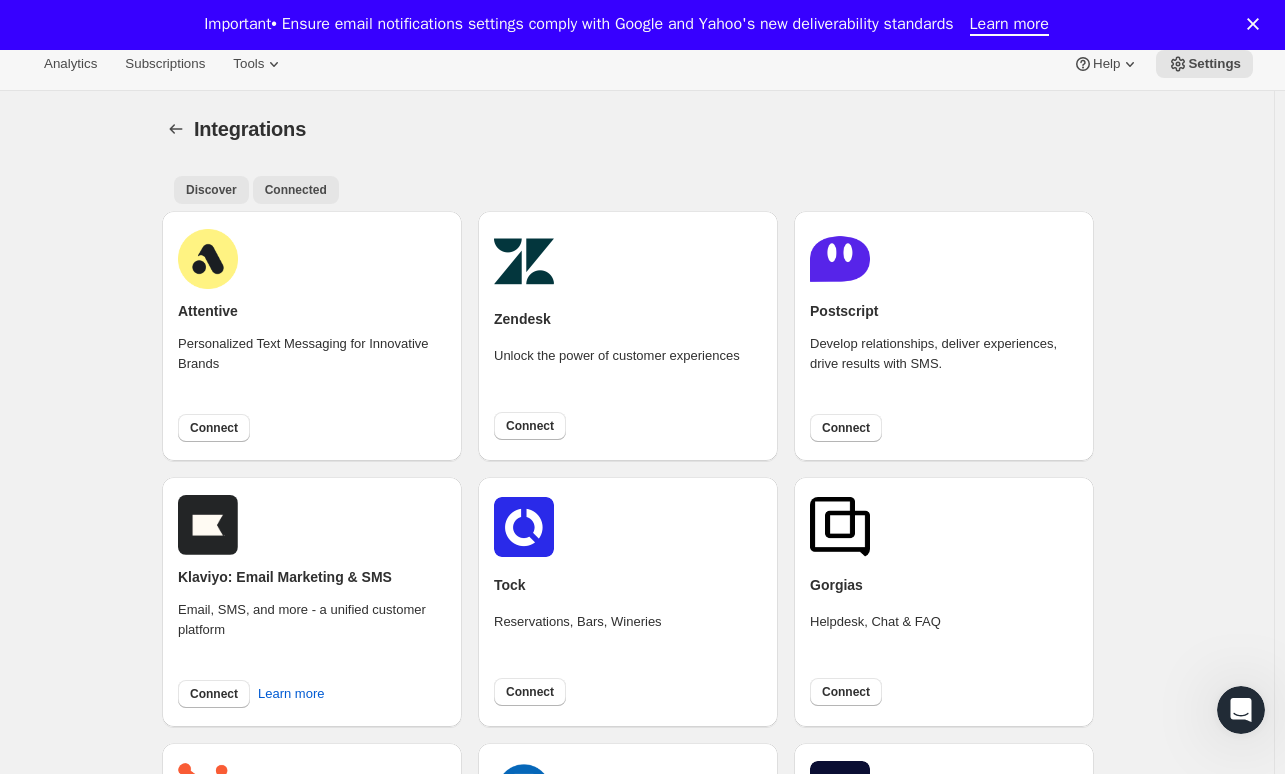 click on "Connected" at bounding box center [296, 190] 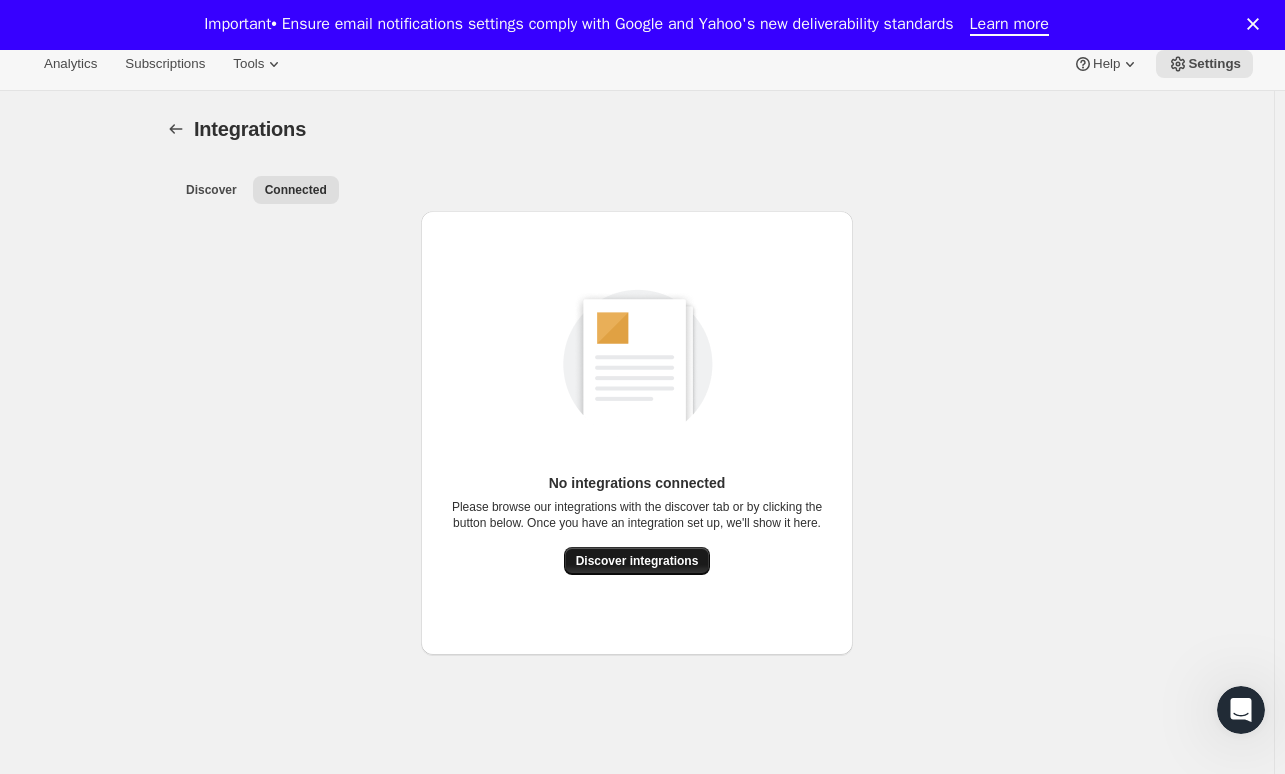 click on "Discover integrations" at bounding box center [637, 561] 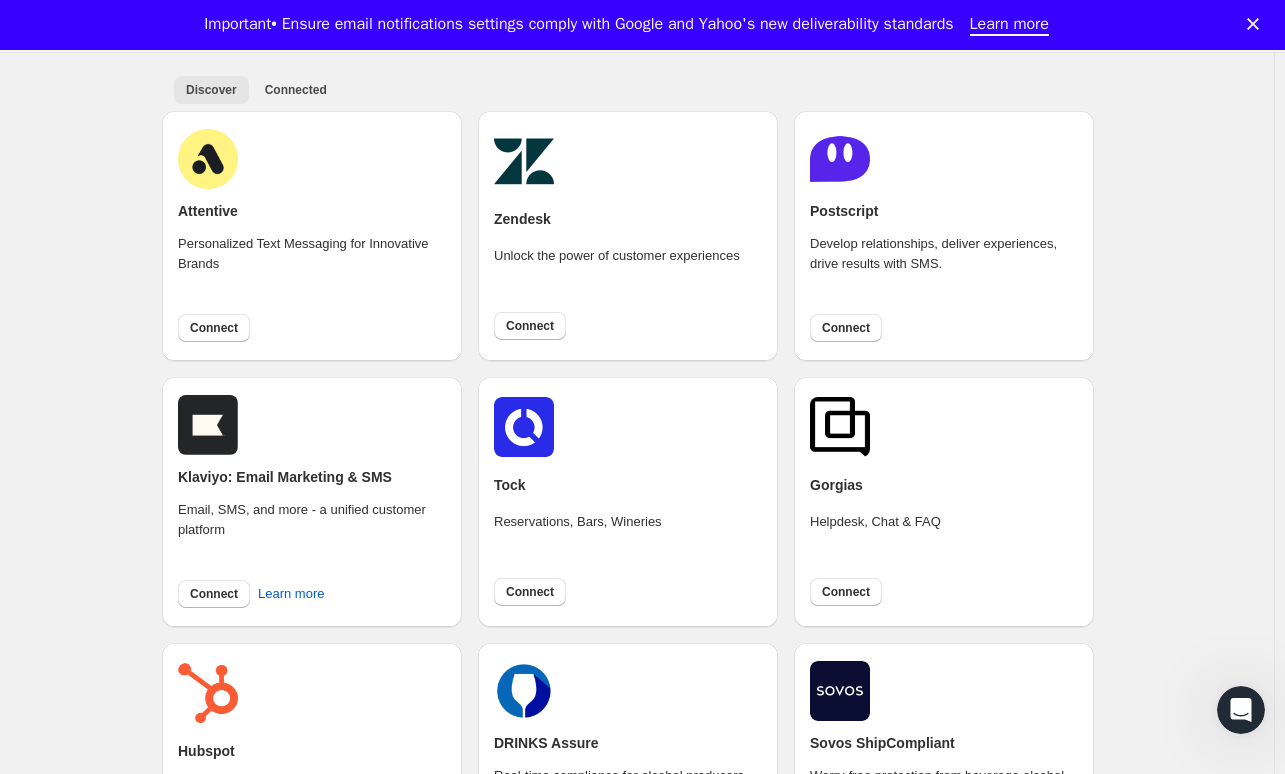 scroll, scrollTop: 0, scrollLeft: 0, axis: both 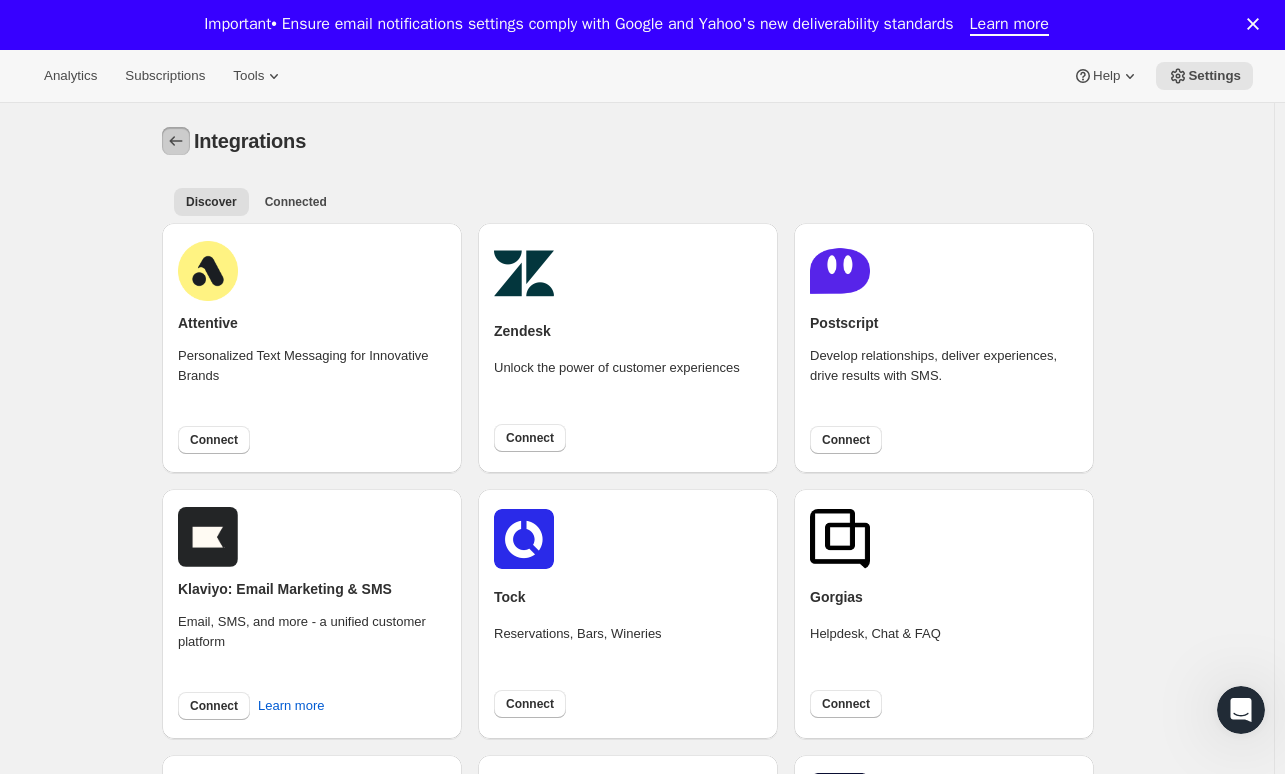 click at bounding box center (176, 141) 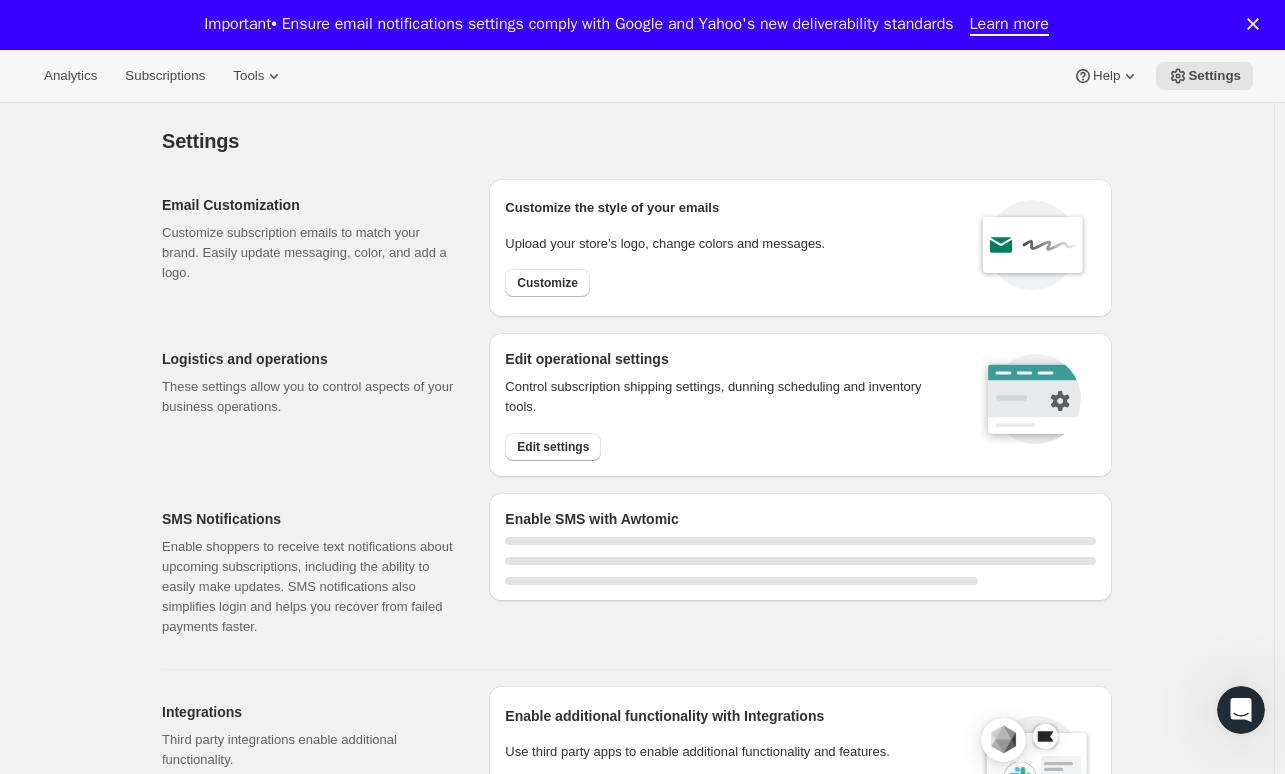 select on "01:00" 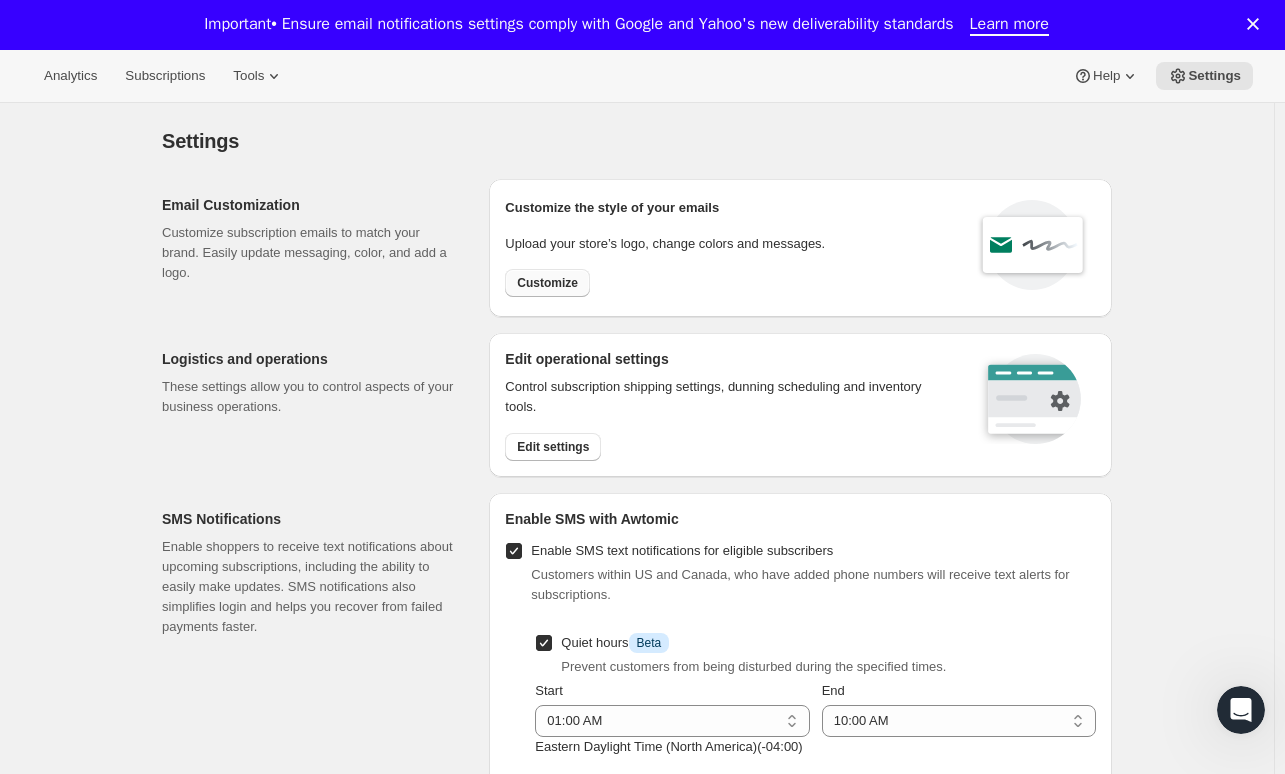 click on "Customize" at bounding box center (547, 283) 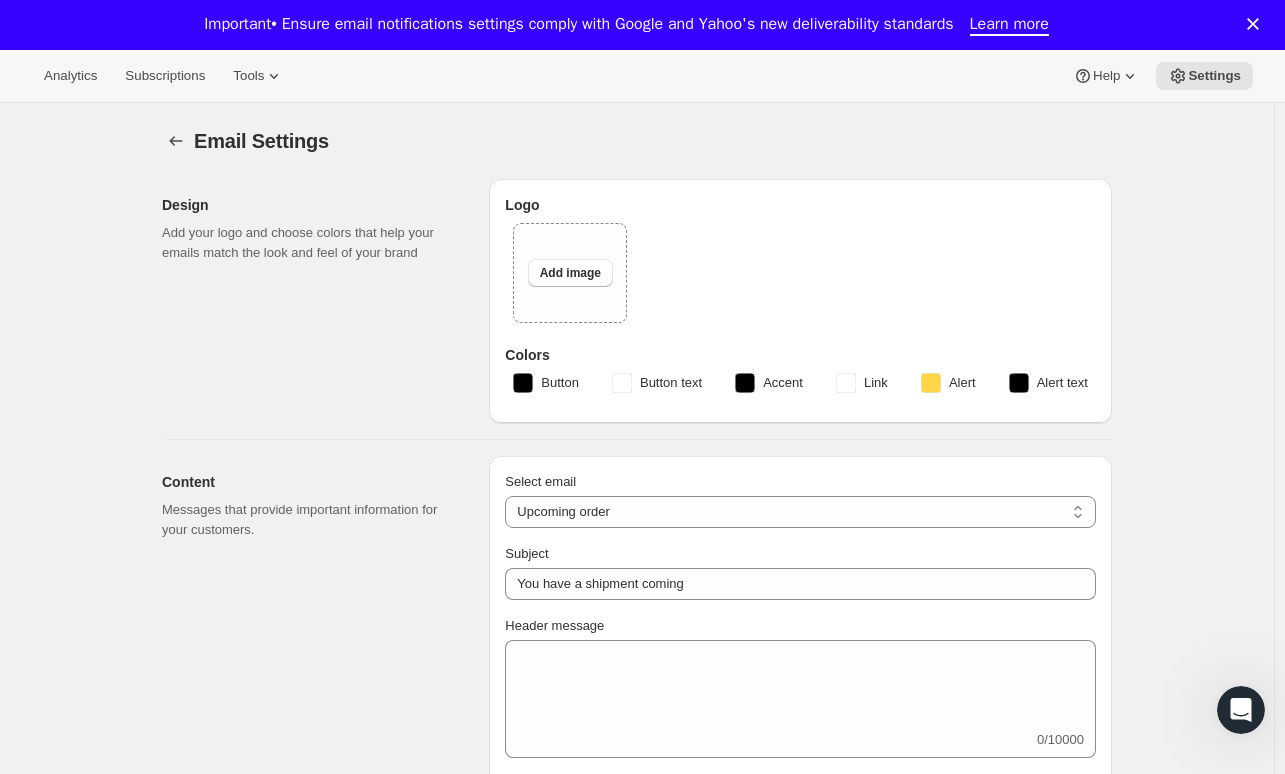 type on "Tractor At Home" 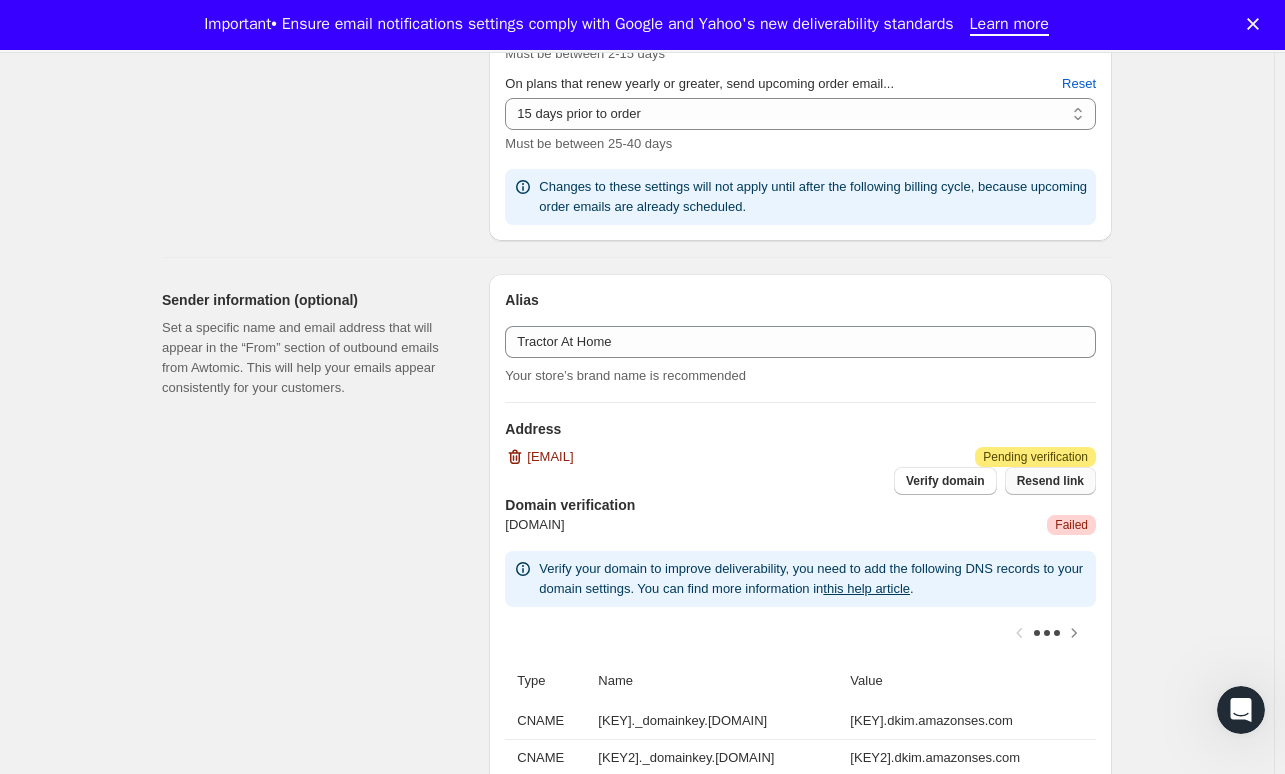 scroll, scrollTop: 1300, scrollLeft: 0, axis: vertical 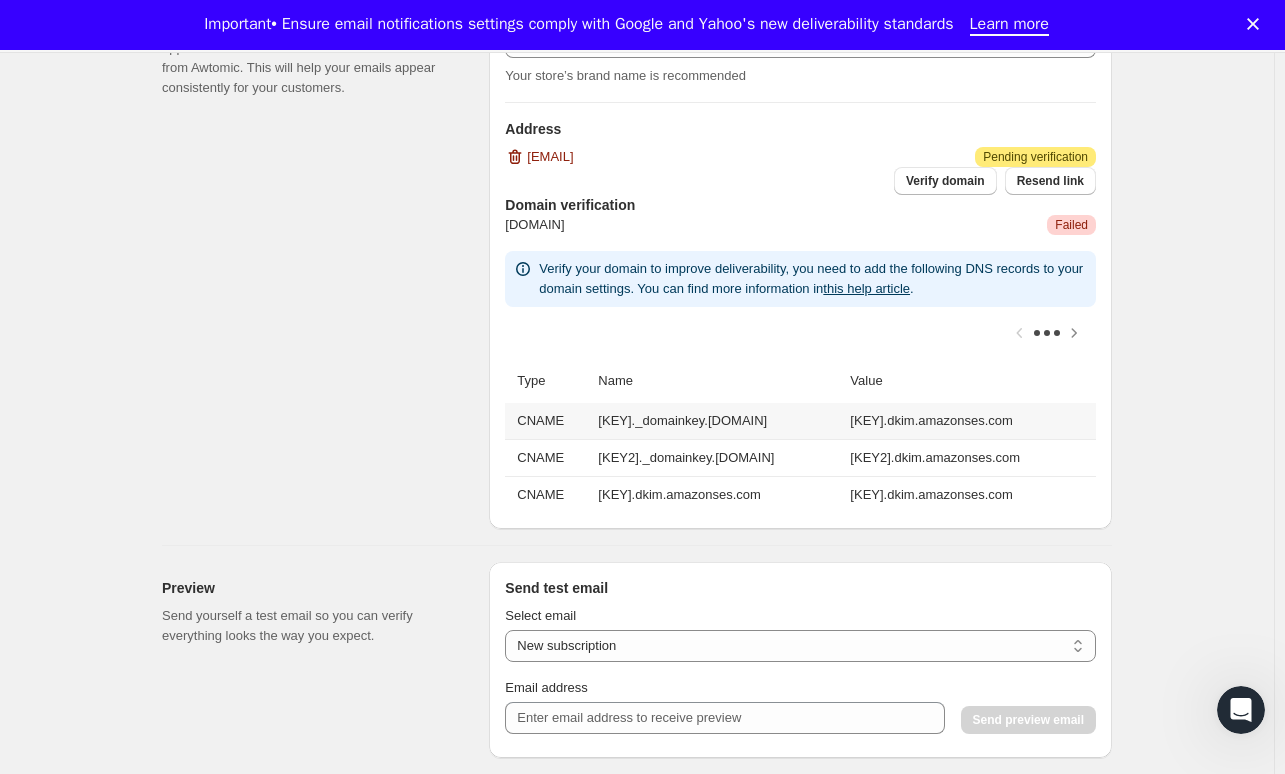 click on "[KEY]._domainkey.[DOMAIN]" at bounding box center (718, 421) 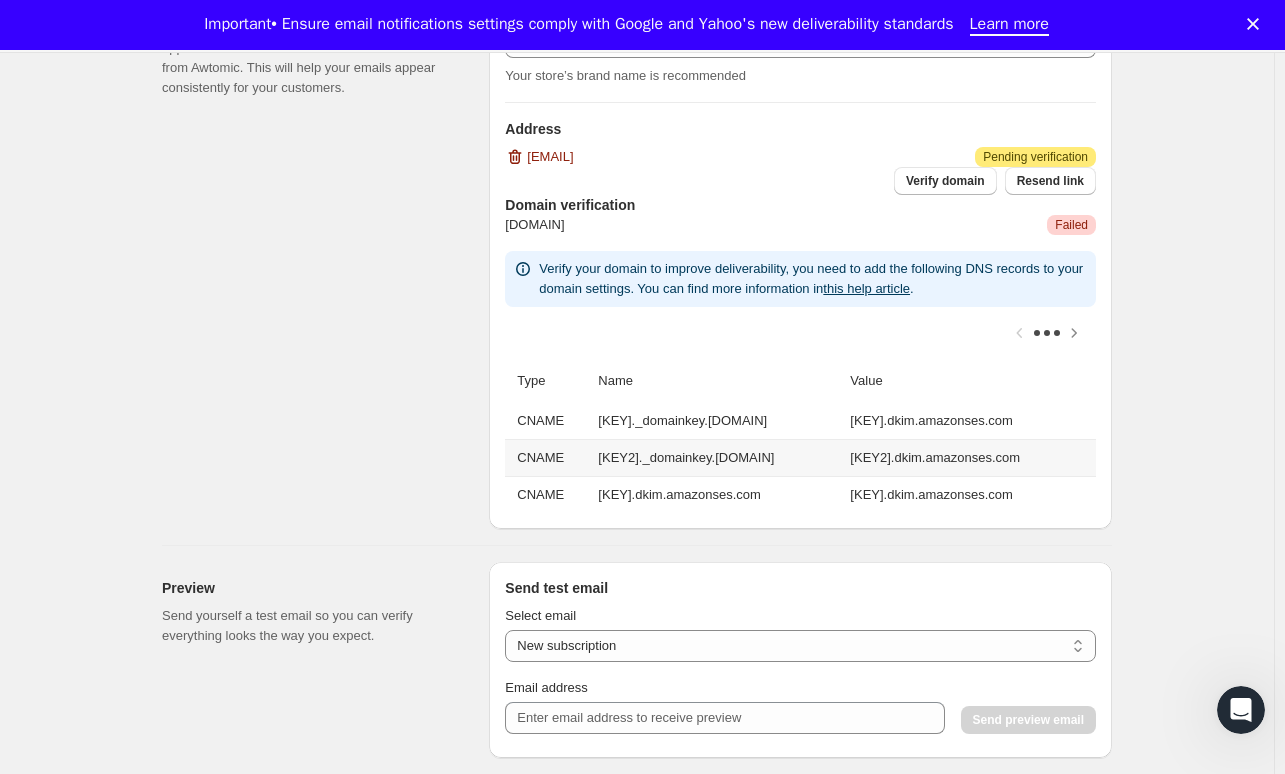 copy on "[KEY]._domainkey.[DOMAIN]" 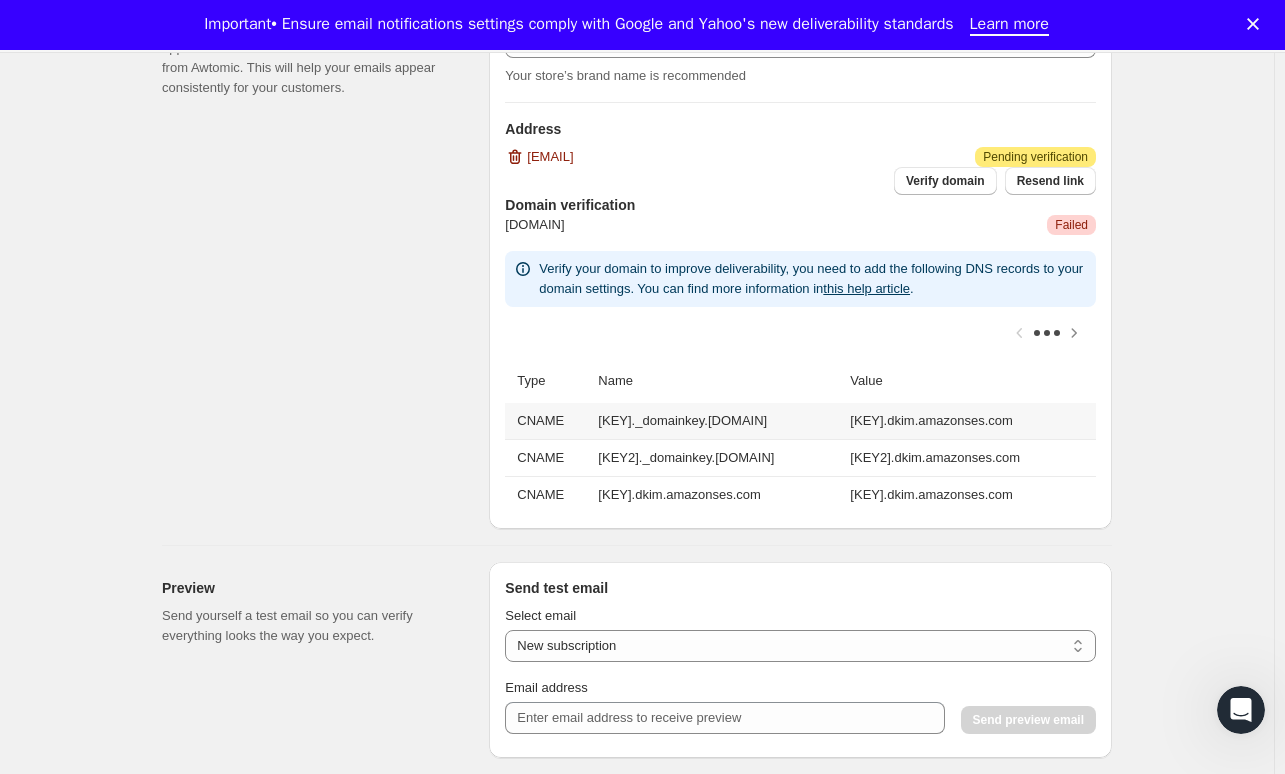 click on "[KEY].dkim.amazonses.com" at bounding box center (970, 421) 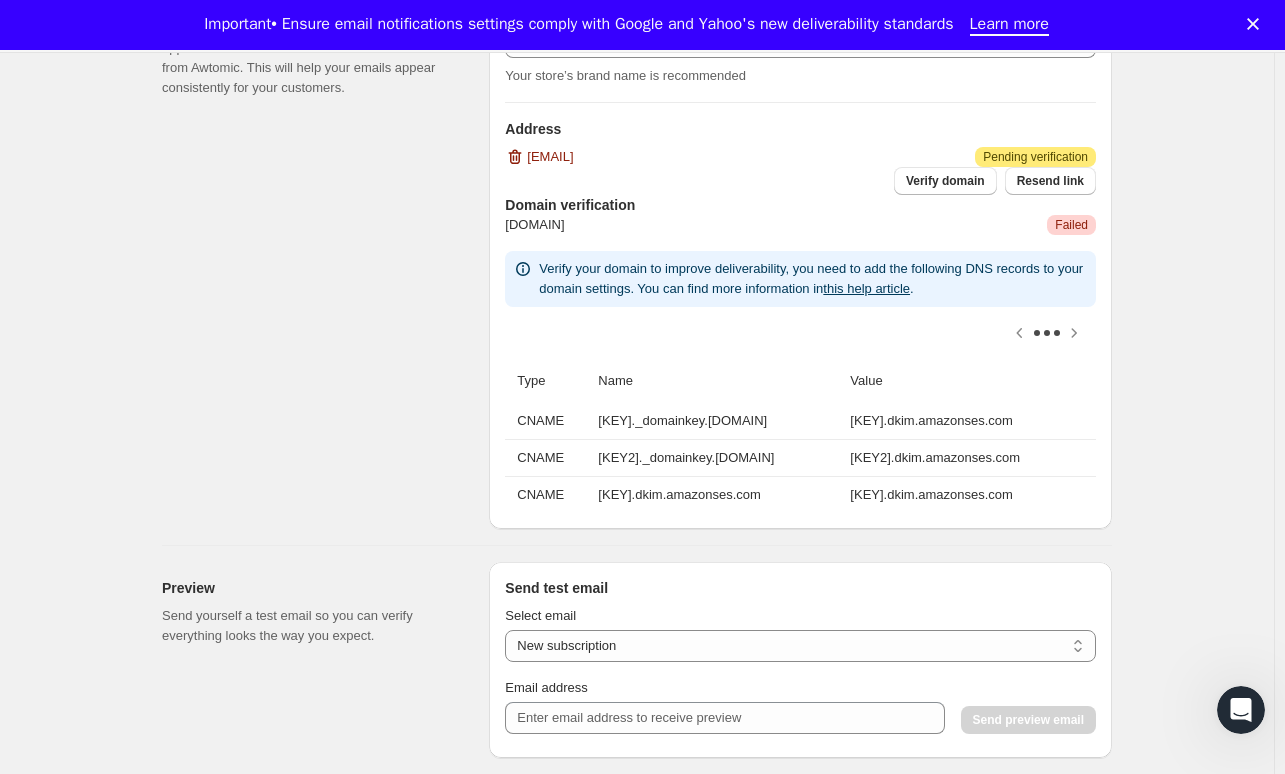 scroll, scrollTop: 0, scrollLeft: 247, axis: horizontal 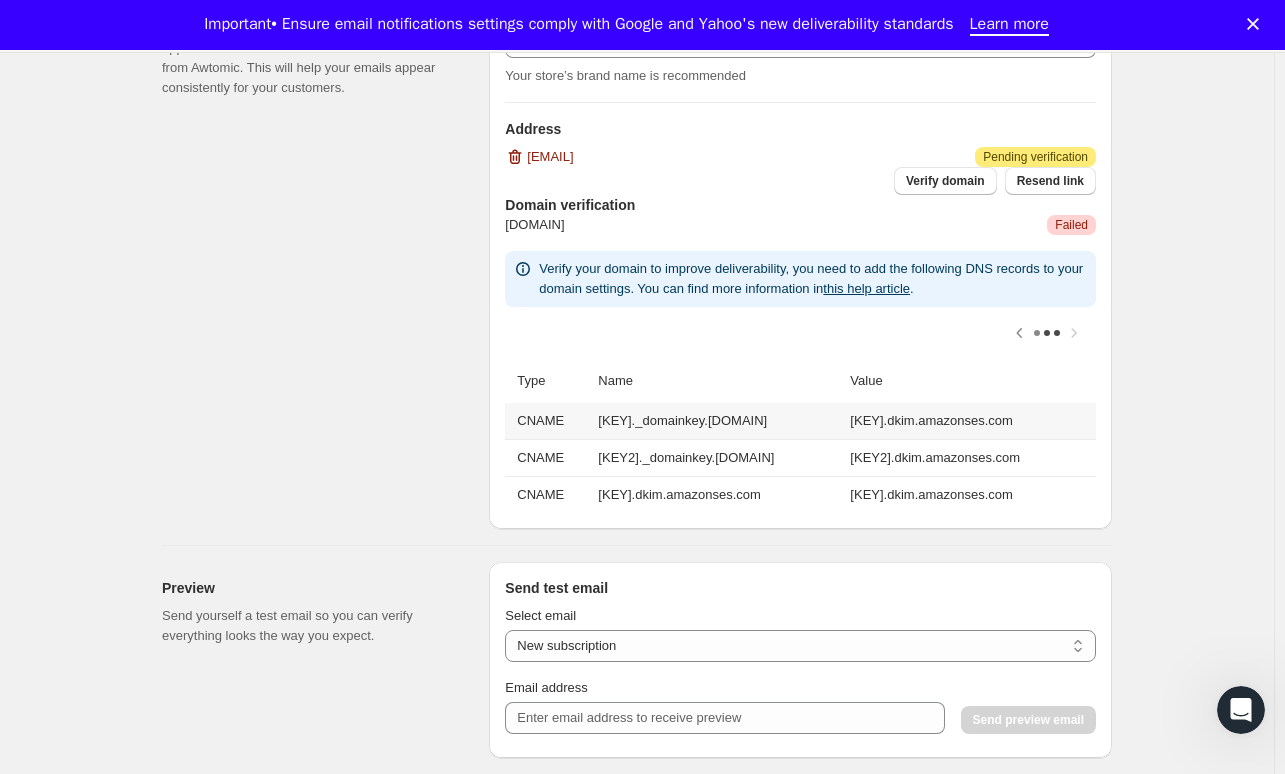 click on "[KEY].dkim.amazonses.com" at bounding box center [970, 421] 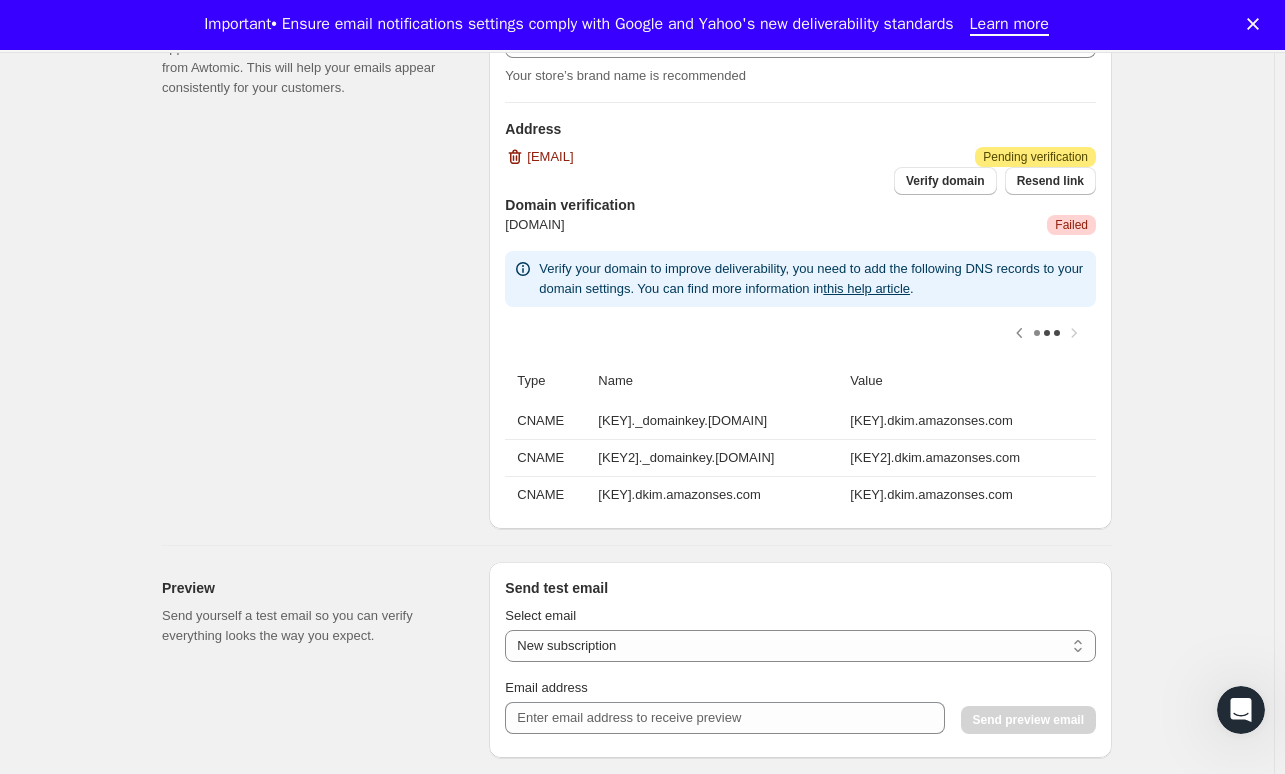 copy on "[KEY].dkim.amazonses.com" 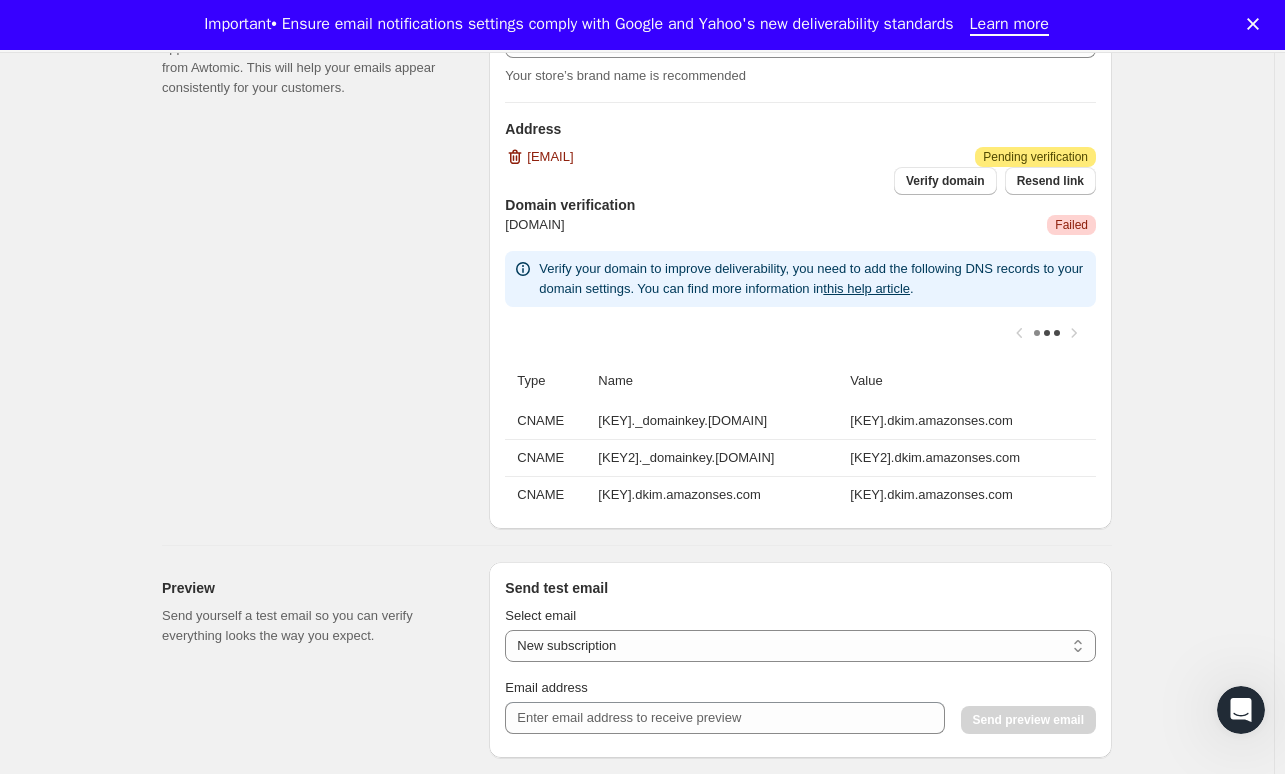 scroll, scrollTop: 0, scrollLeft: 0, axis: both 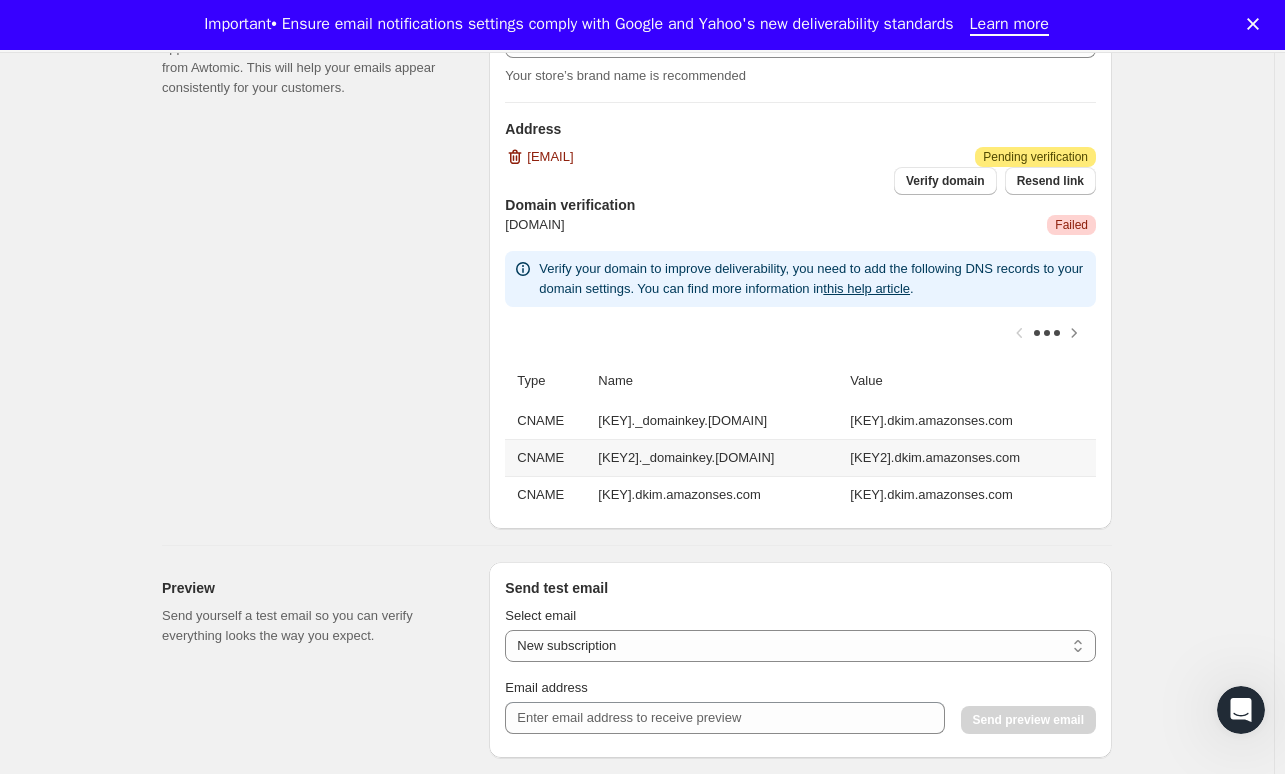 click on "[KEY2]._domainkey.[DOMAIN]" at bounding box center [718, 457] 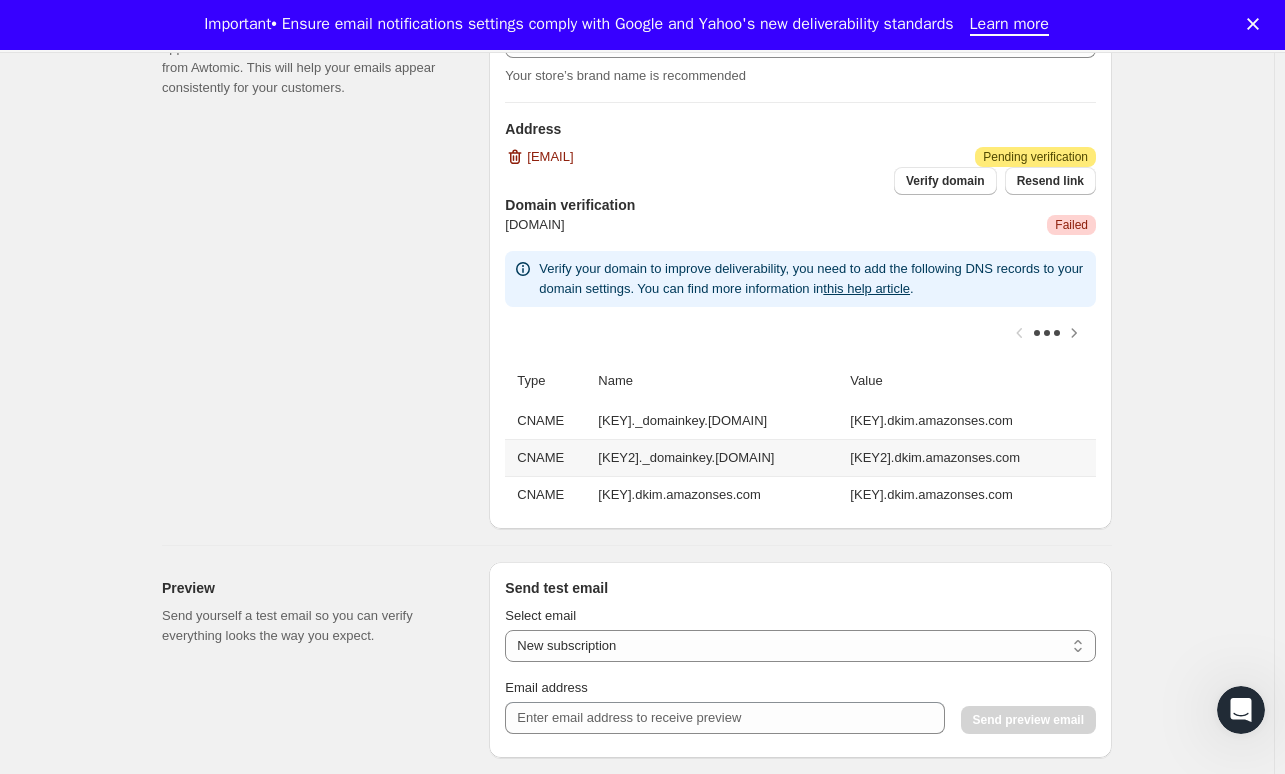 drag, startPoint x: 965, startPoint y: 460, endPoint x: 578, endPoint y: 466, distance: 387.0465 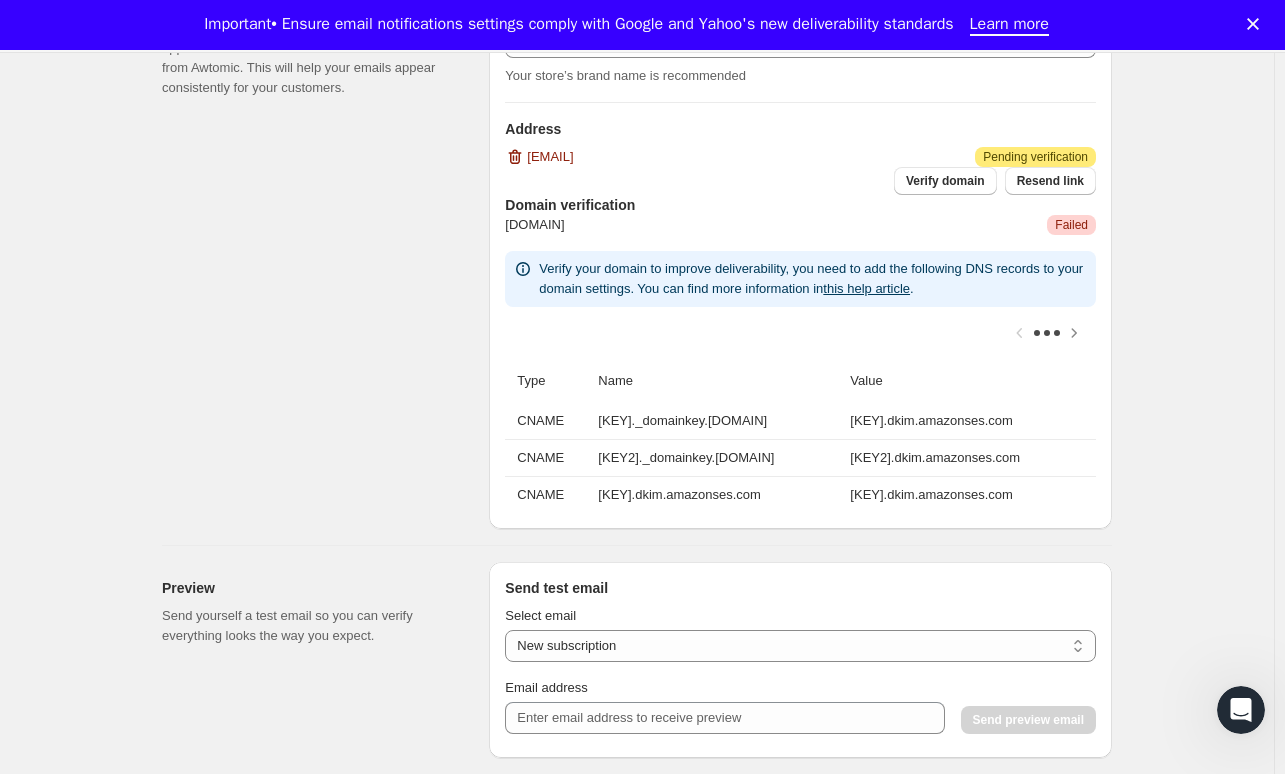 copy on "[KEY2]._domainkey.[DOMAIN]" 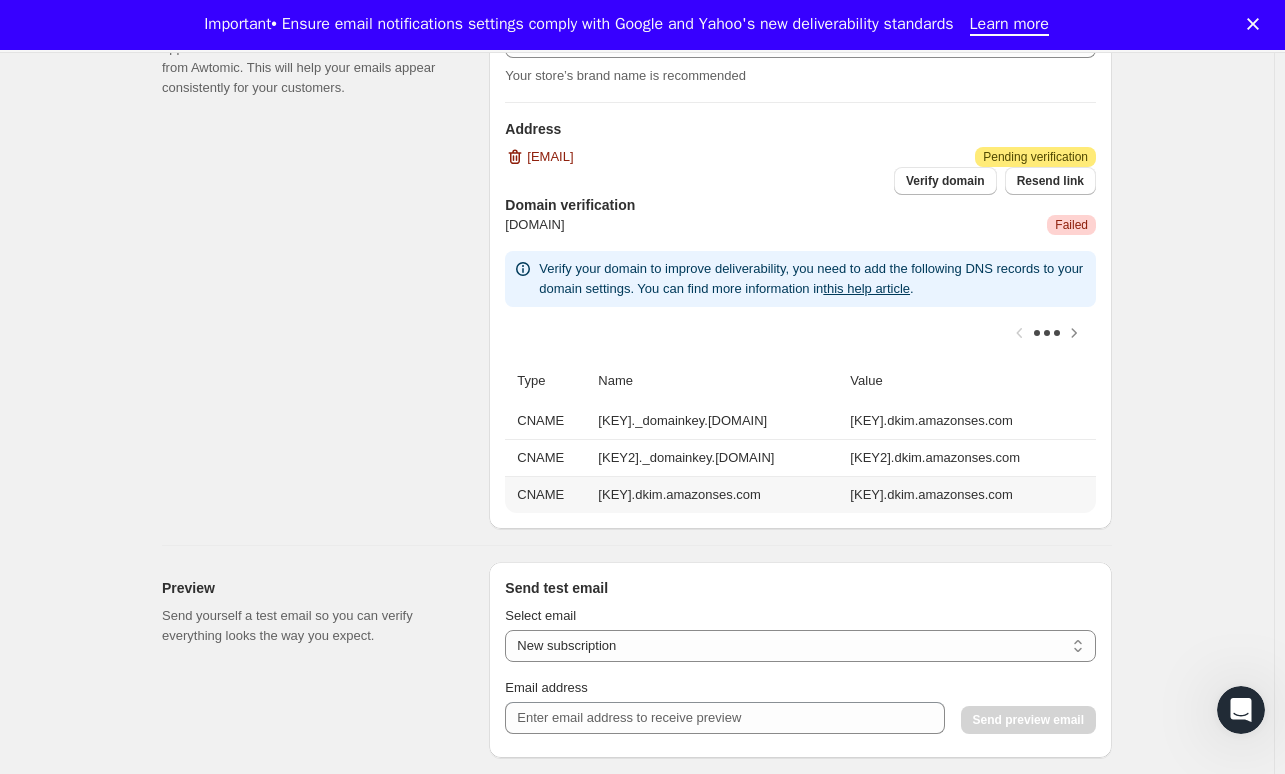 click on "[KEY].dkim.amazonses.com" at bounding box center (718, 494) 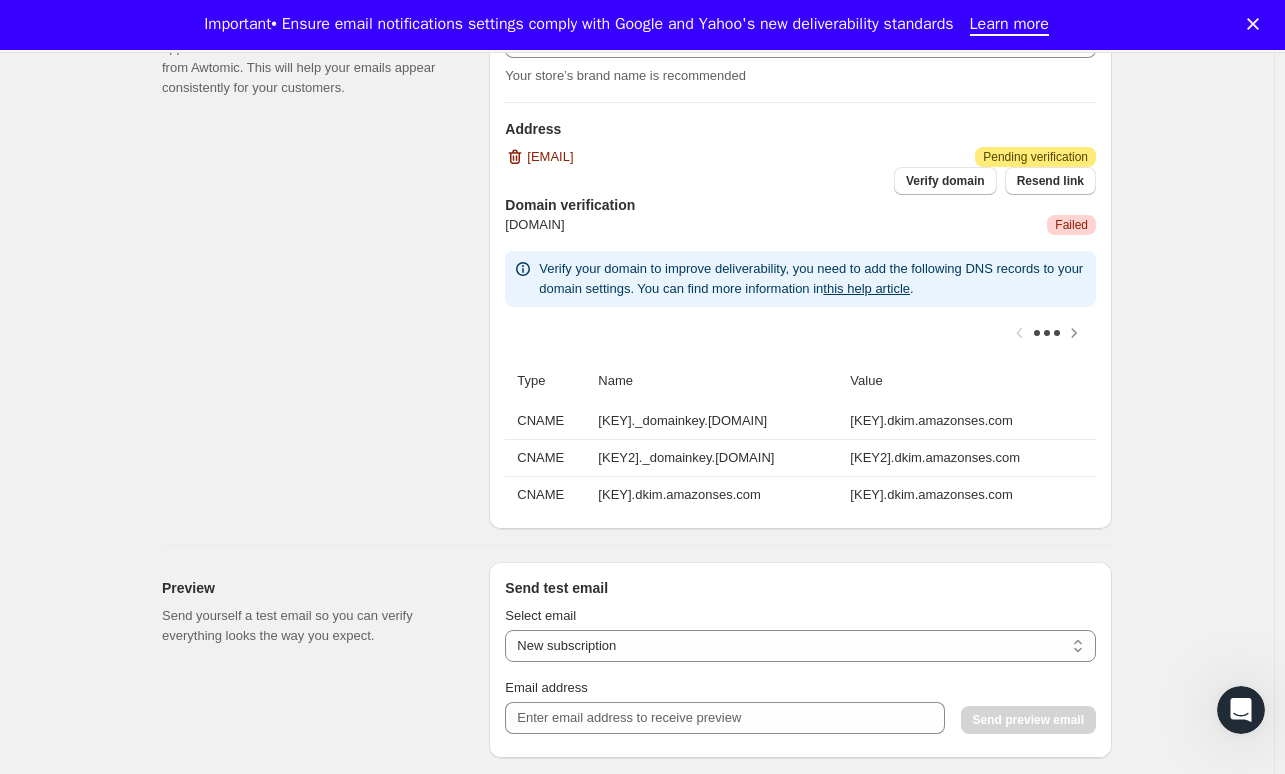 copy on "[KEY].dkim.amazonses.com" 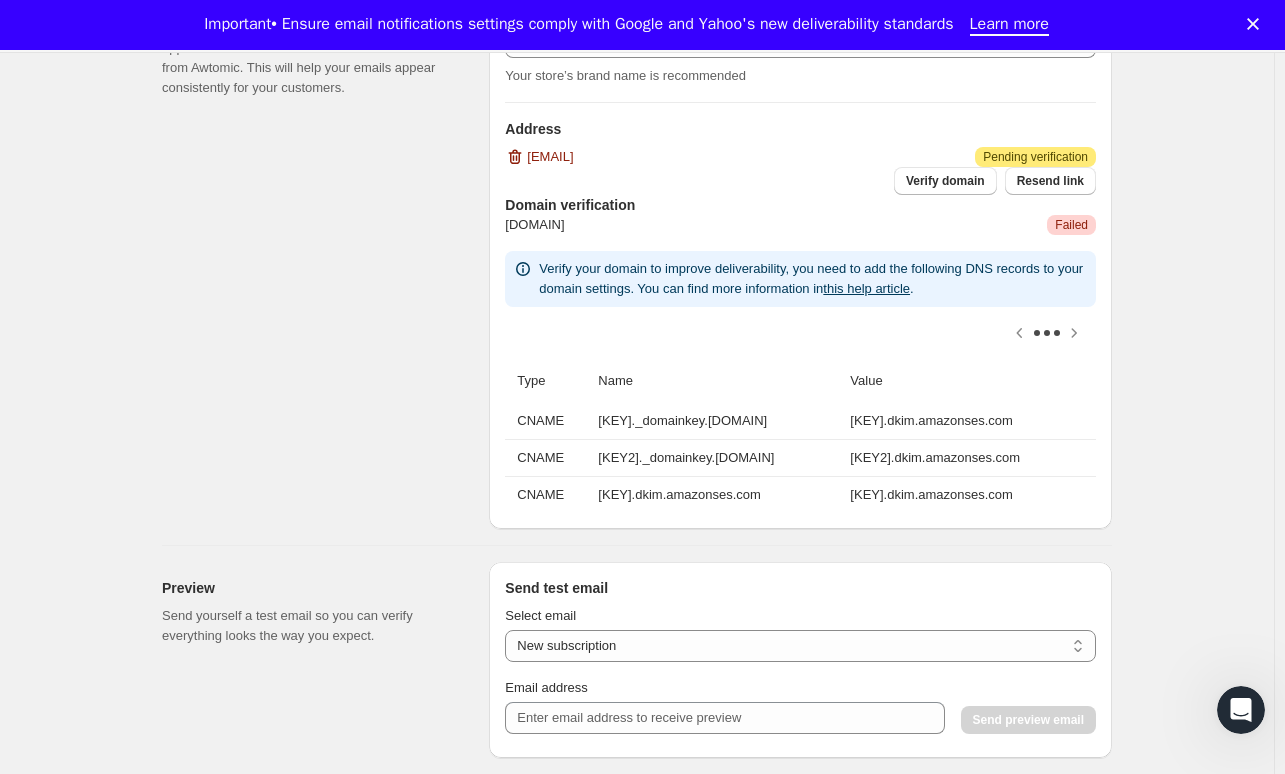 scroll, scrollTop: 0, scrollLeft: 247, axis: horizontal 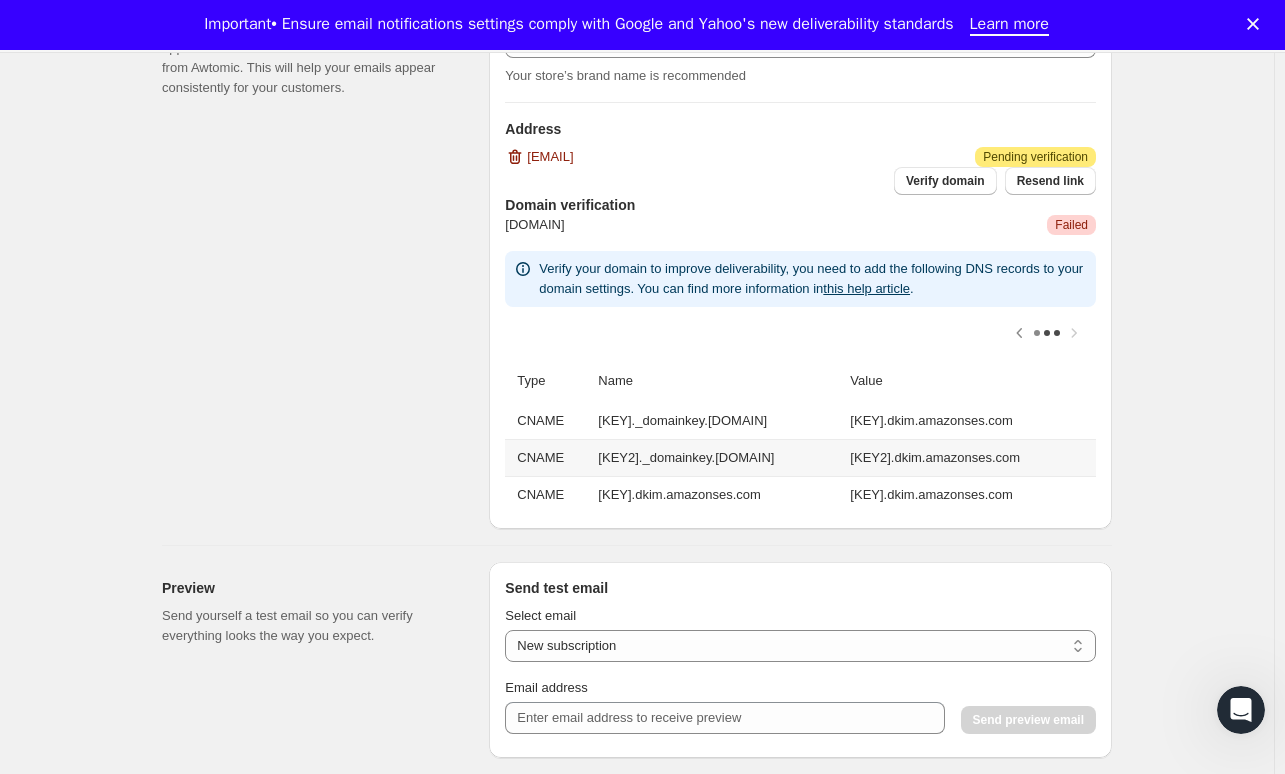 click on "[KEY2].dkim.amazonses.com" at bounding box center [970, 457] 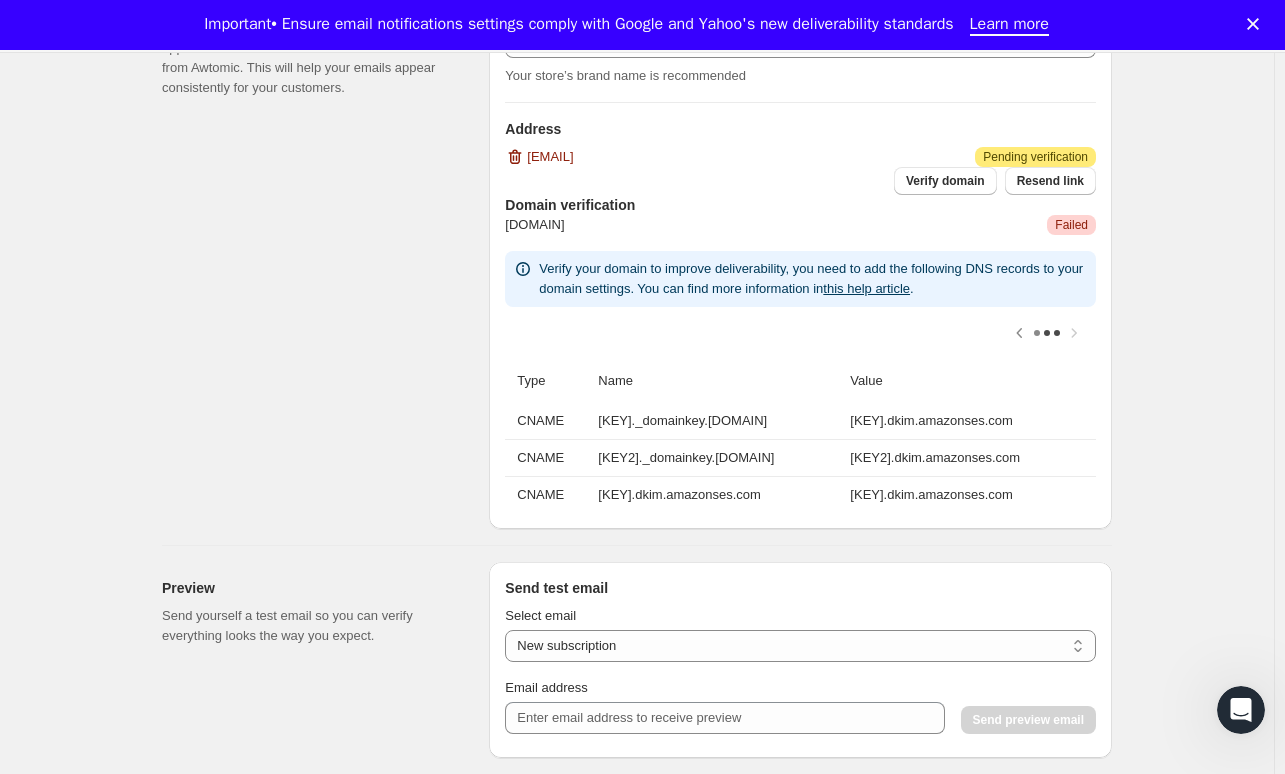 copy on "[KEY2].dkim.amazonses.com" 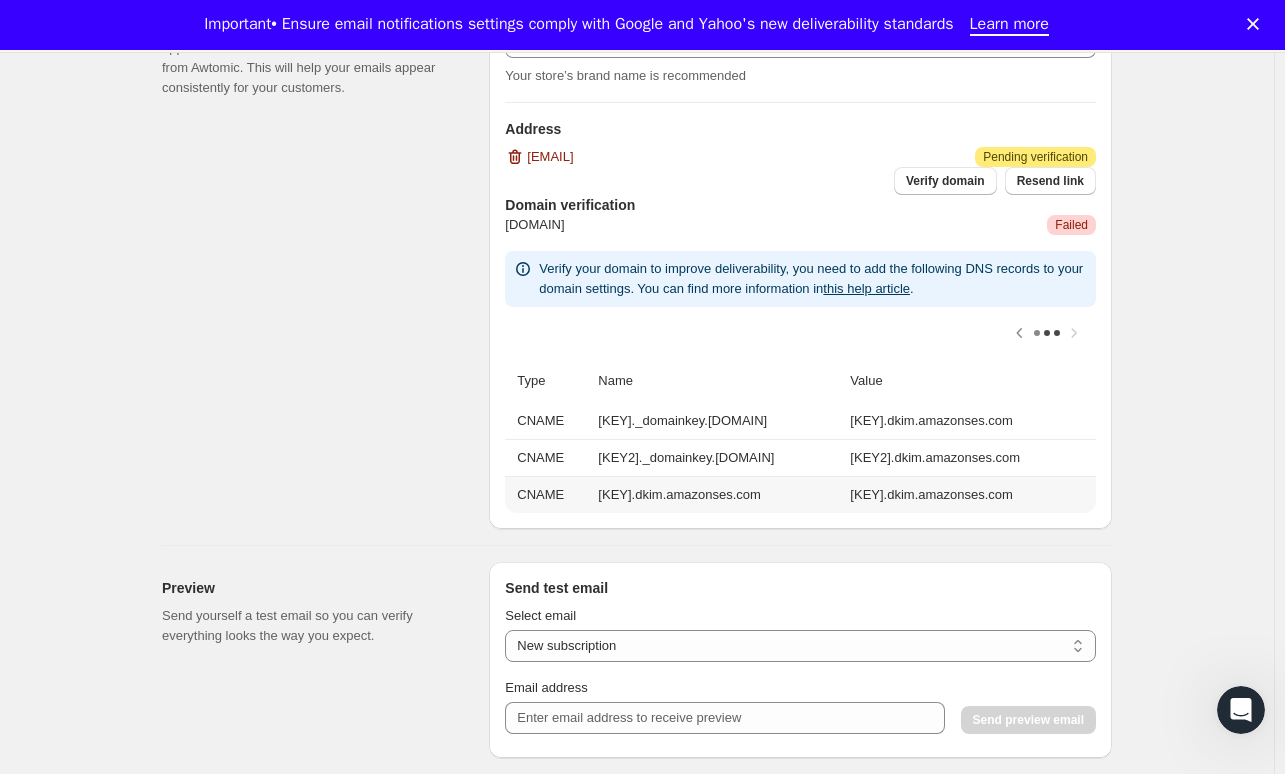 click on "[KEY].dkim.amazonses.com" at bounding box center (970, 494) 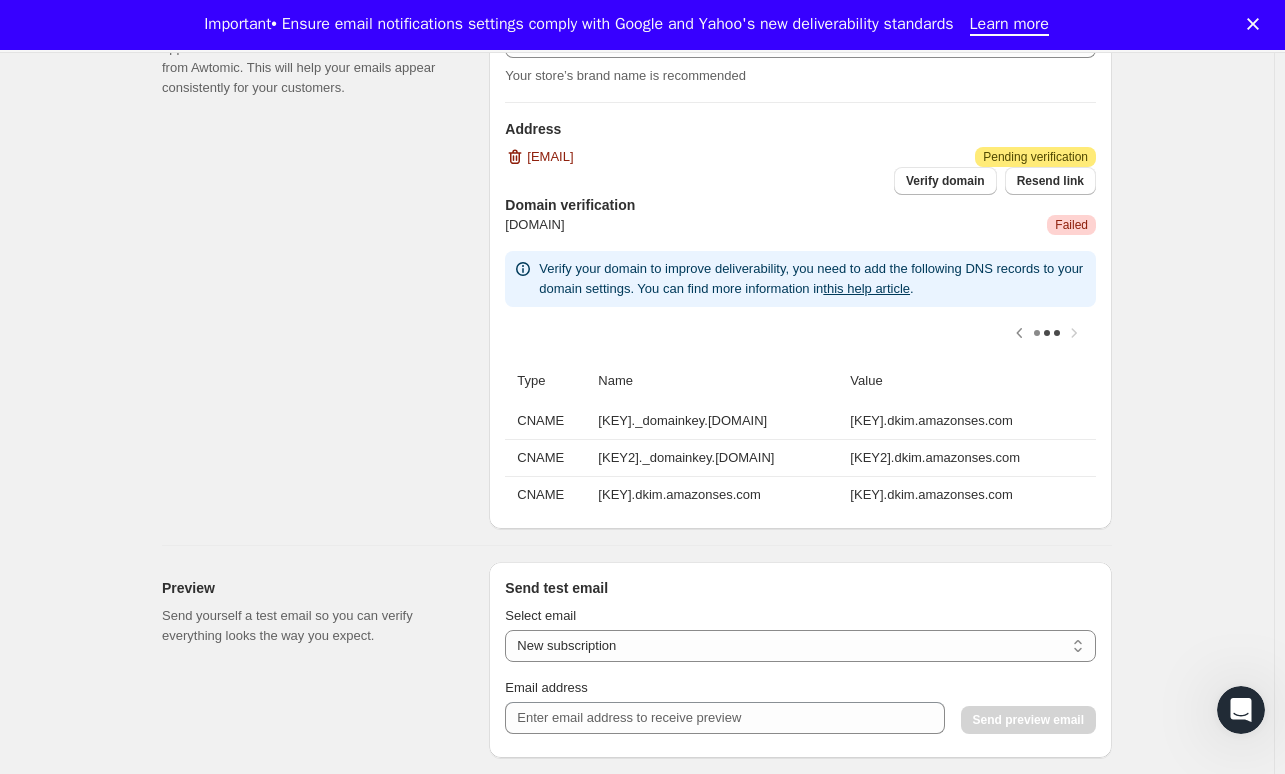 copy on "[KEY].dkim.amazonses.com" 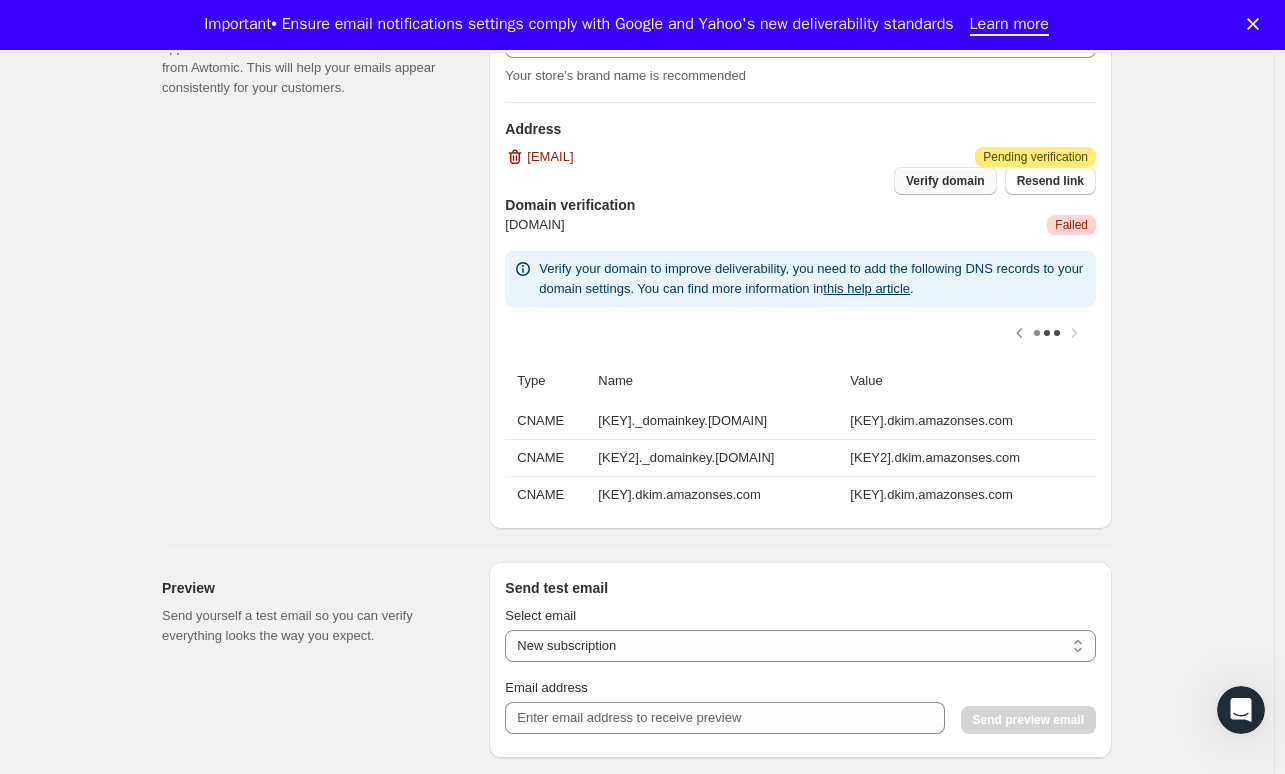 click on "Verify domain" at bounding box center (945, 181) 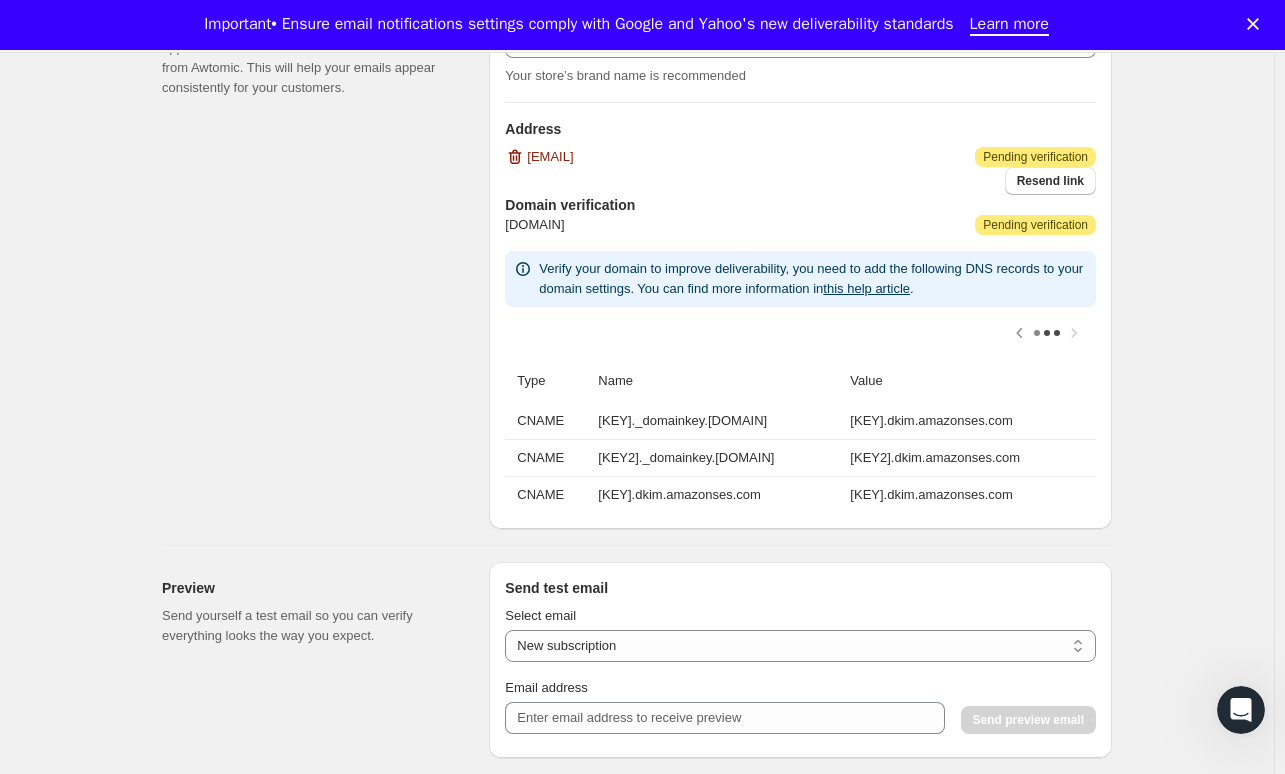 click at bounding box center [800, 333] 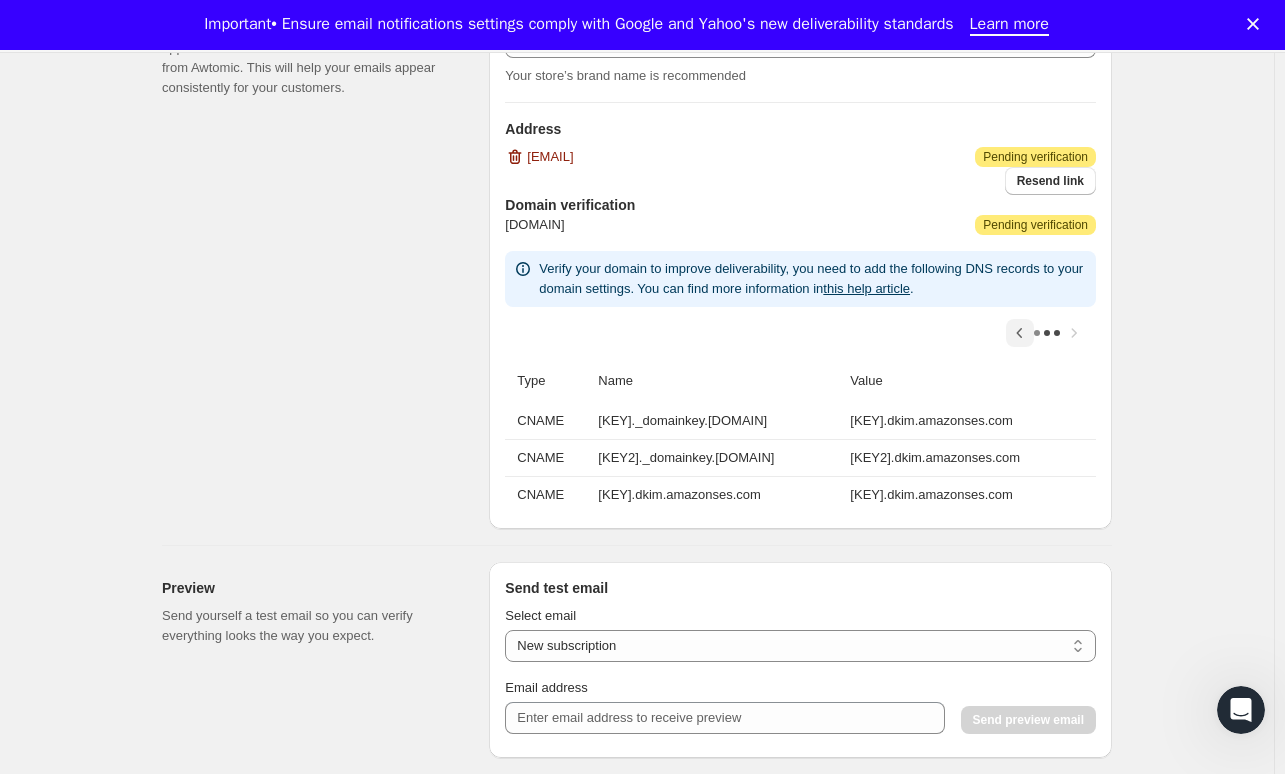 click 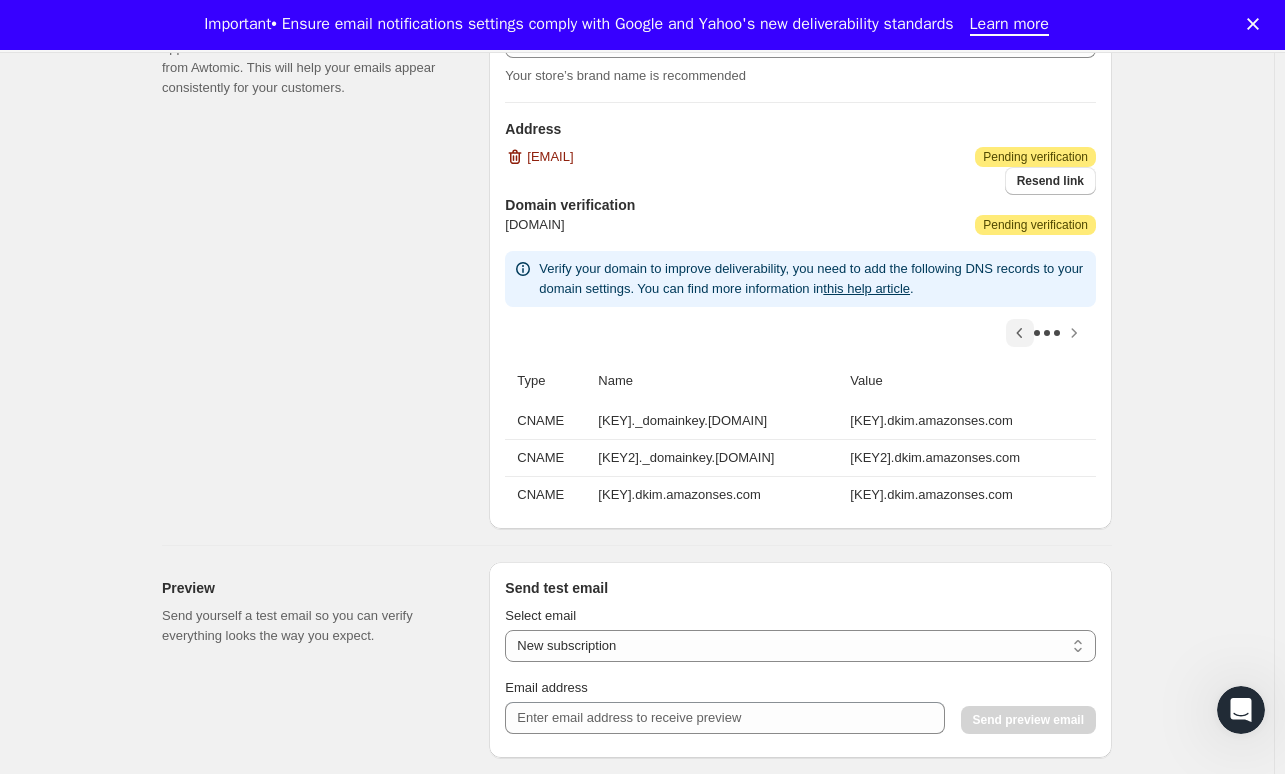 scroll, scrollTop: 0, scrollLeft: 0, axis: both 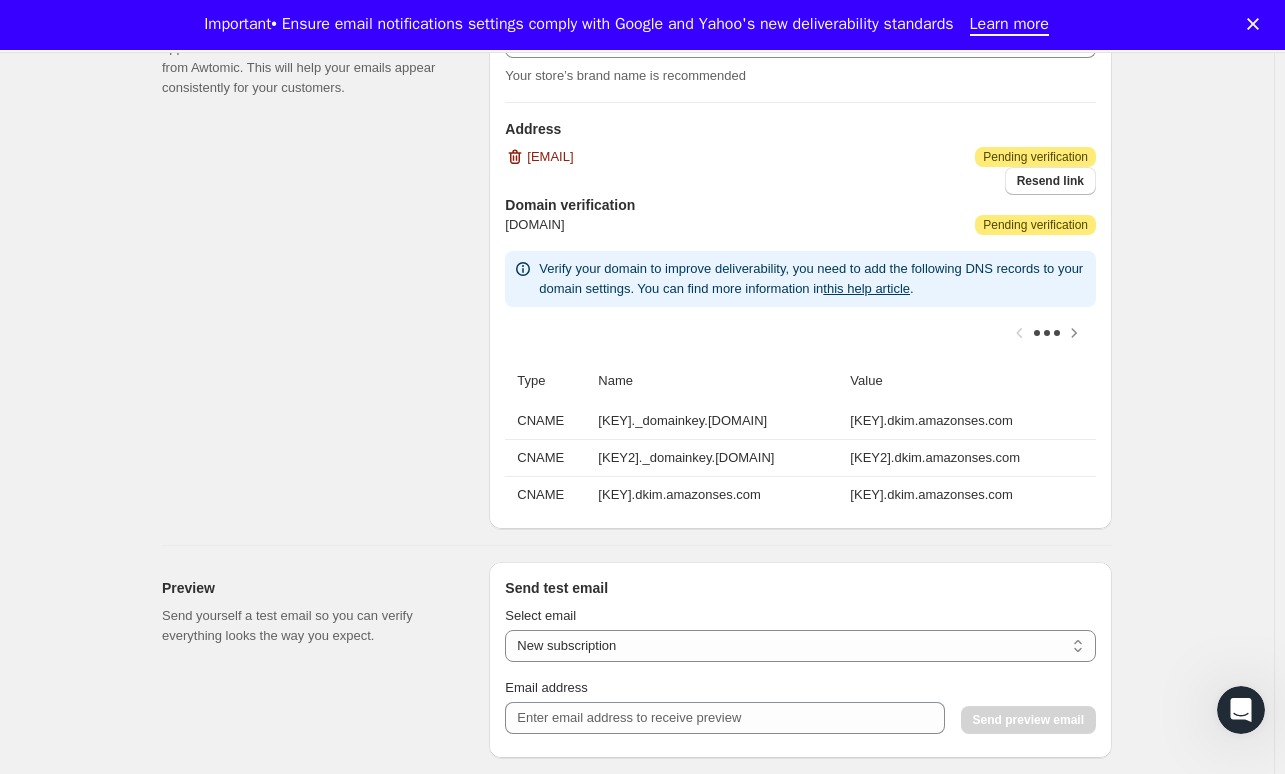click at bounding box center (800, 333) 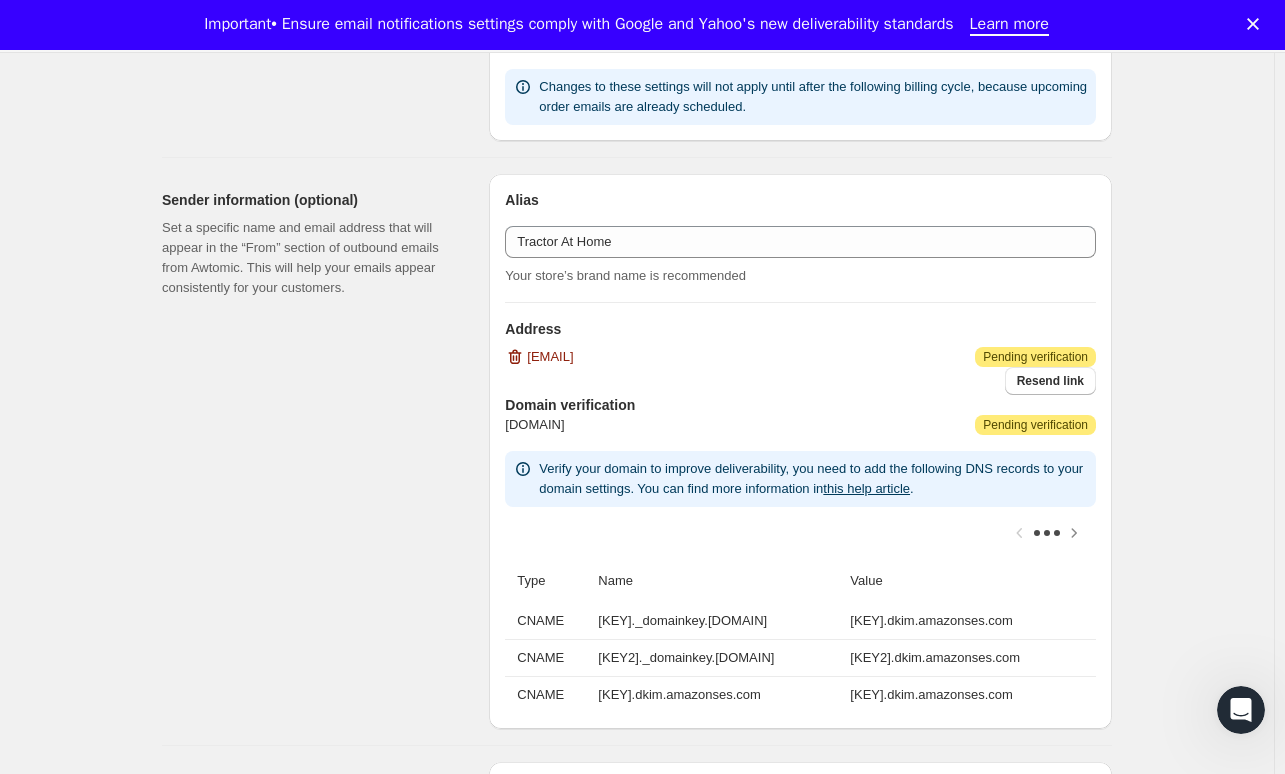 scroll, scrollTop: 900, scrollLeft: 0, axis: vertical 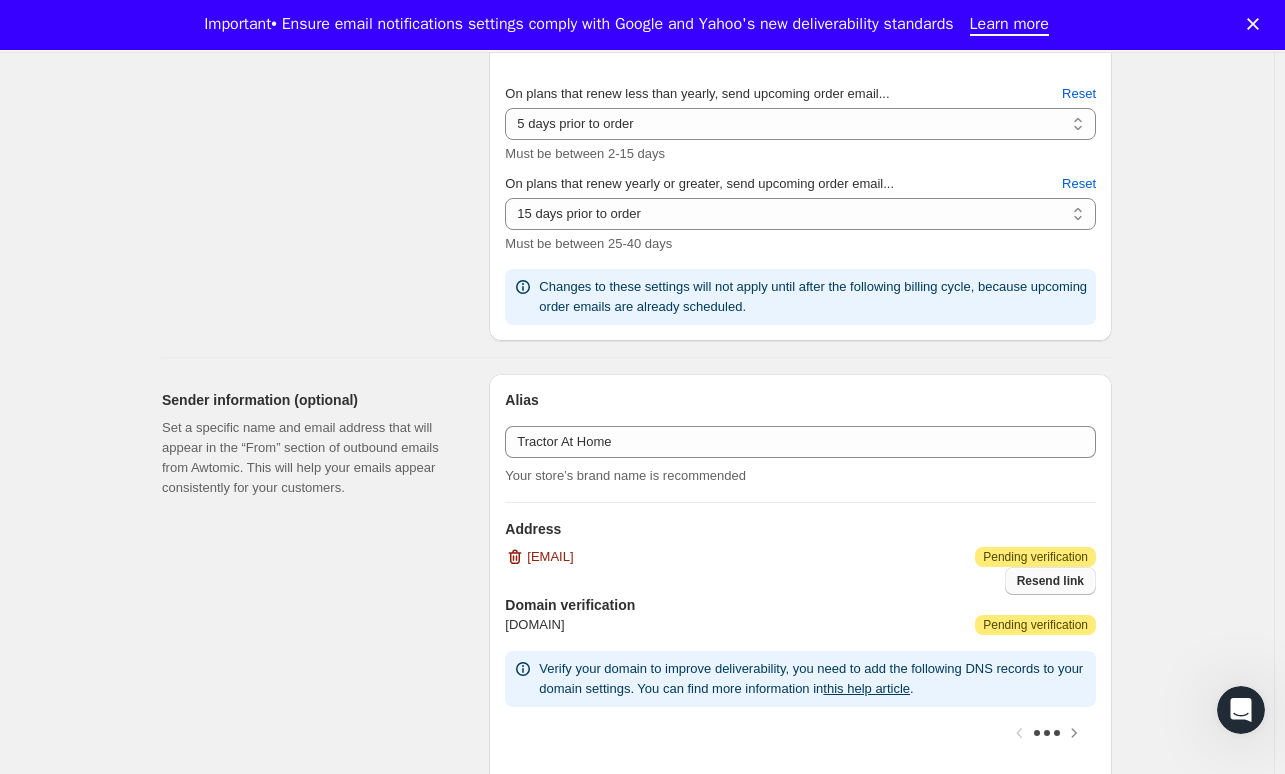 click on "Resend link" at bounding box center (1050, 581) 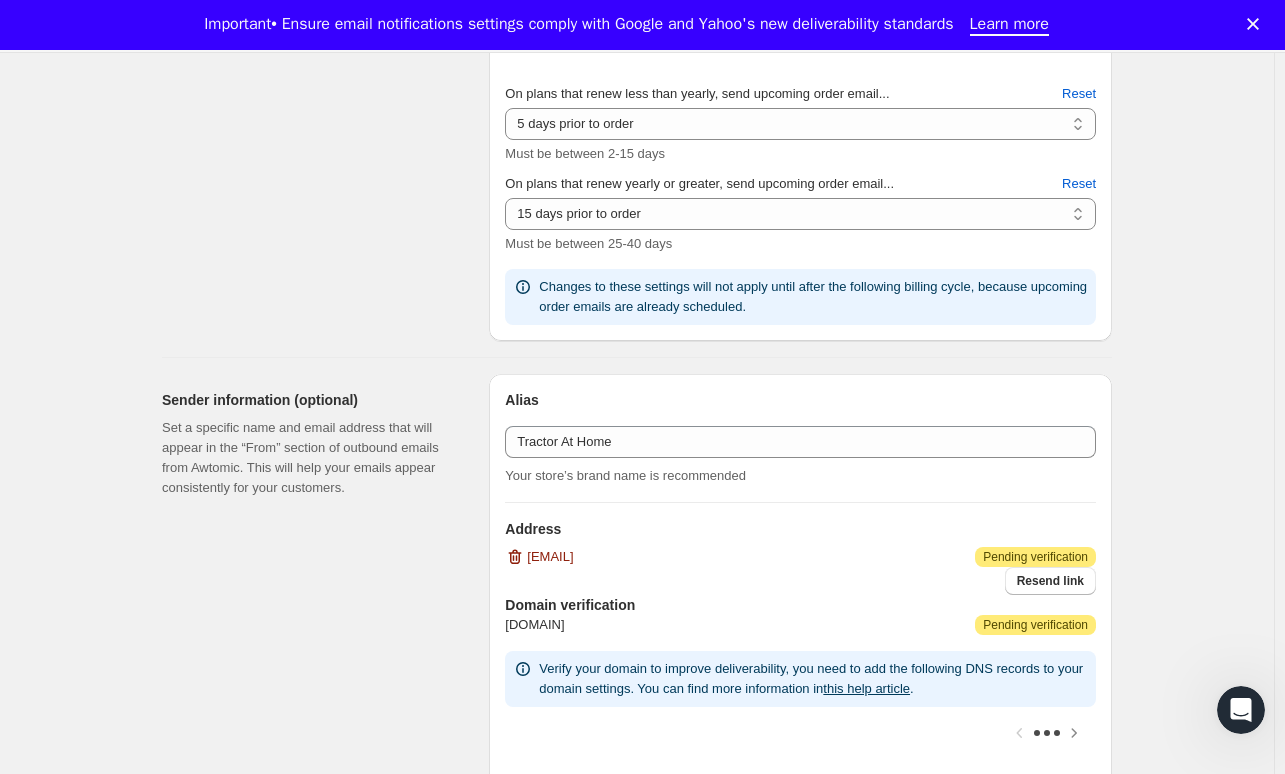 click on "Email Settings. This page is ready Email Settings Design Add your logo and choose colors that help your emails match the look and feel of your brand Logo Colors Button Button text Accent Link Alert Alert text Content Messages that provide important information for your customers. Select email New subscription Upcoming order Failed payment Delayed subscription (inventory sold-out) Subscription updated Subscription paused Subscription cancelled Subscription reactivated Gift message Upcoming order Subject You have a shipment coming Header message 0/10000 Additional text Trailing message (Display after shipping message) 0/10000 Footer message 0/10000 On plans that renew less than yearly, send upcoming order email... 2 days prior to order 3 days prior to order 4 days prior to order 5 days prior to order 6 days prior to order 7 days prior to order 8 days prior to order 9 days prior to order 10 days prior to order 11 days prior to order 12 days prior to order 13 days prior to order 14 days prior to order Reset Reset" at bounding box center [637, 683] 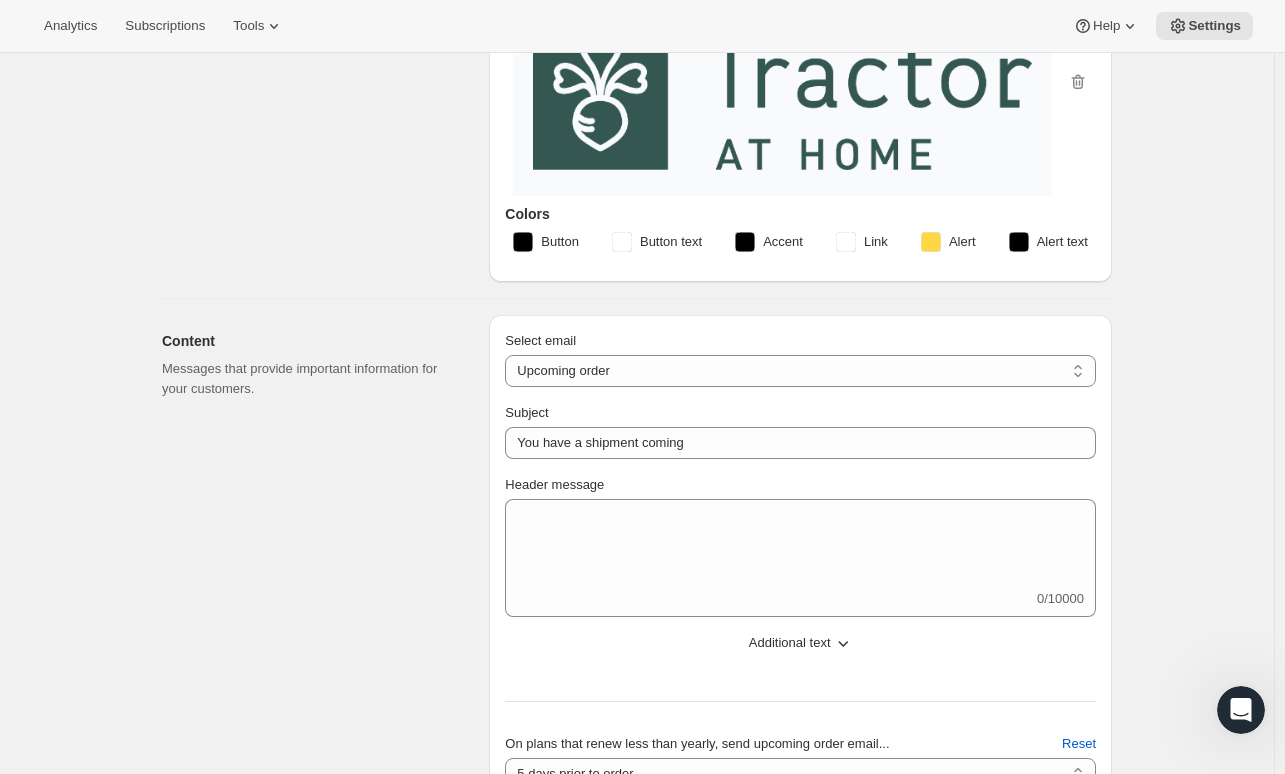 scroll, scrollTop: 300, scrollLeft: 0, axis: vertical 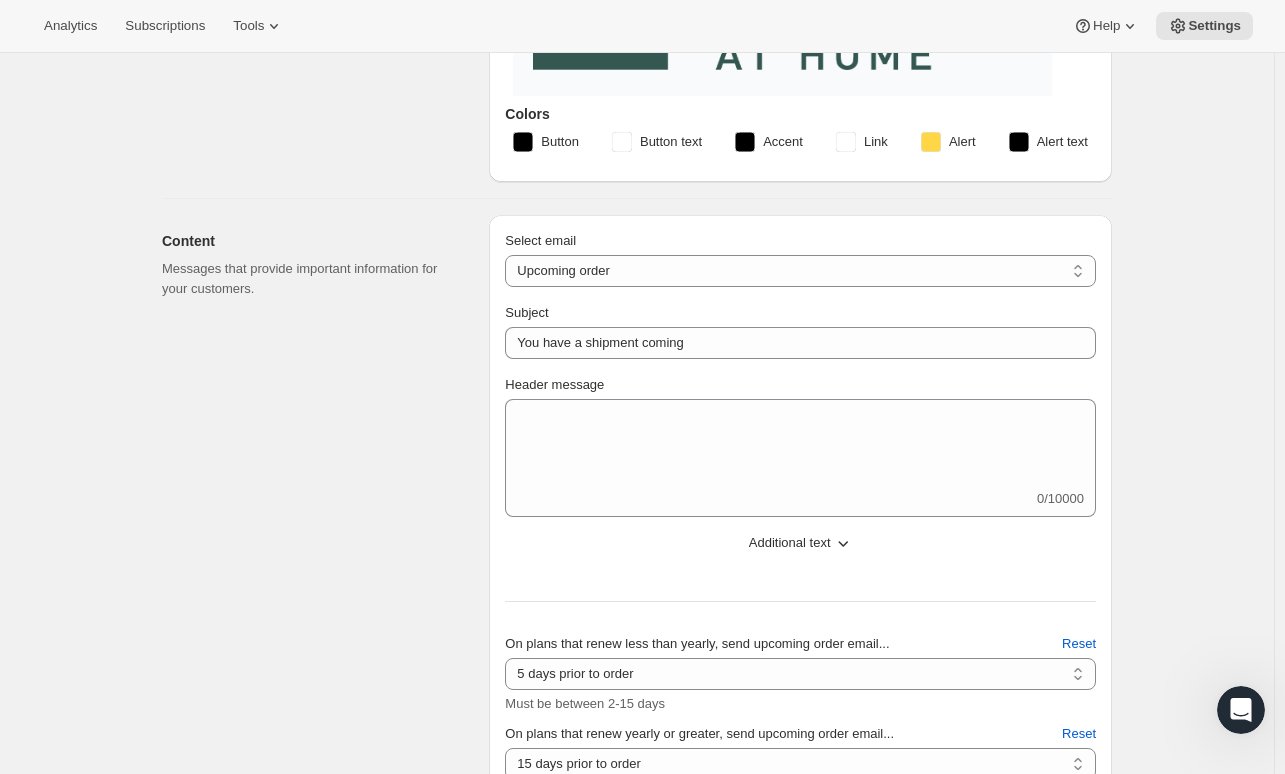 click 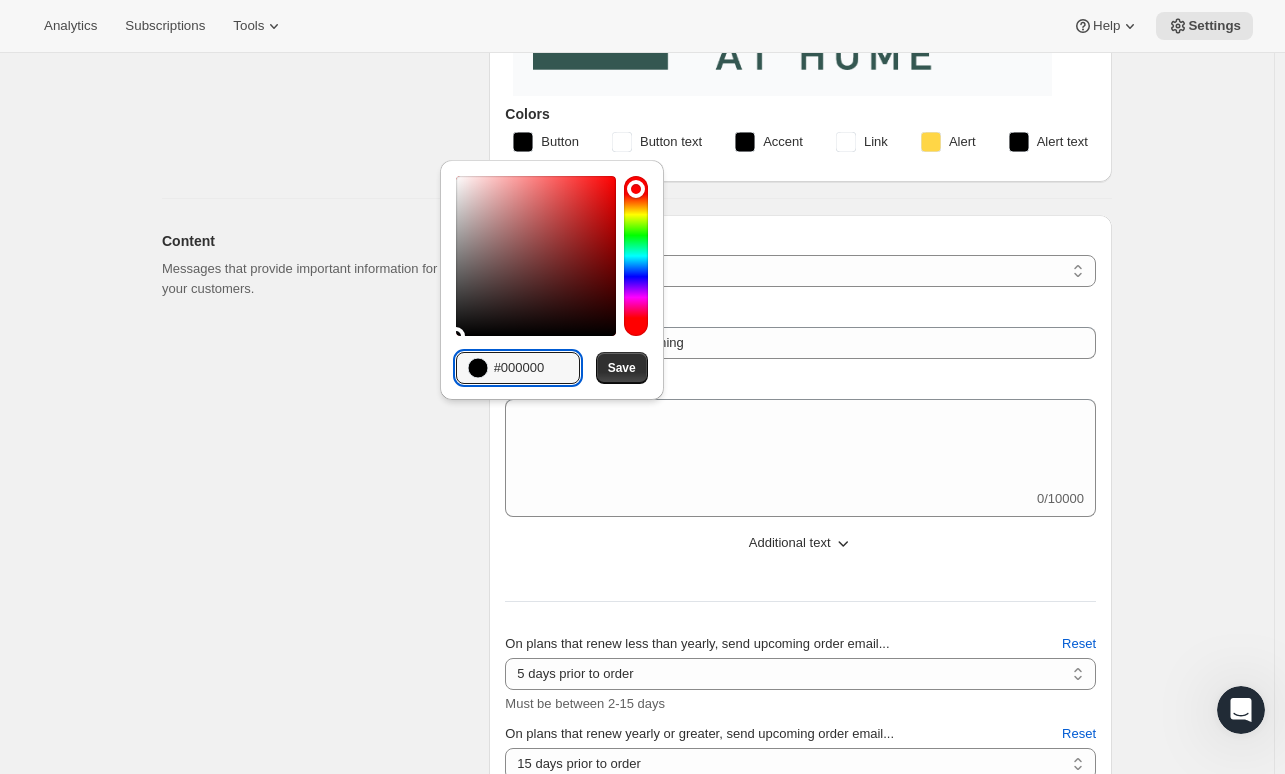 drag, startPoint x: 504, startPoint y: 367, endPoint x: 660, endPoint y: 365, distance: 156.01282 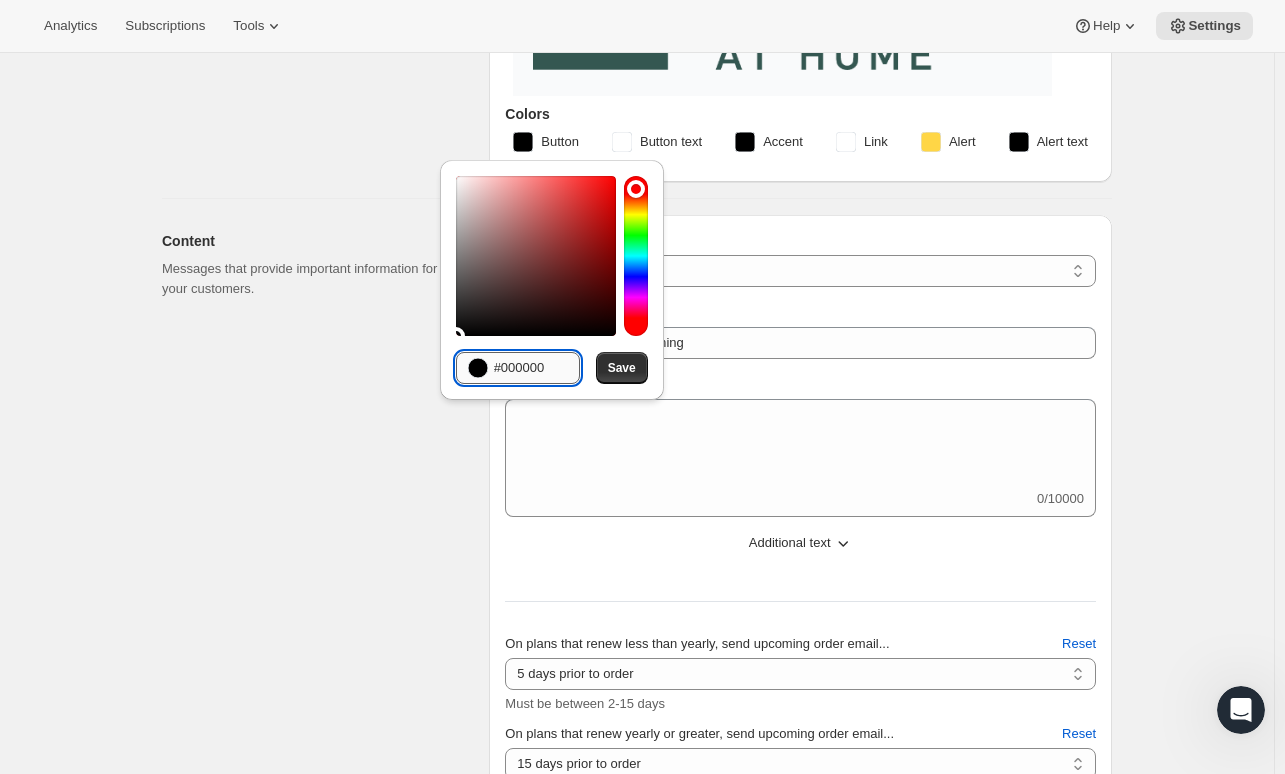 click on "#000000" at bounding box center [537, 368] 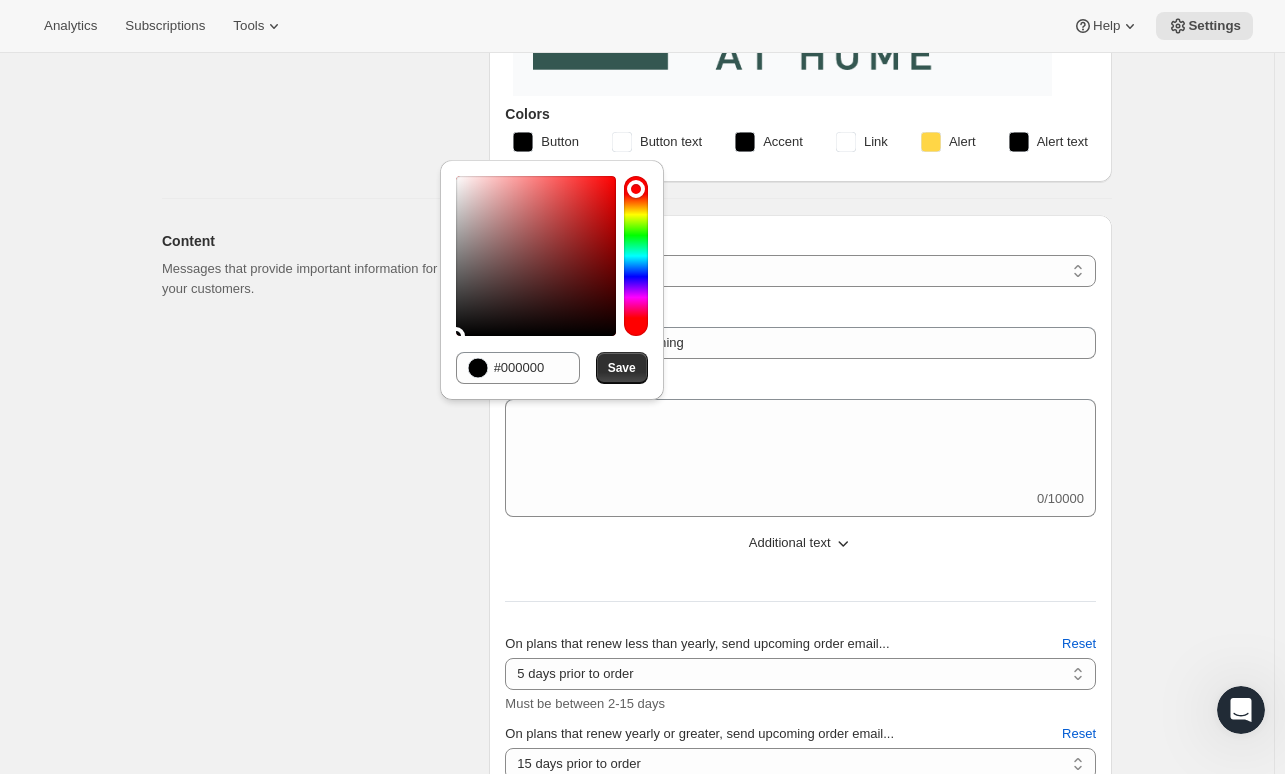 drag, startPoint x: 296, startPoint y: 387, endPoint x: 368, endPoint y: 349, distance: 81.41253 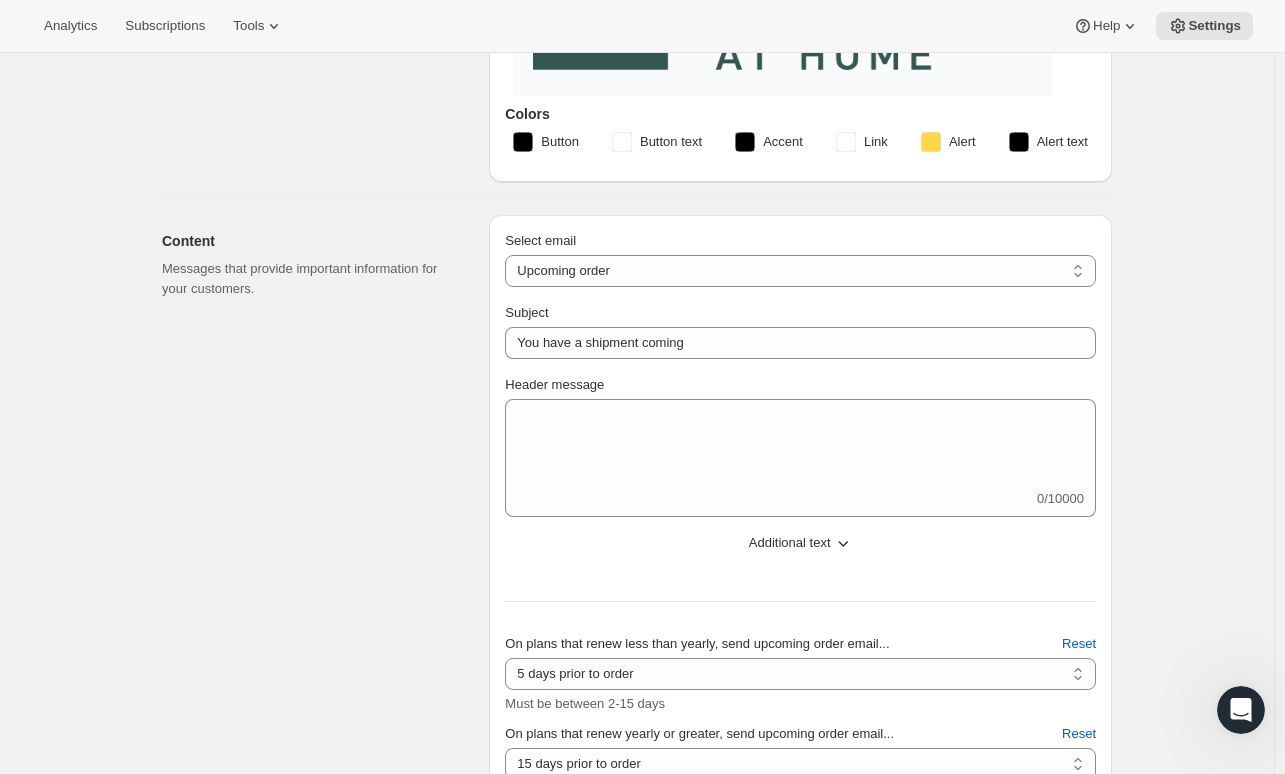 click on "Button" at bounding box center [560, 142] 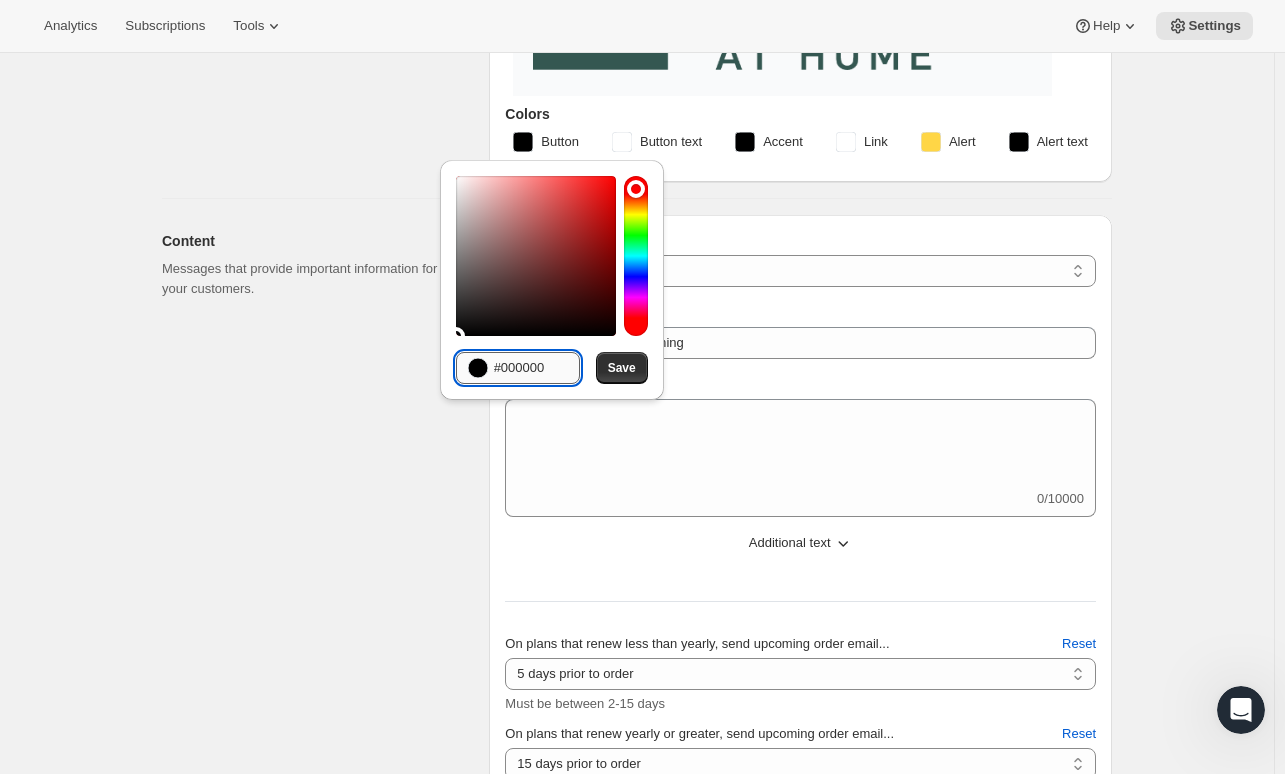 click on "#000000" at bounding box center (537, 368) 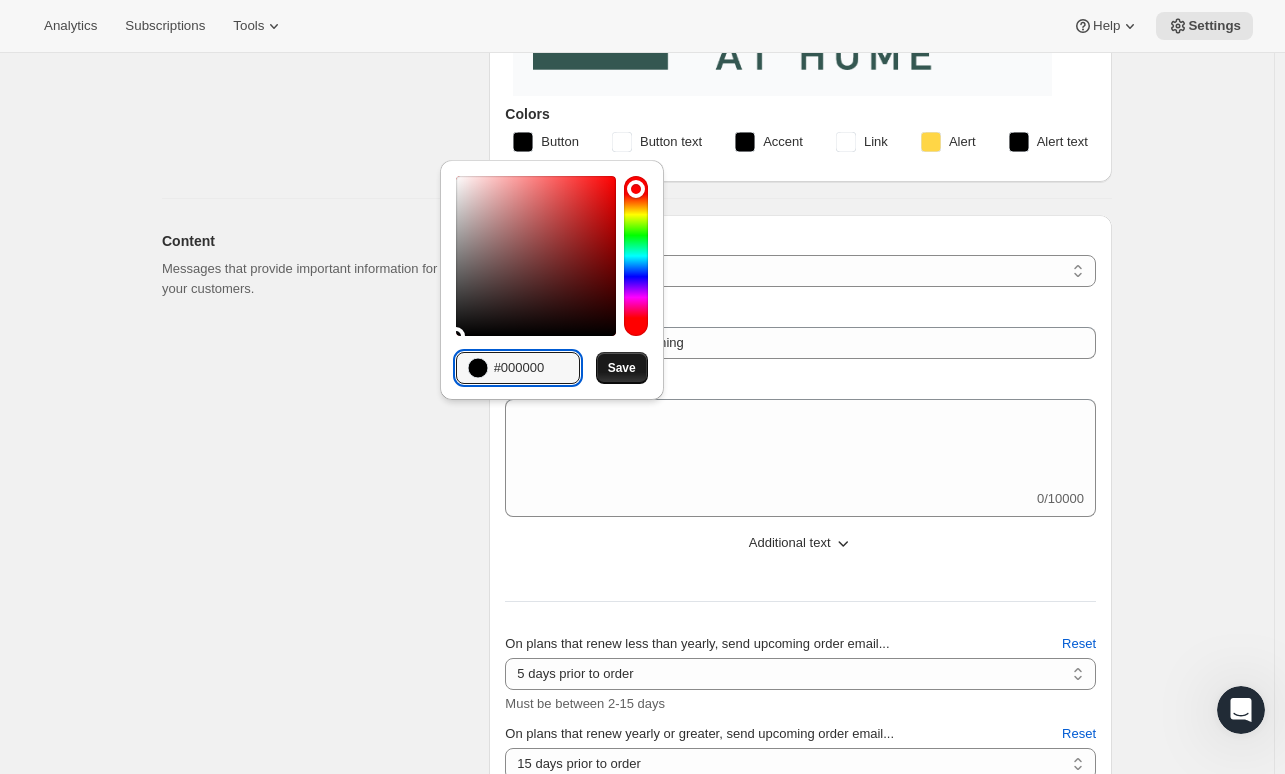 drag, startPoint x: 508, startPoint y: 371, endPoint x: 620, endPoint y: 364, distance: 112.21854 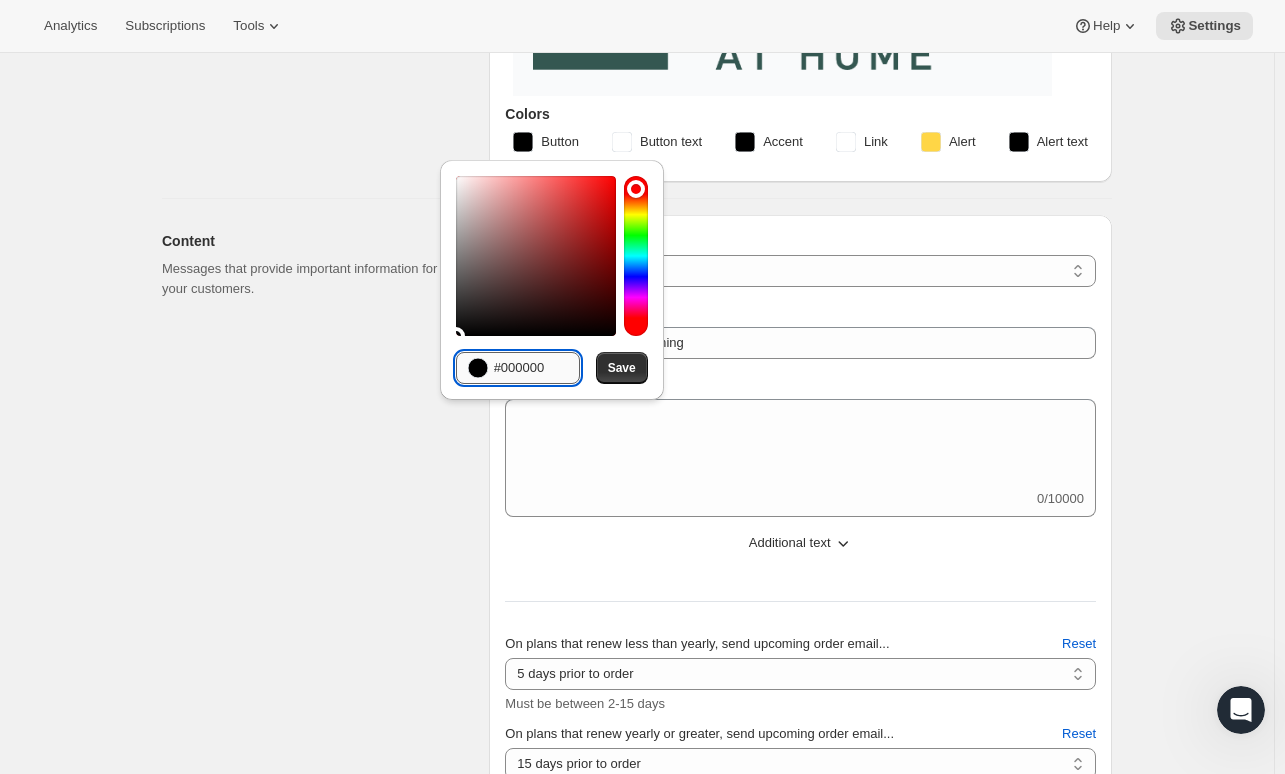 click on "#000000" at bounding box center (537, 368) 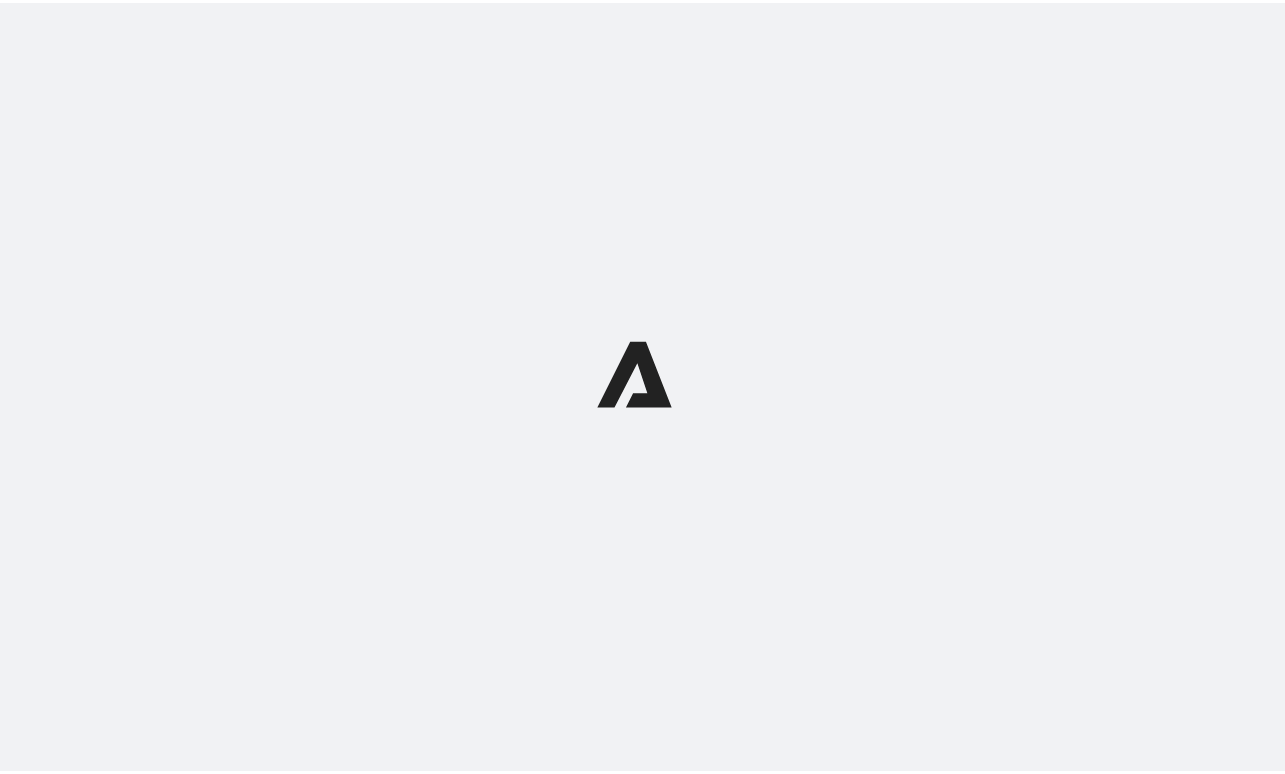 scroll, scrollTop: 0, scrollLeft: 0, axis: both 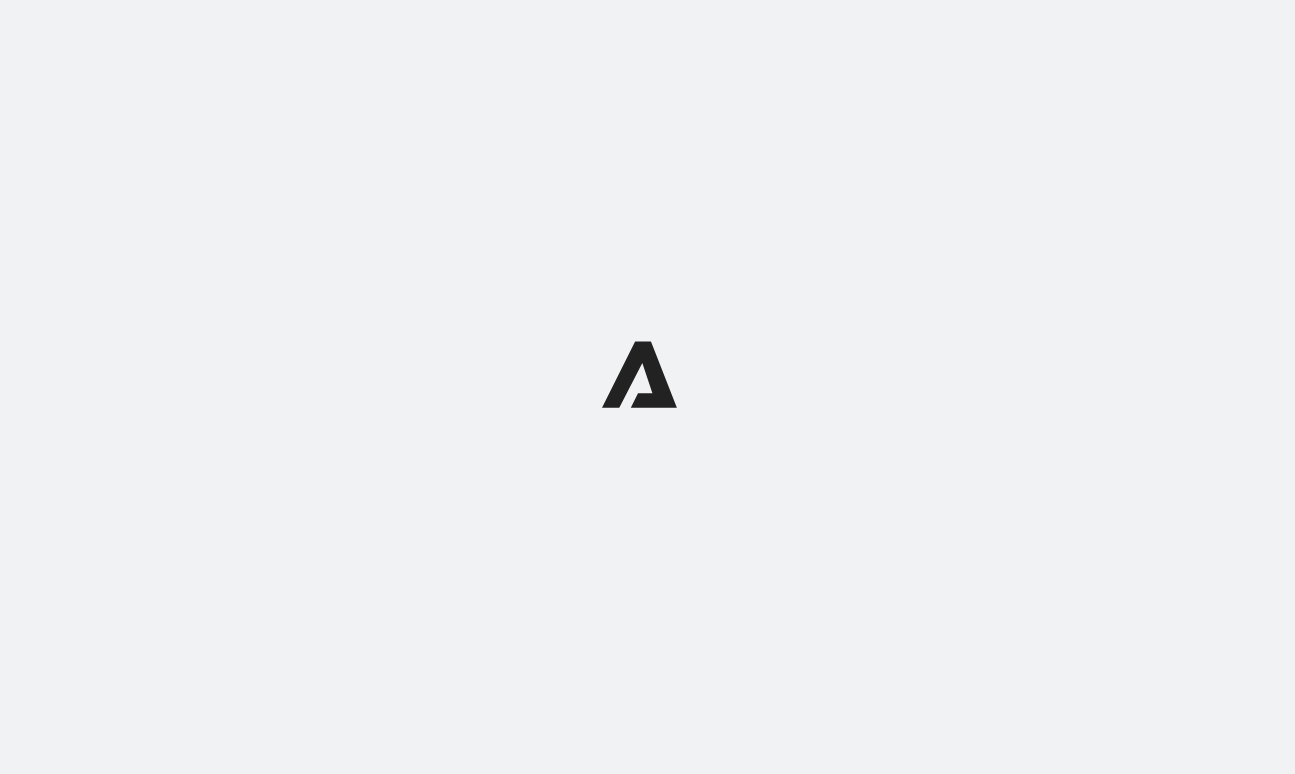select on "subscriptionMessage" 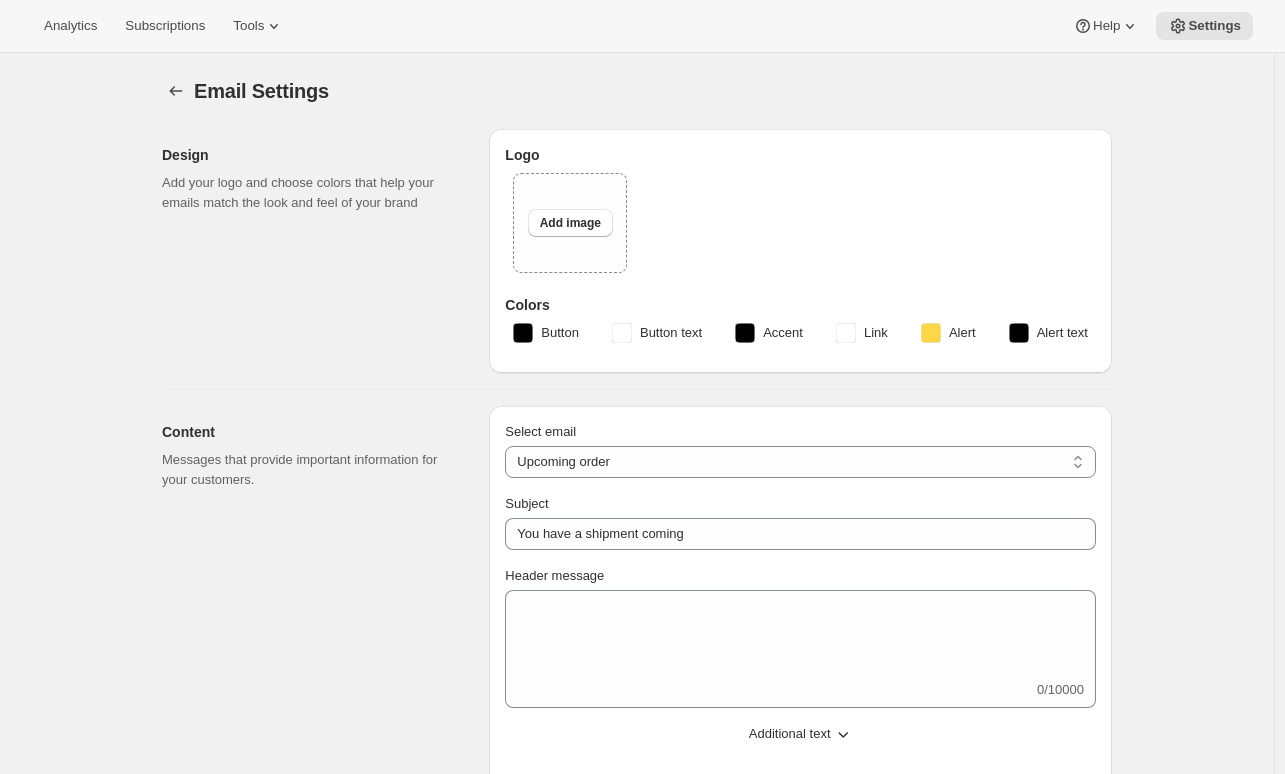 type on "Tractor At Home" 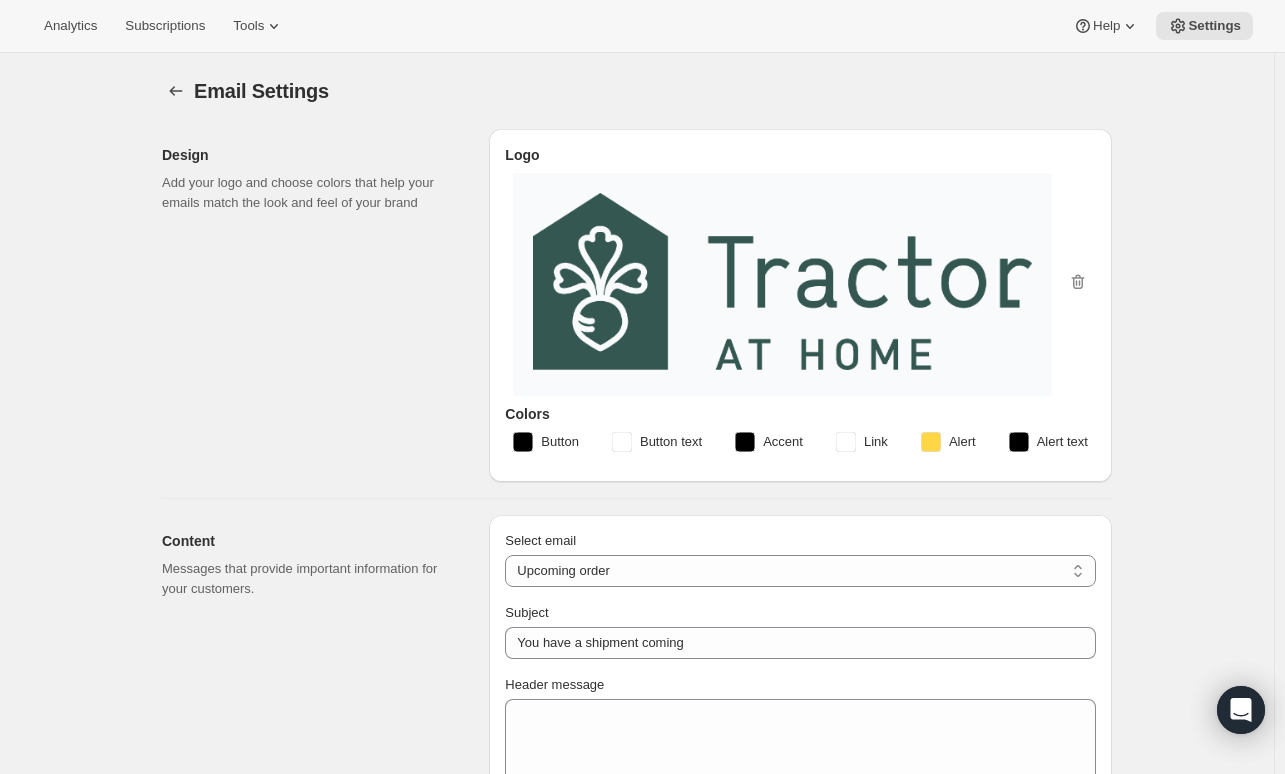 click 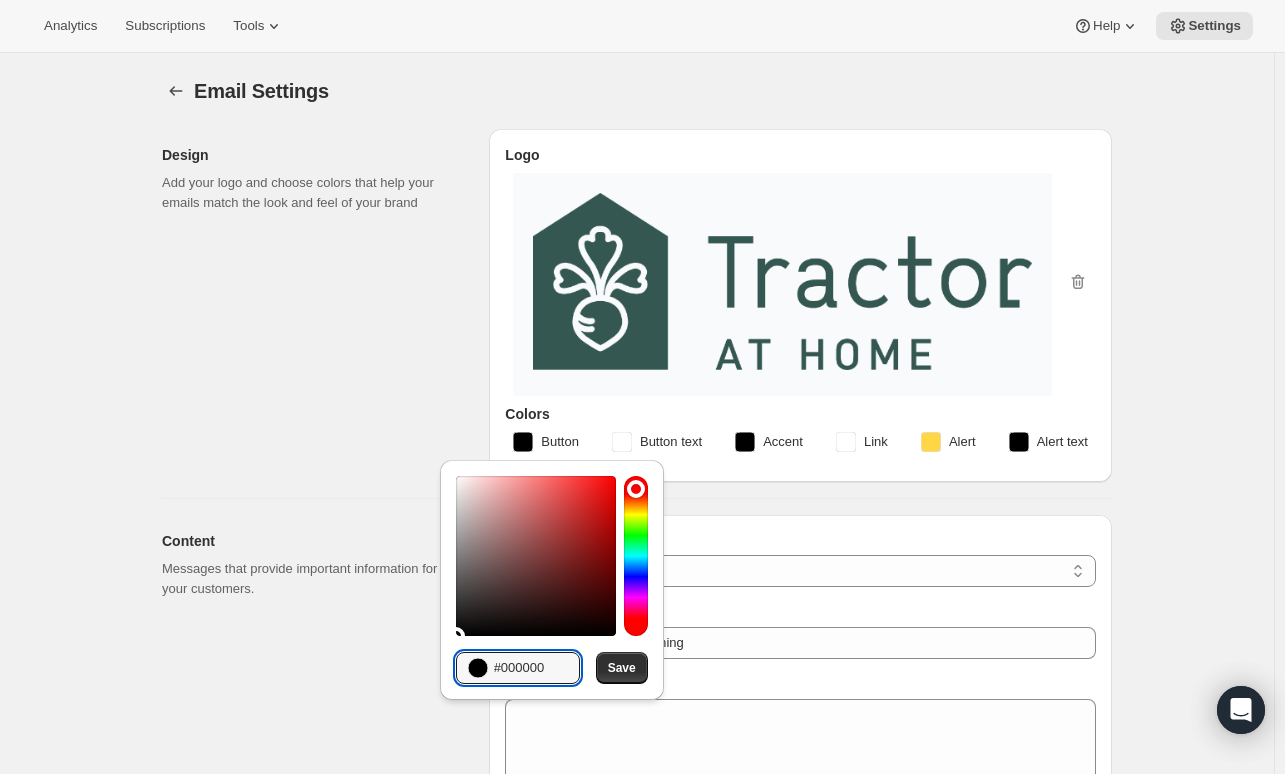 drag, startPoint x: 506, startPoint y: 668, endPoint x: 676, endPoint y: 669, distance: 170.00294 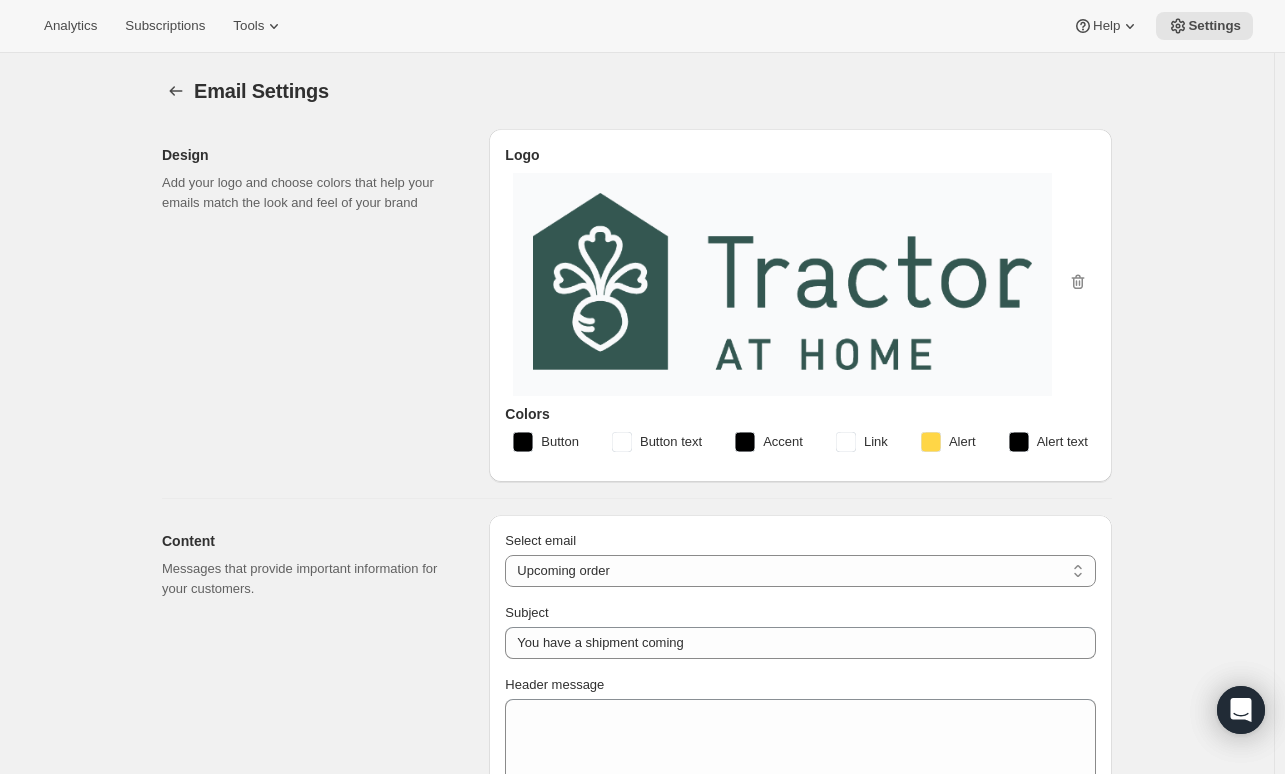 click 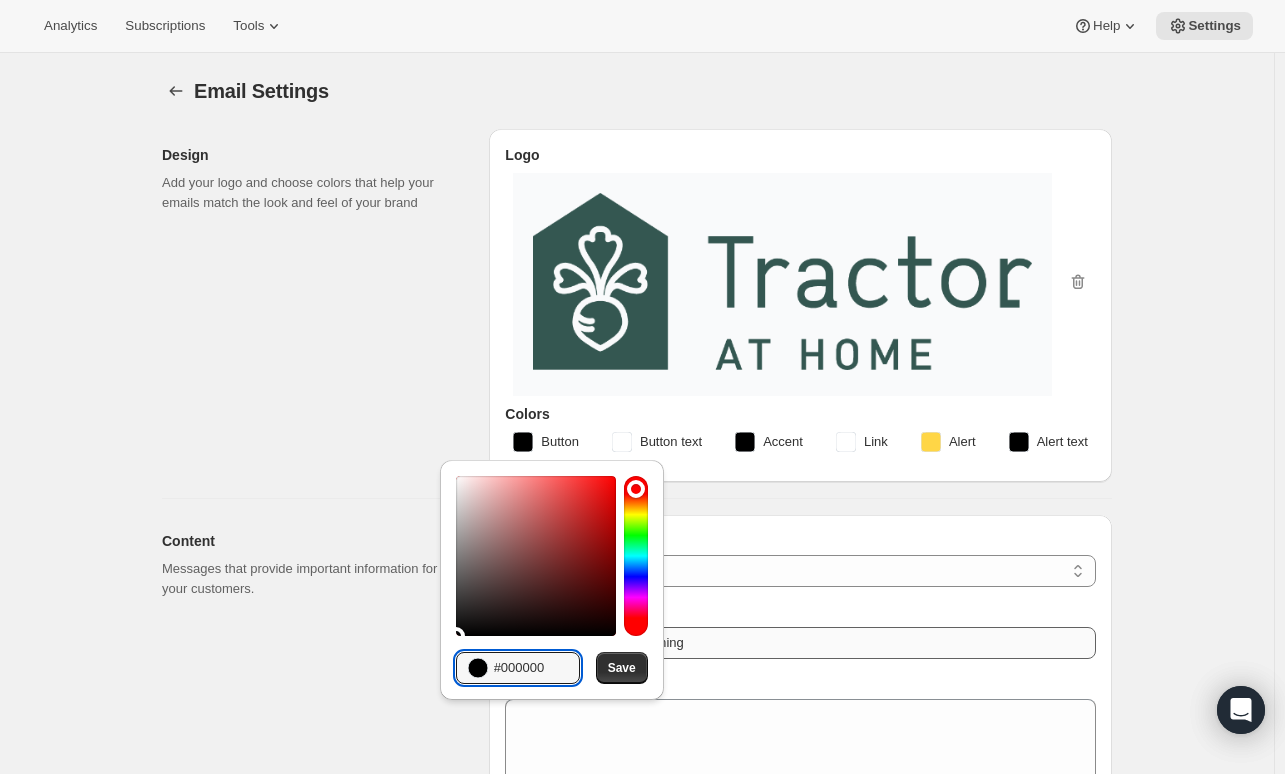 drag, startPoint x: 507, startPoint y: 671, endPoint x: 736, endPoint y: 636, distance: 231.65923 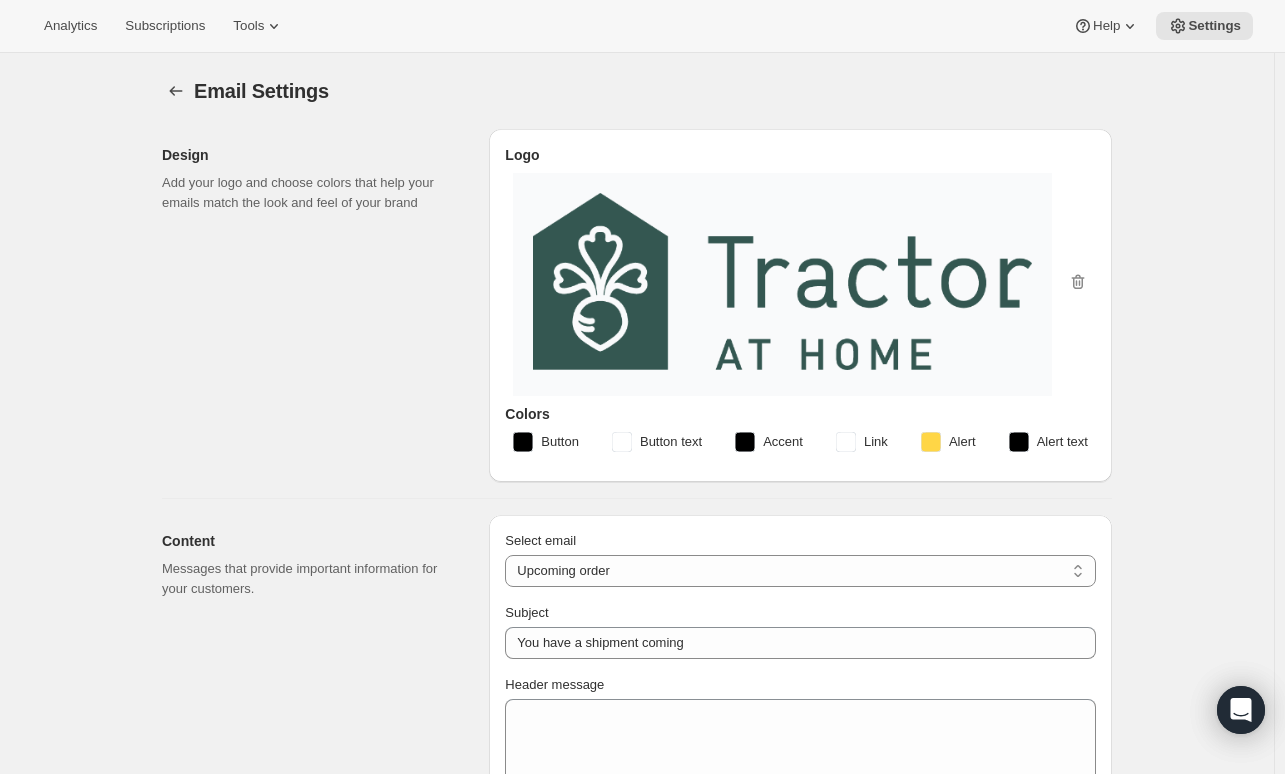 scroll, scrollTop: 100, scrollLeft: 0, axis: vertical 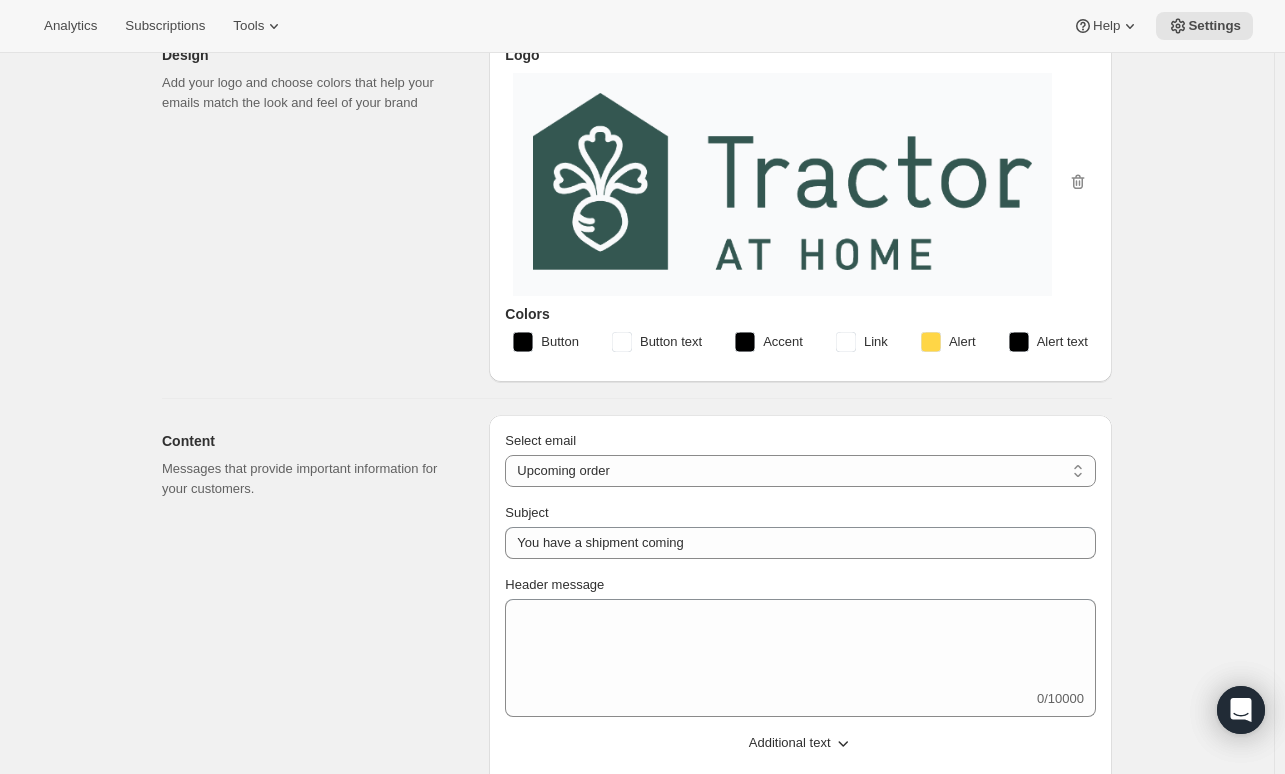 click on "Button" at bounding box center (546, 342) 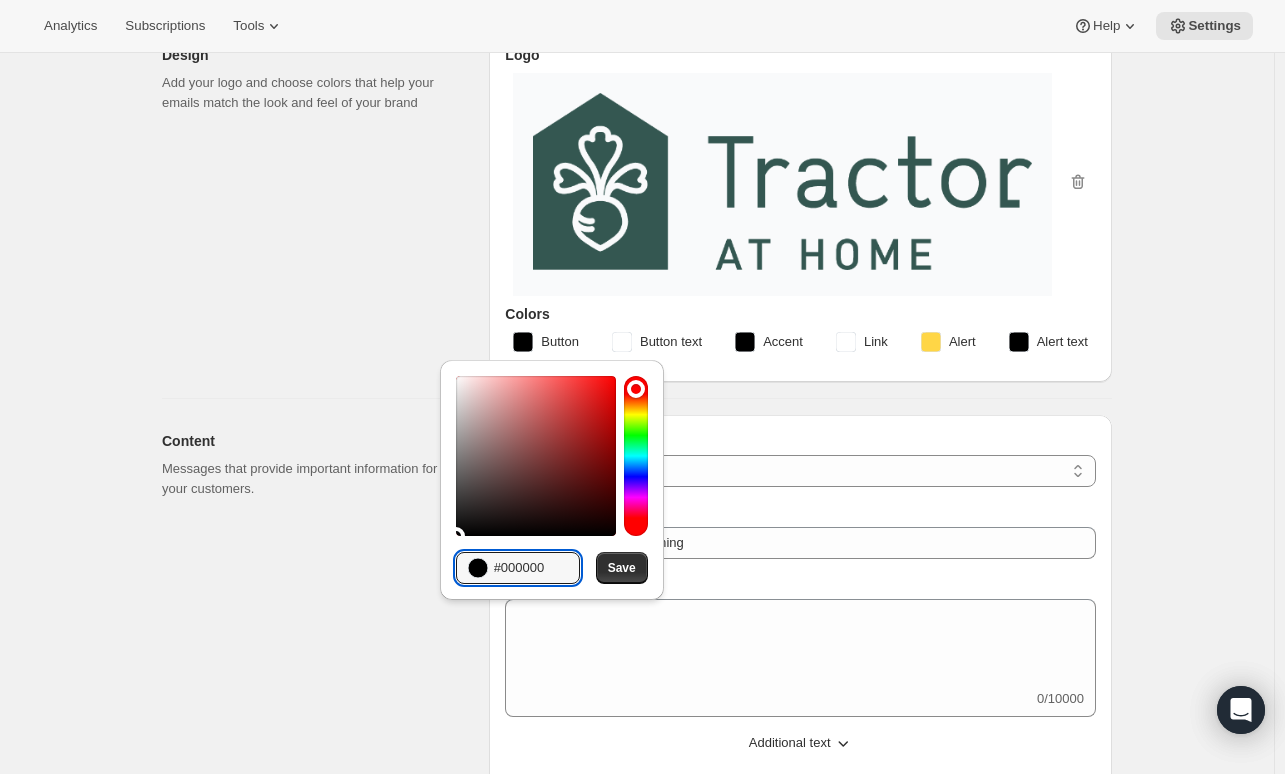 drag, startPoint x: 505, startPoint y: 572, endPoint x: 689, endPoint y: 556, distance: 184.69434 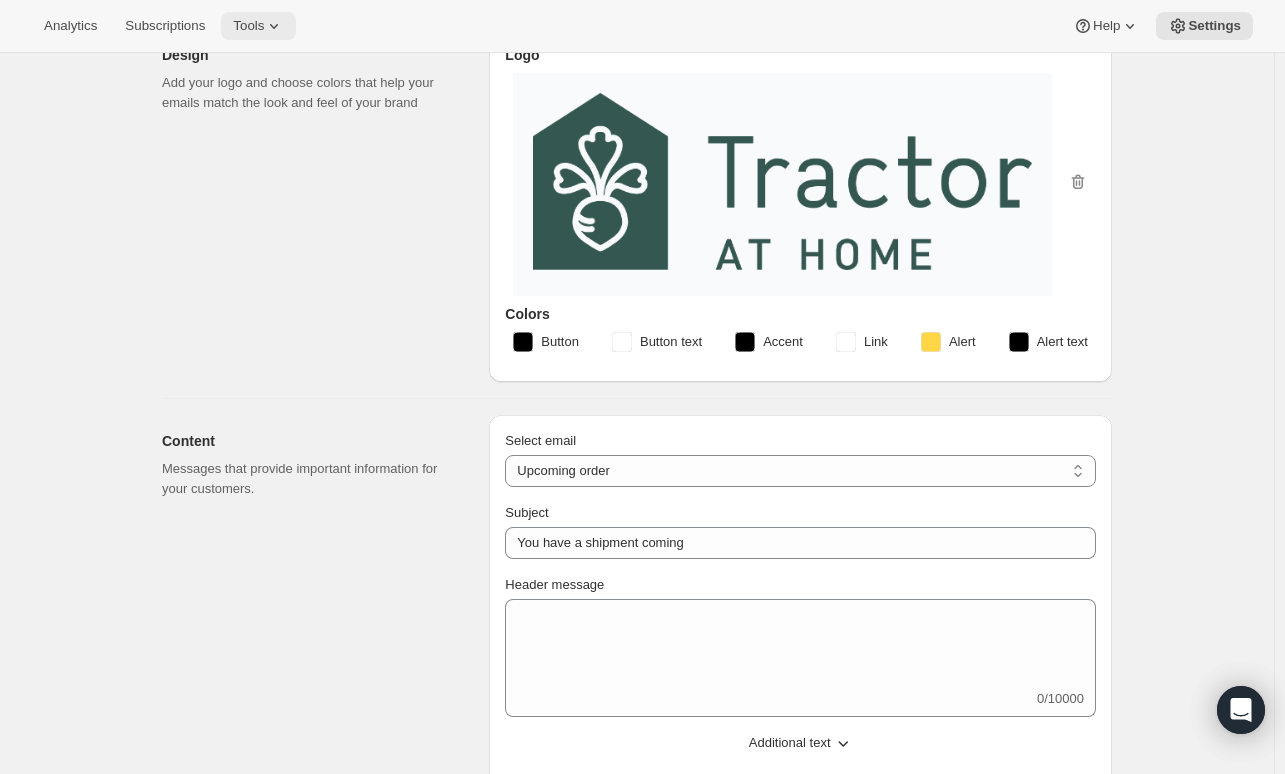 click 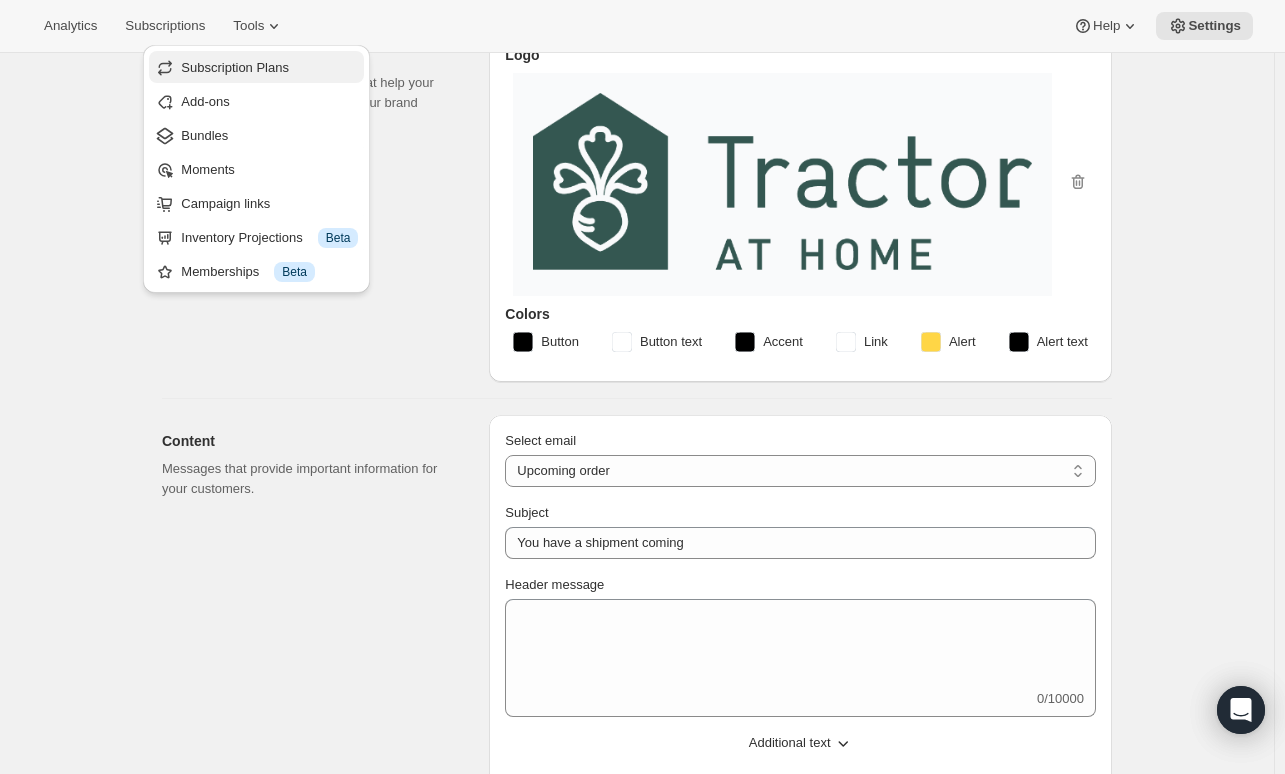 click on "Subscription Plans" at bounding box center (235, 67) 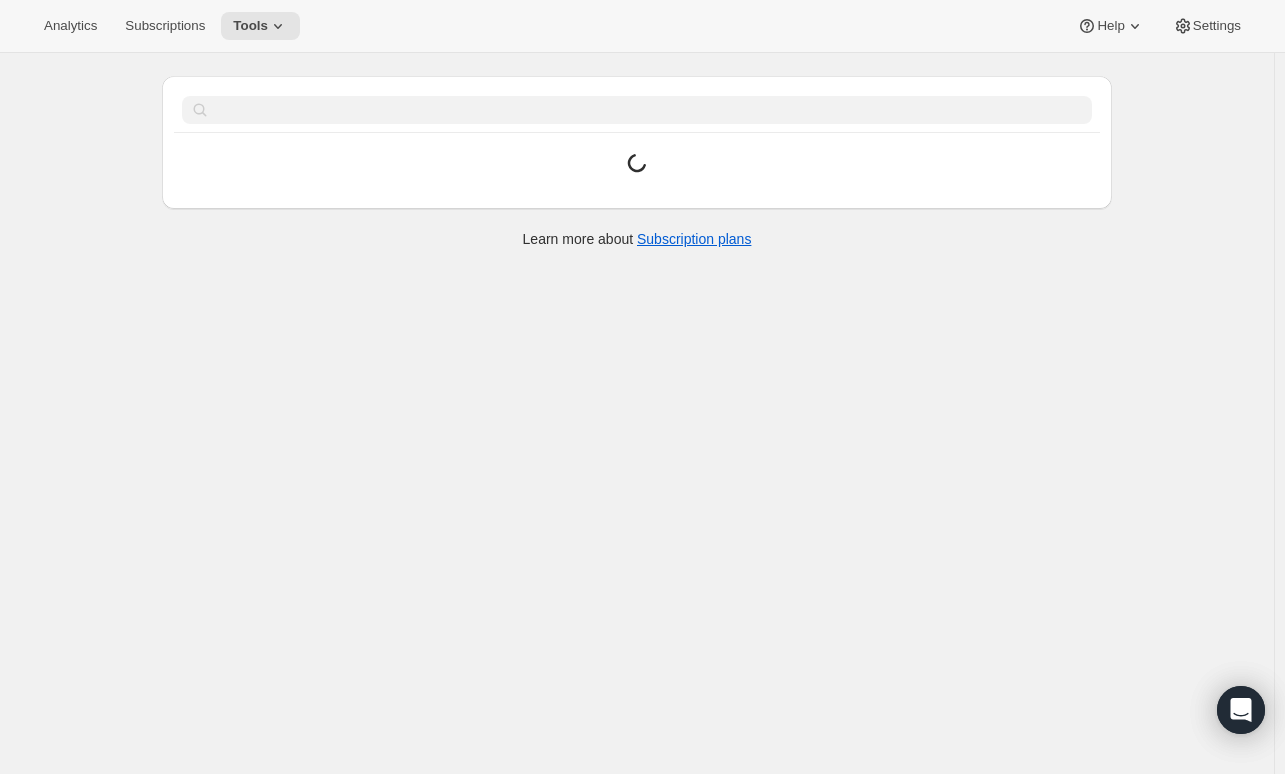 scroll, scrollTop: 0, scrollLeft: 0, axis: both 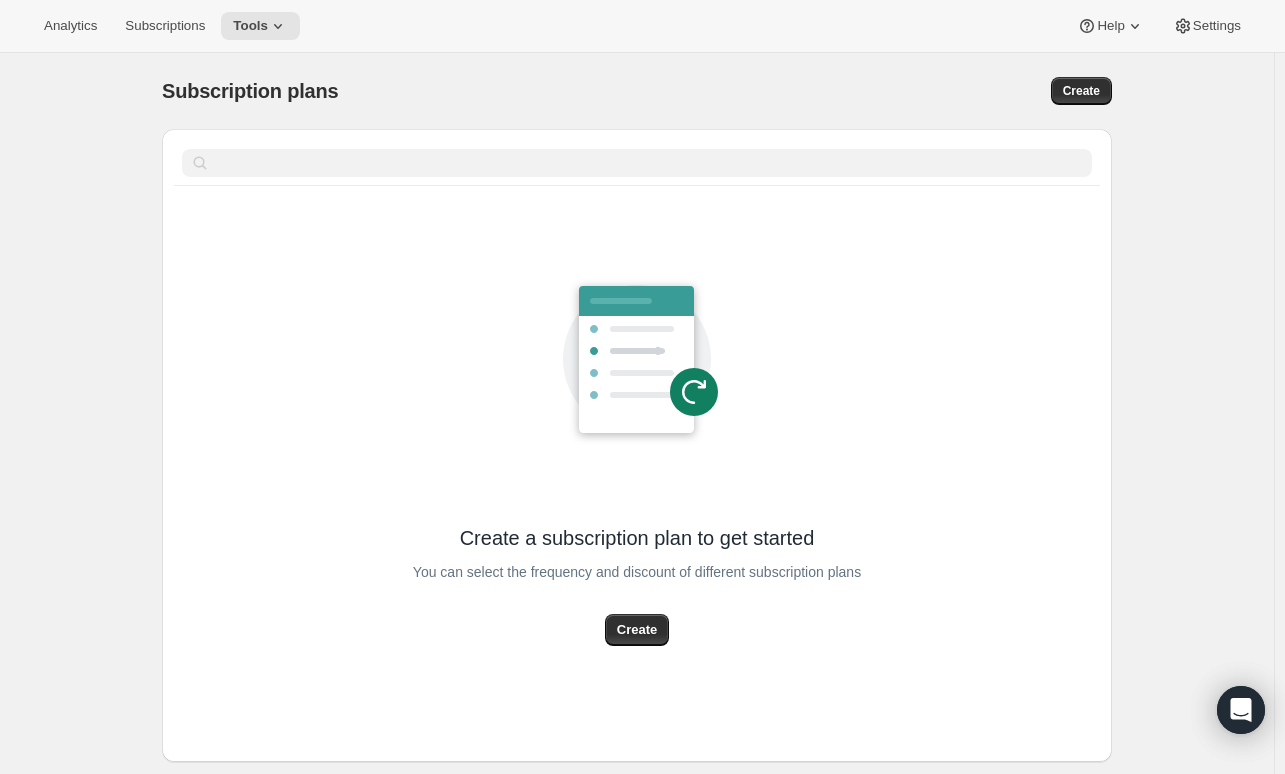 click on "Analytics Subscriptions Tools Help Settings" at bounding box center (642, 26) 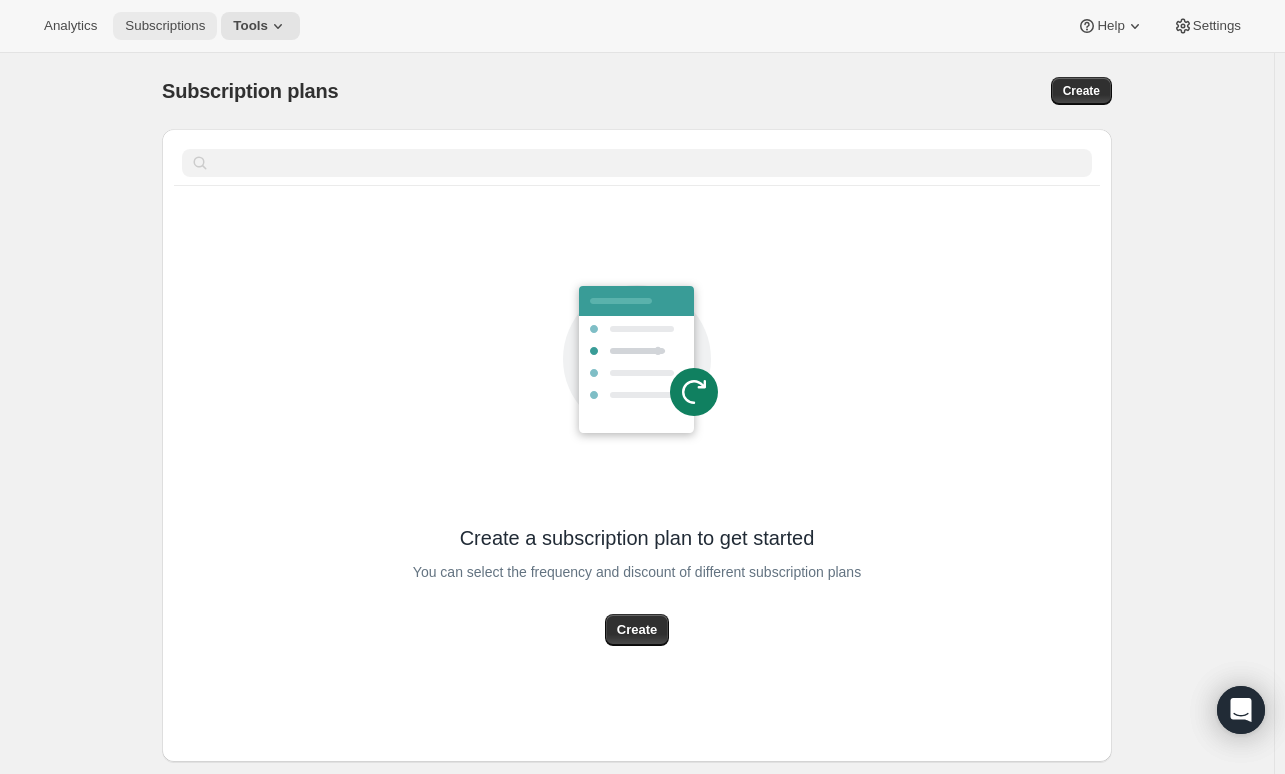 click on "Subscriptions" at bounding box center (165, 26) 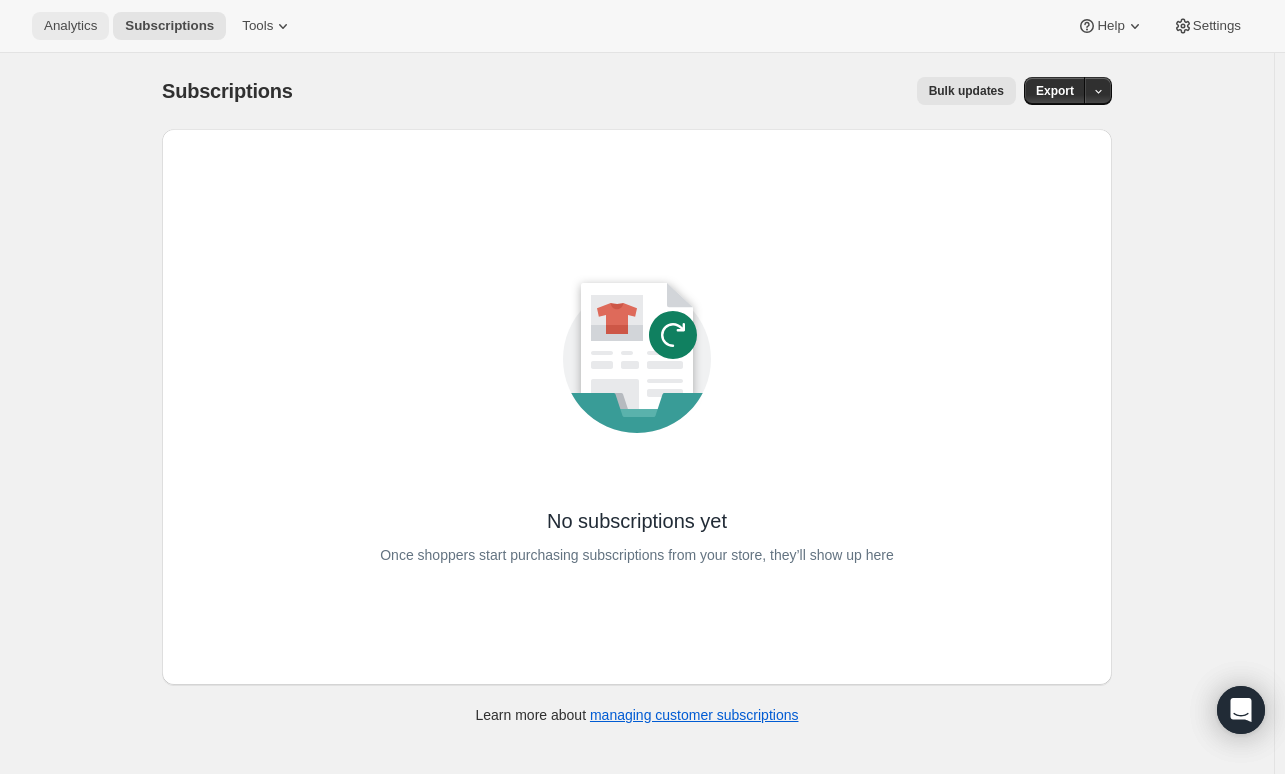 click on "Analytics" at bounding box center (70, 26) 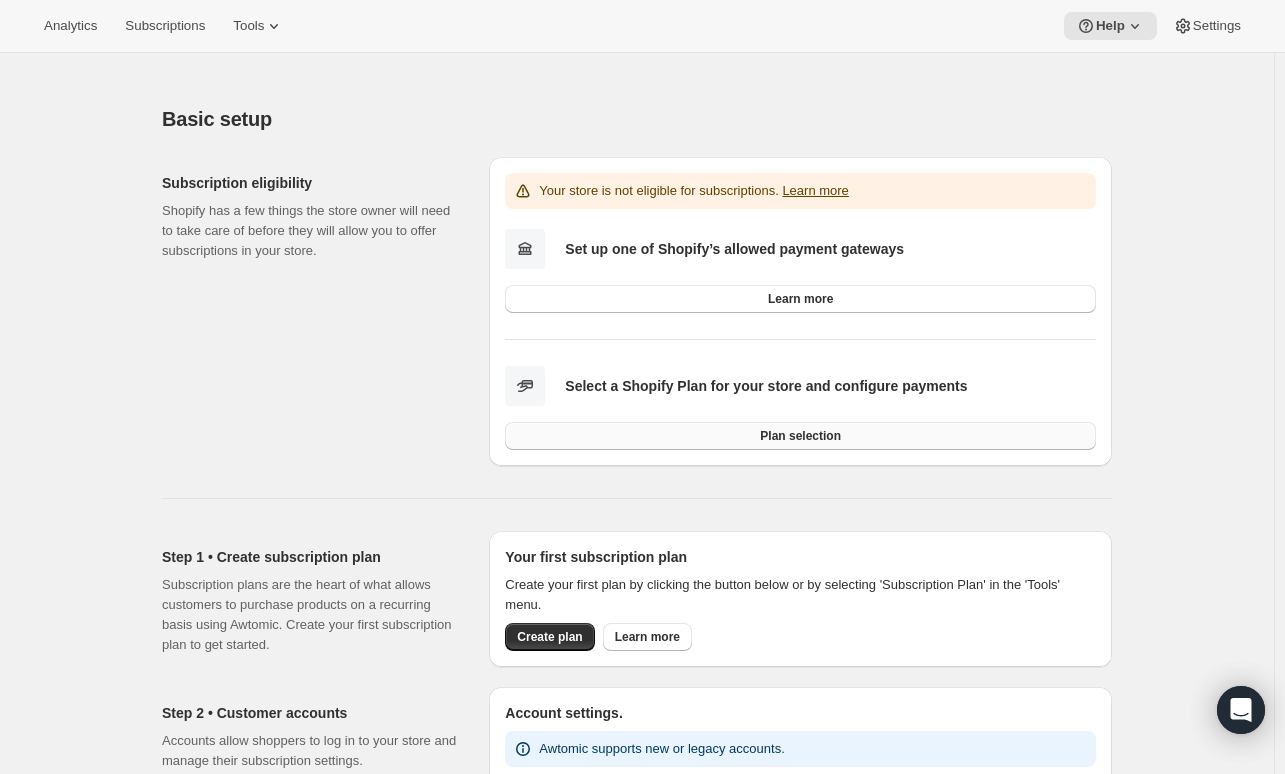 click on "Plan selection" at bounding box center [800, 436] 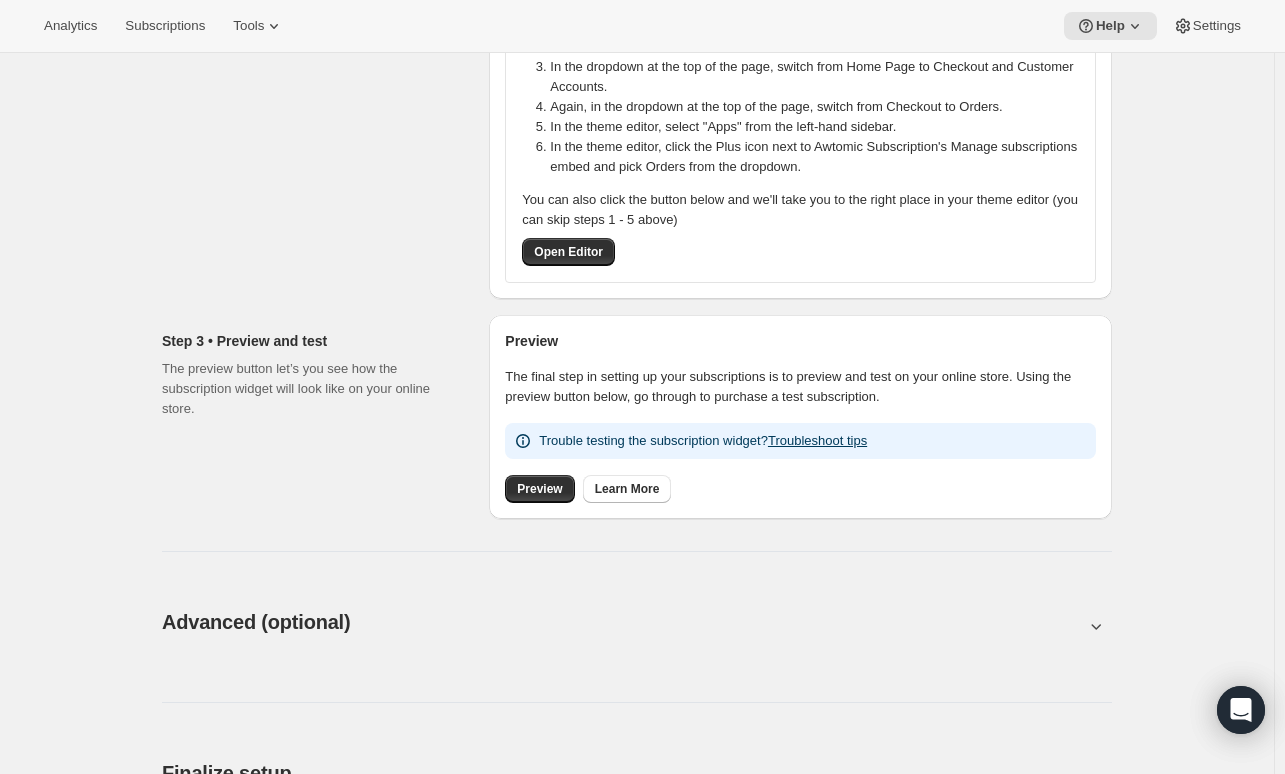 scroll, scrollTop: 1000, scrollLeft: 0, axis: vertical 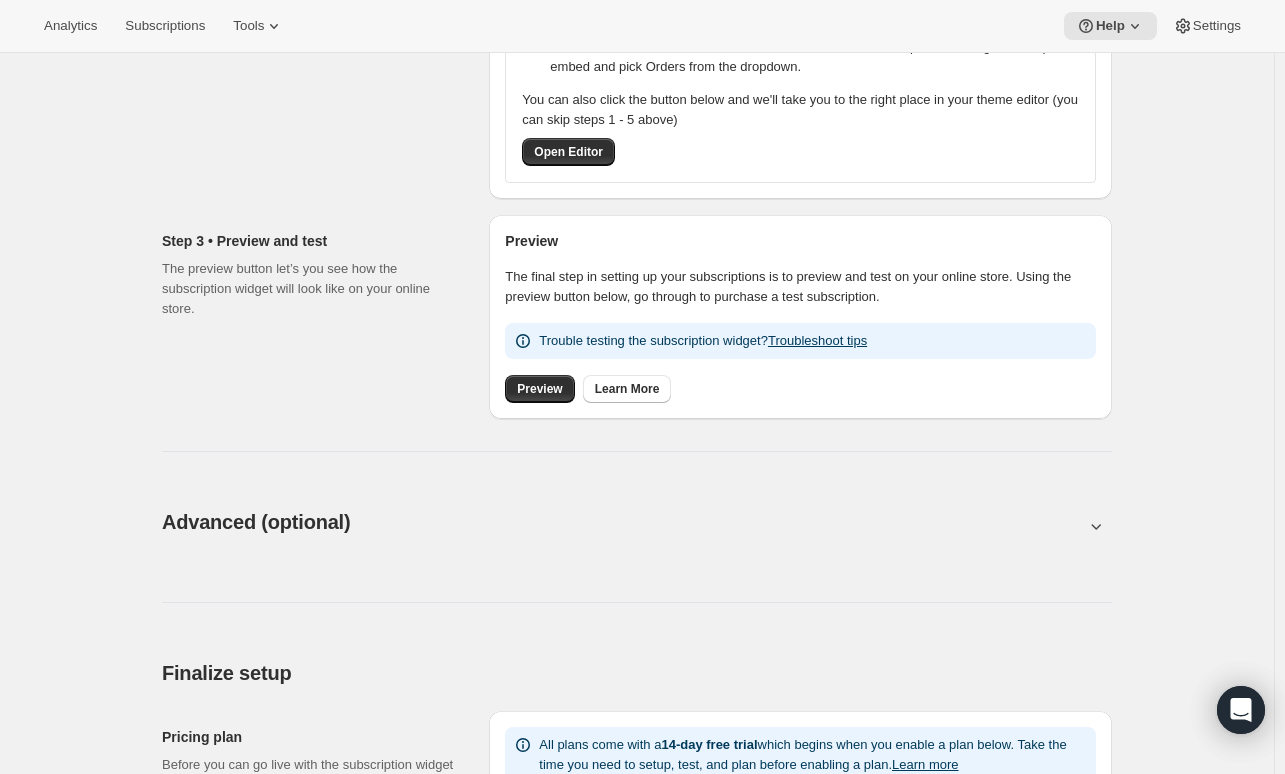 click 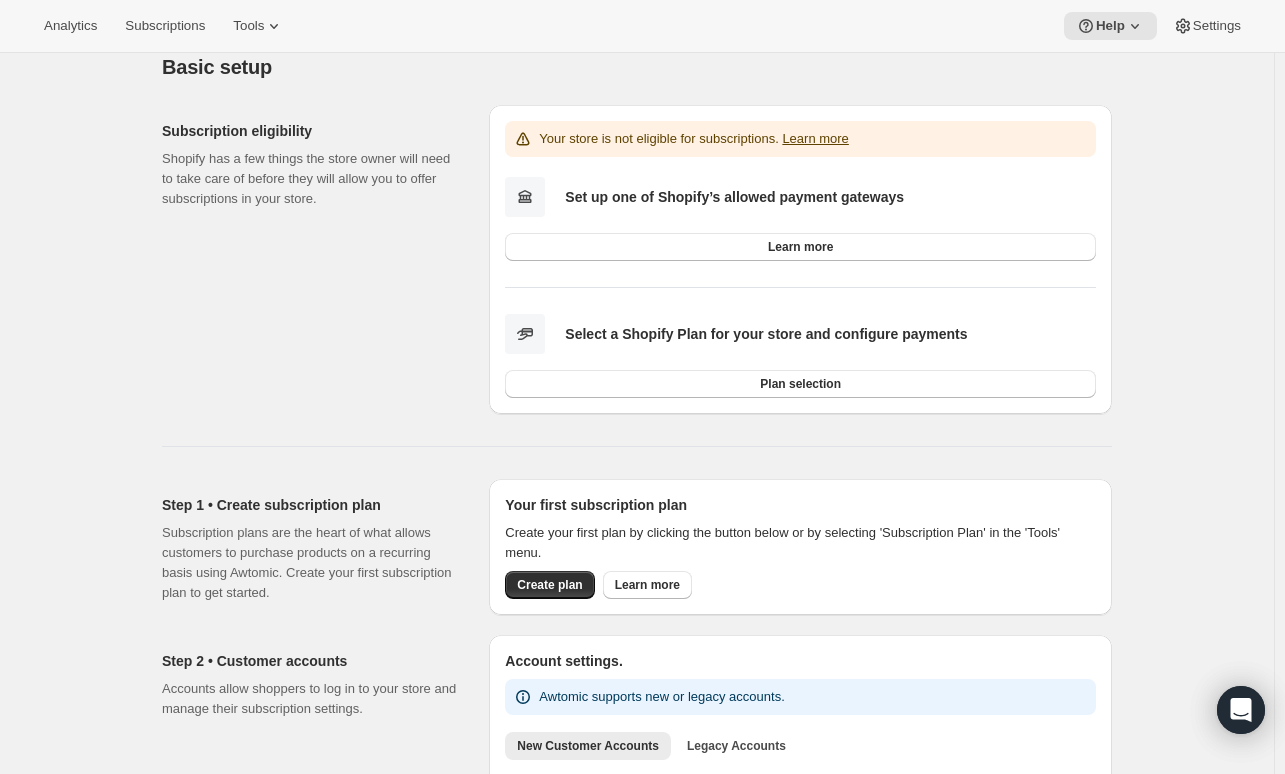 scroll, scrollTop: 0, scrollLeft: 0, axis: both 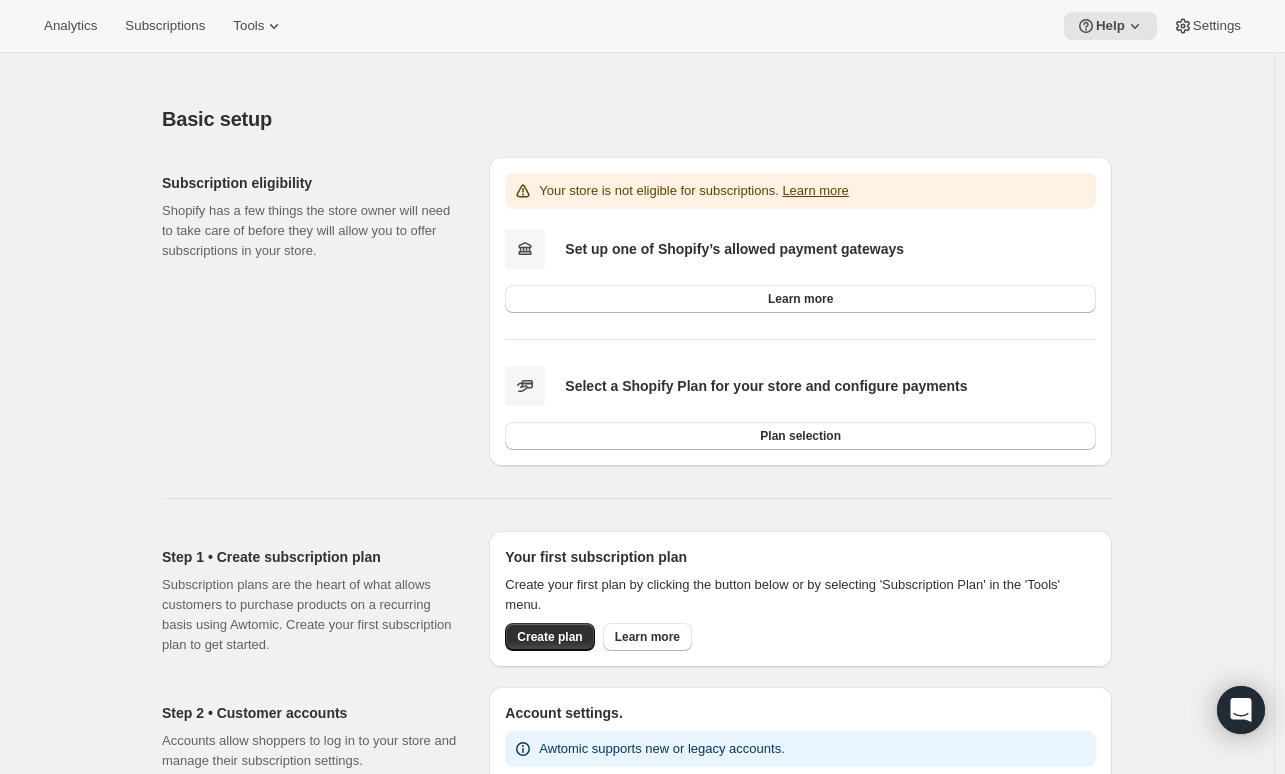 click on "Set up one of Shopify’s allowed payment gateways Learn more Select a Shopify Plan for your store and configure payments Plan selection" at bounding box center [800, 339] 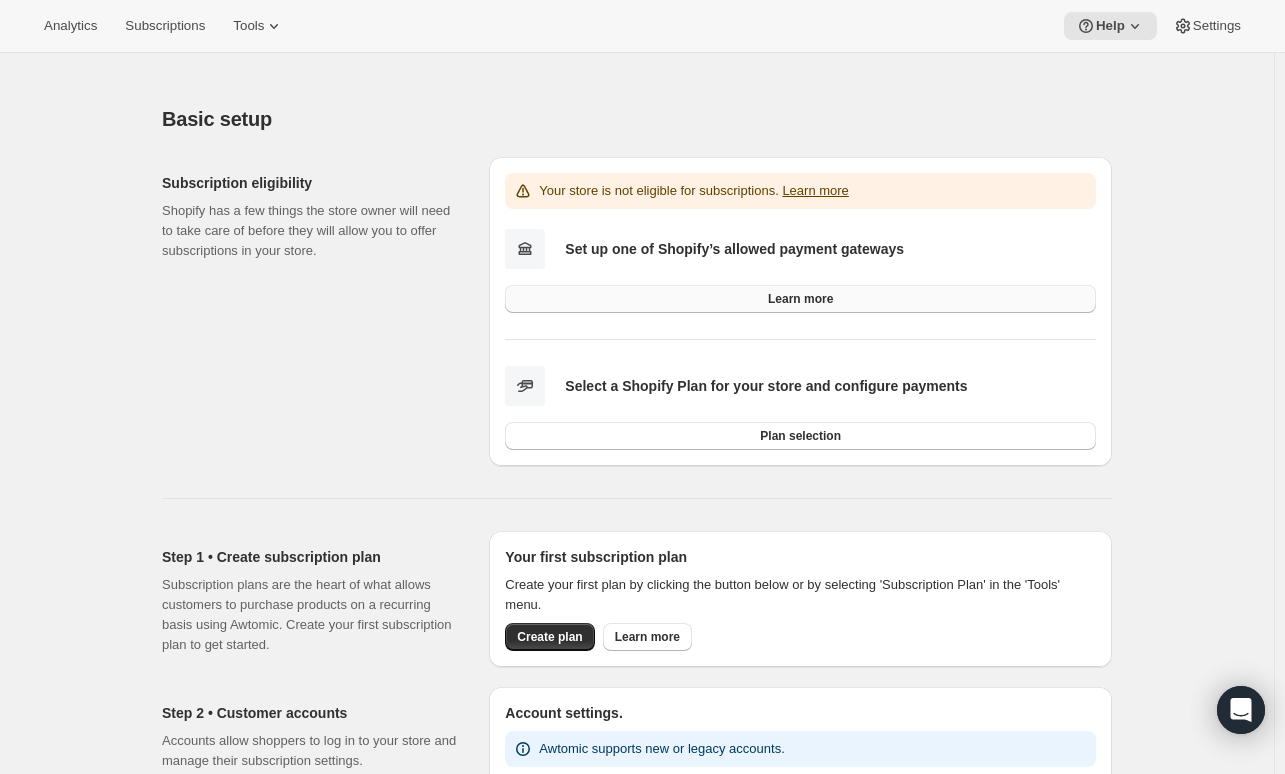 click on "Learn more" at bounding box center [800, 299] 